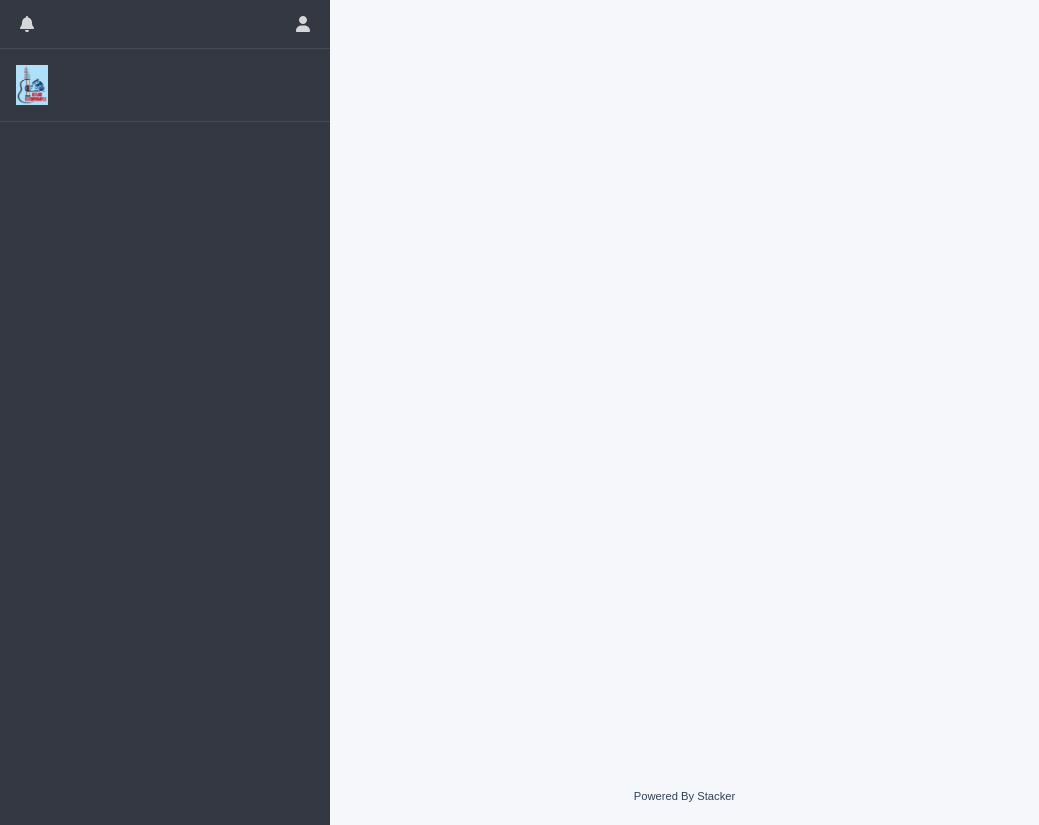 scroll, scrollTop: 0, scrollLeft: 0, axis: both 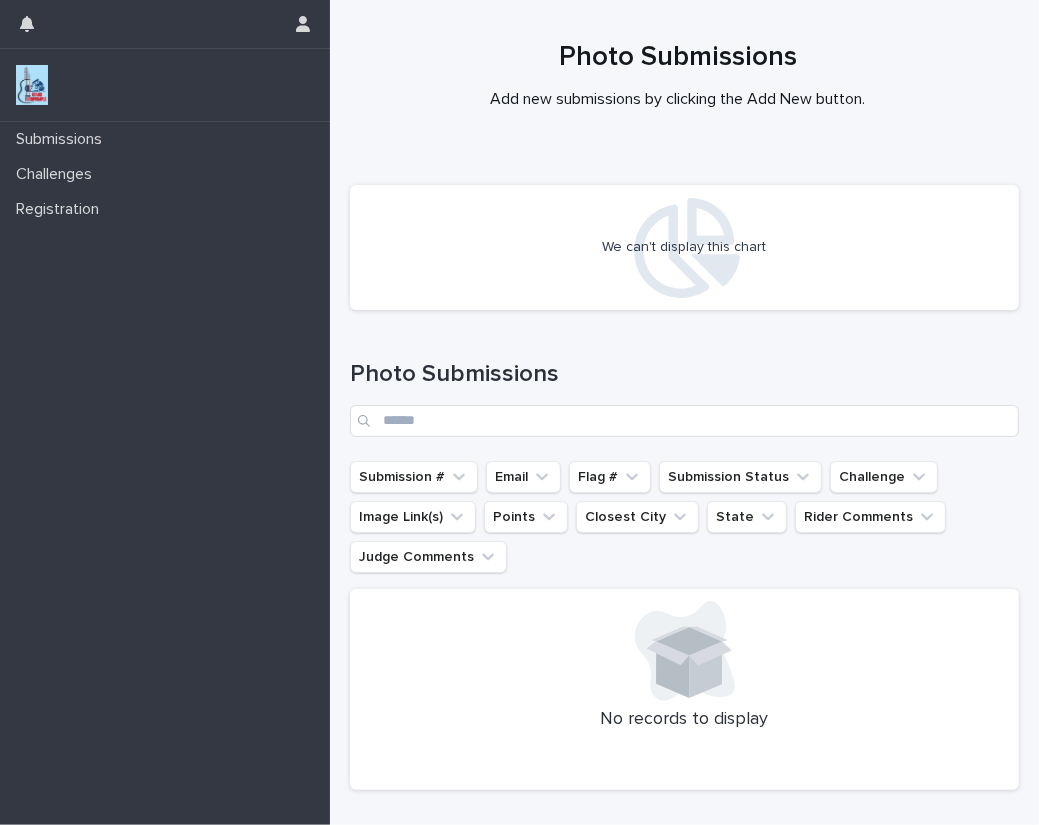 click at bounding box center (32, 85) 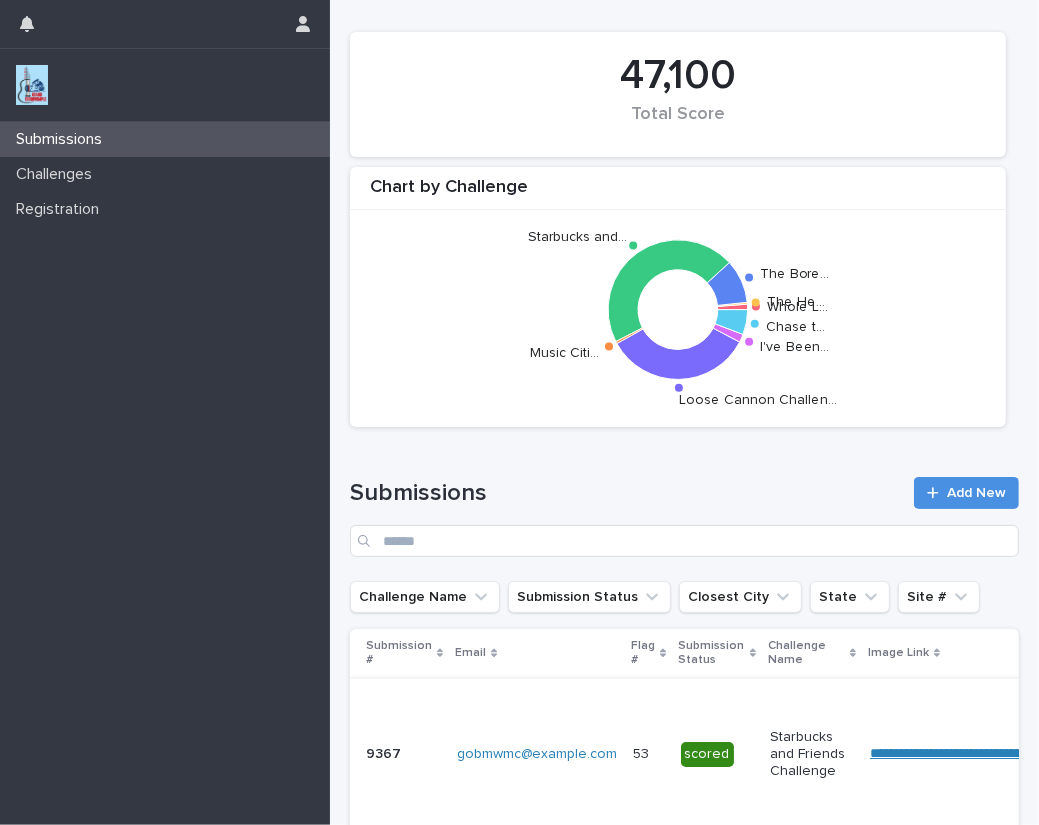 scroll, scrollTop: 0, scrollLeft: 0, axis: both 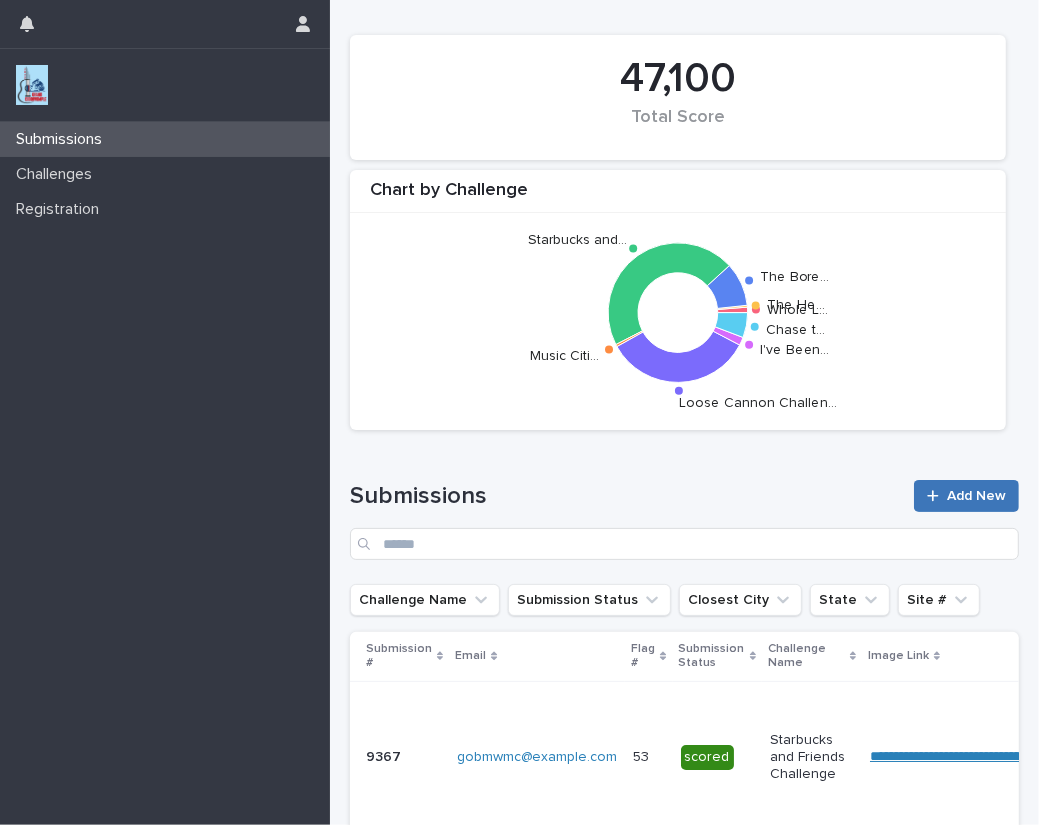 click on "Add New" at bounding box center (976, 496) 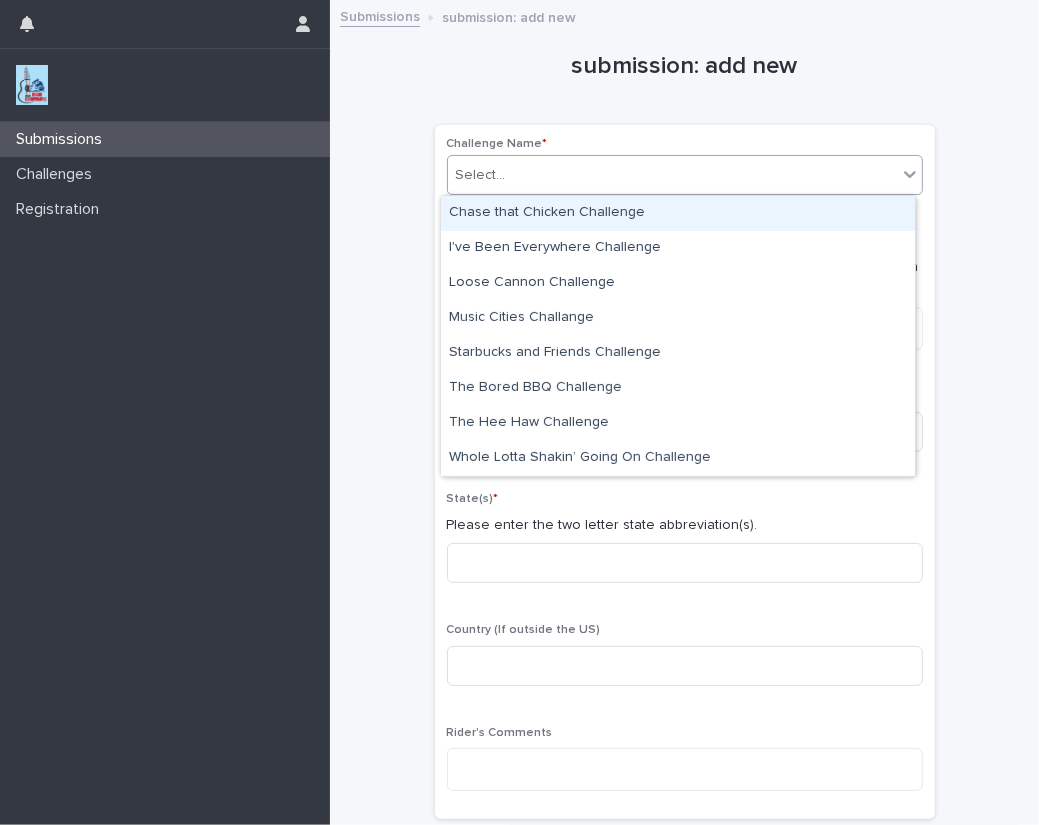 click on "Select..." at bounding box center [481, 175] 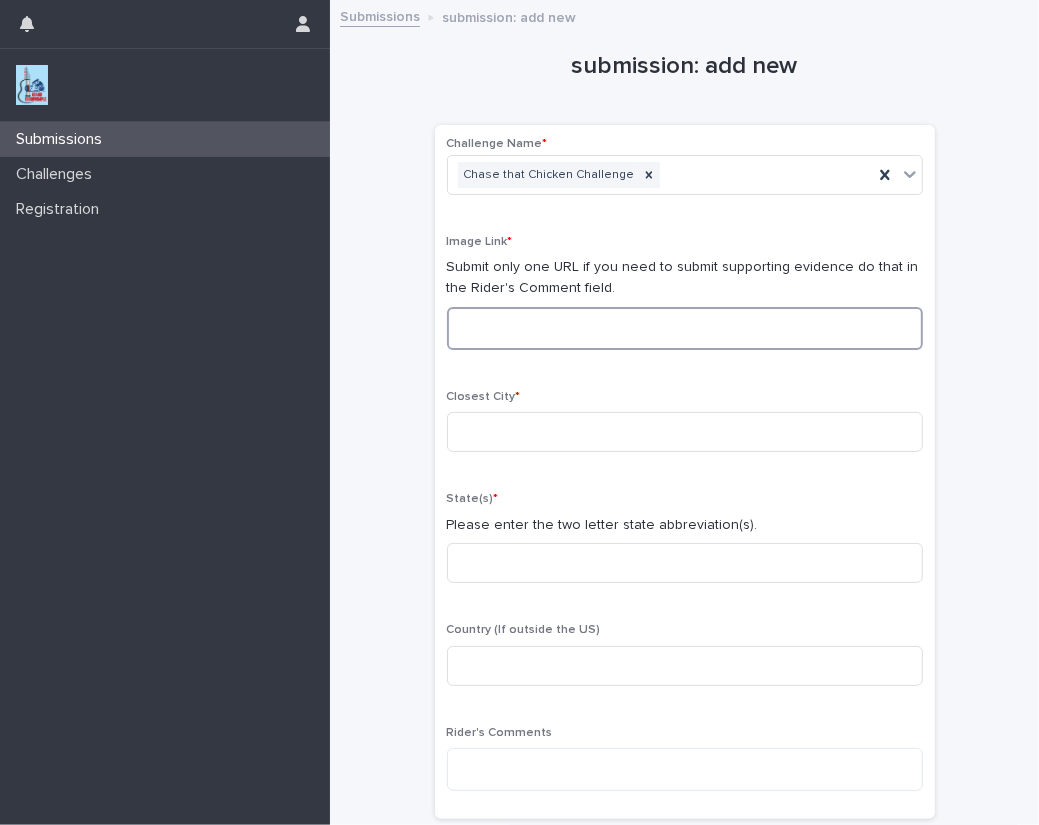click at bounding box center [685, 328] 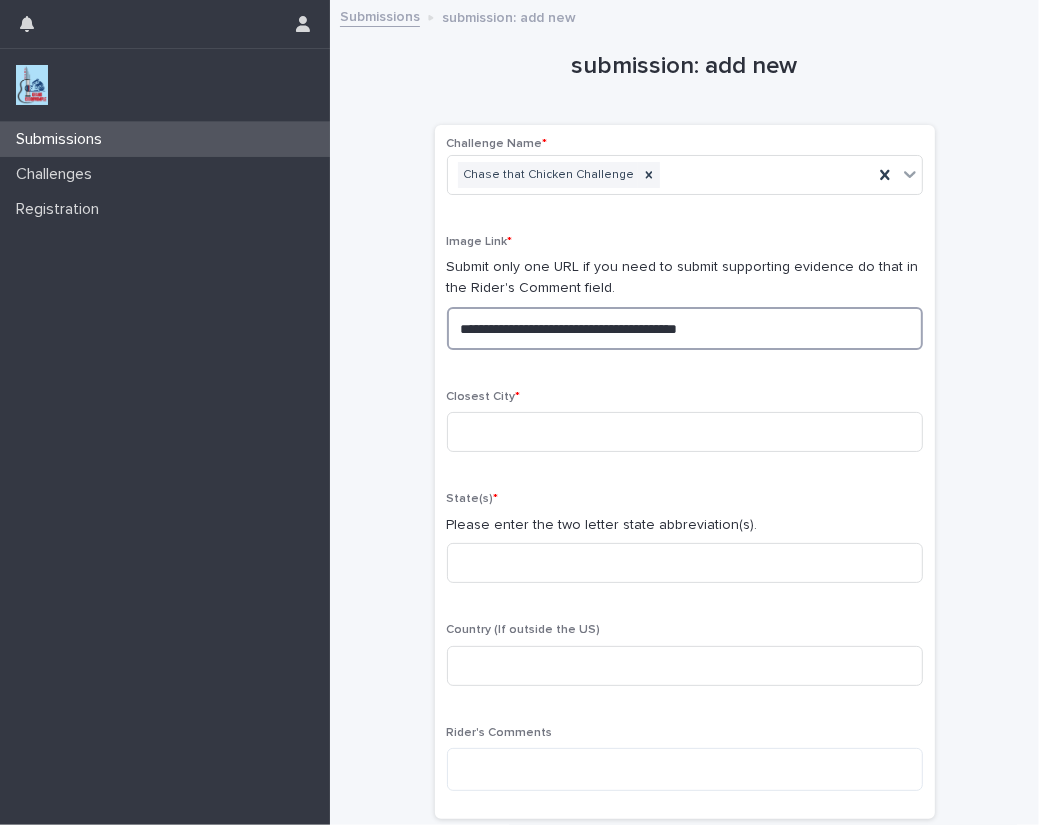 drag, startPoint x: 758, startPoint y: 331, endPoint x: 418, endPoint y: 336, distance: 340.03677 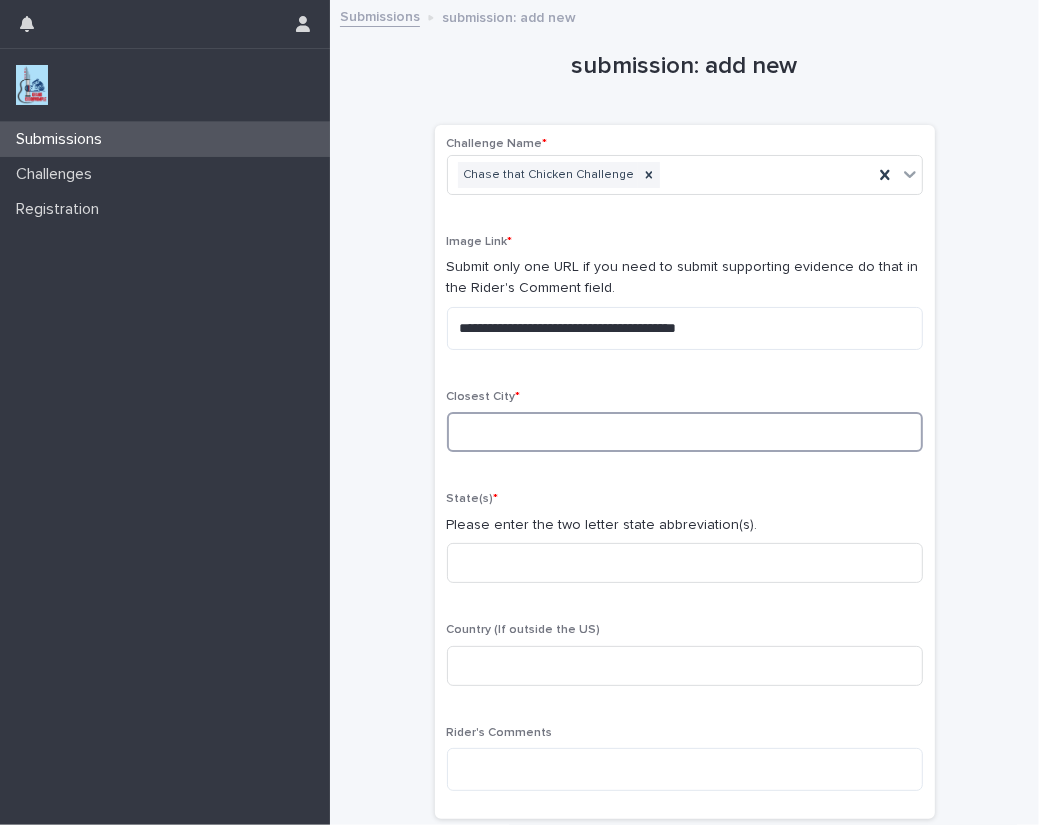 click at bounding box center [685, 432] 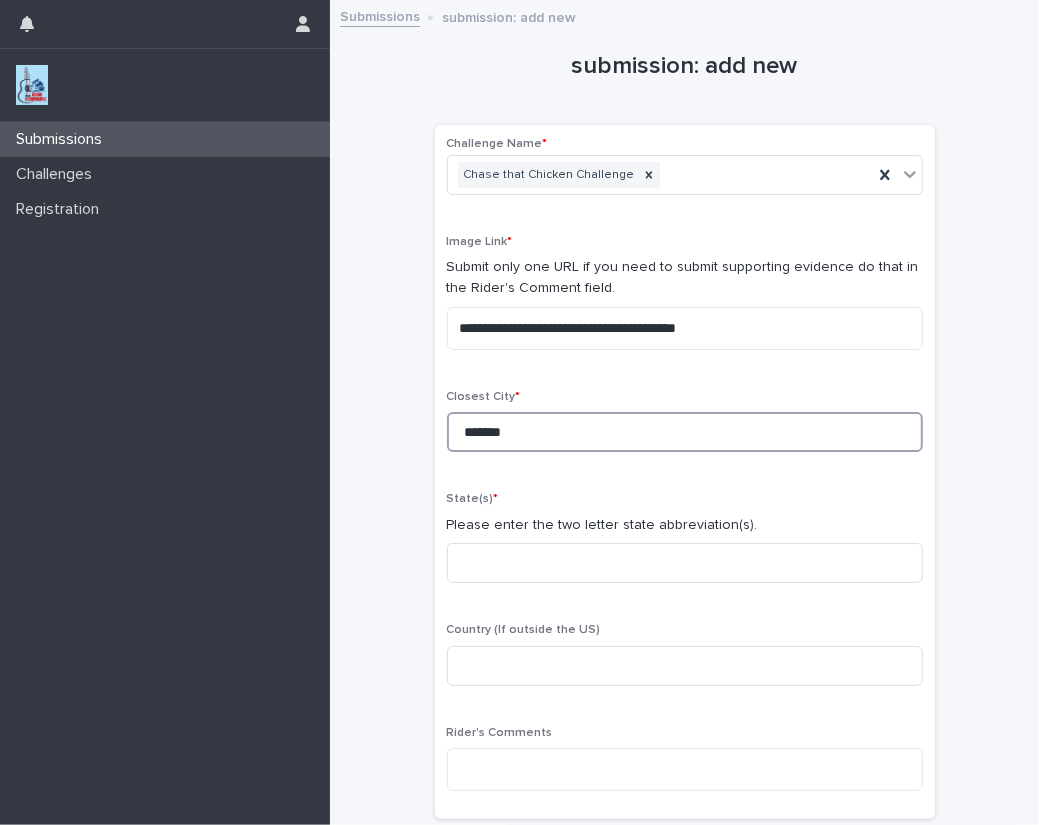 type on "*******" 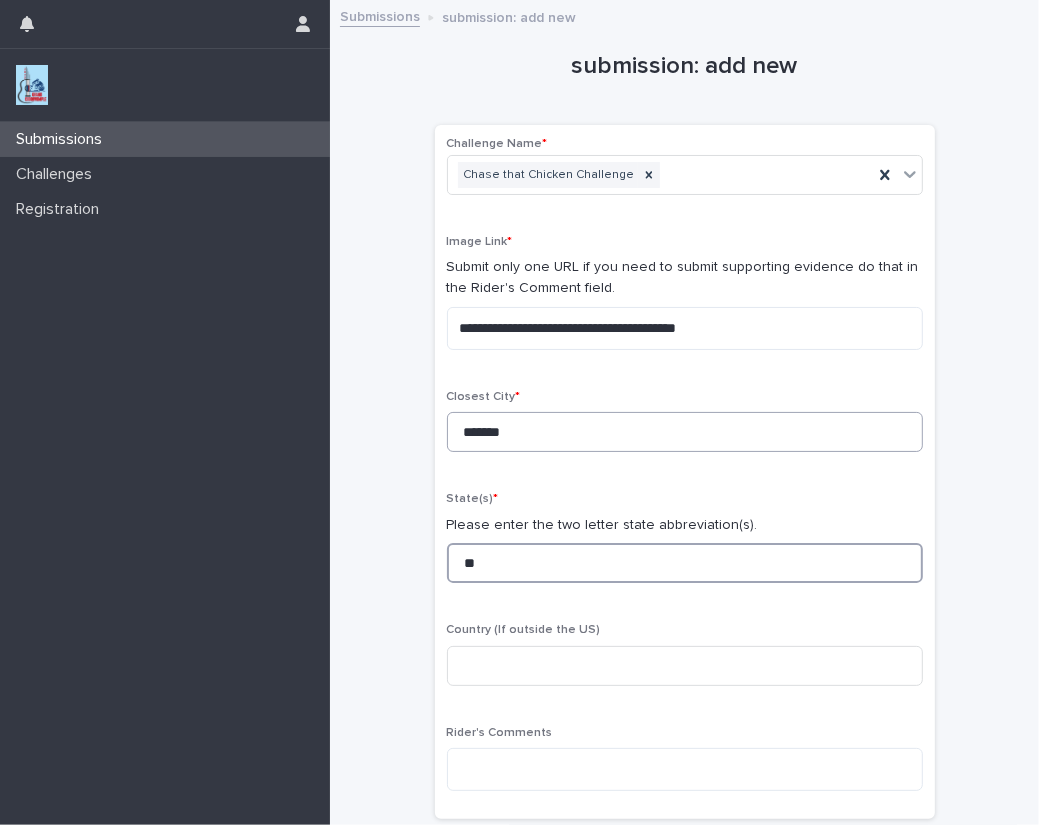 type on "**" 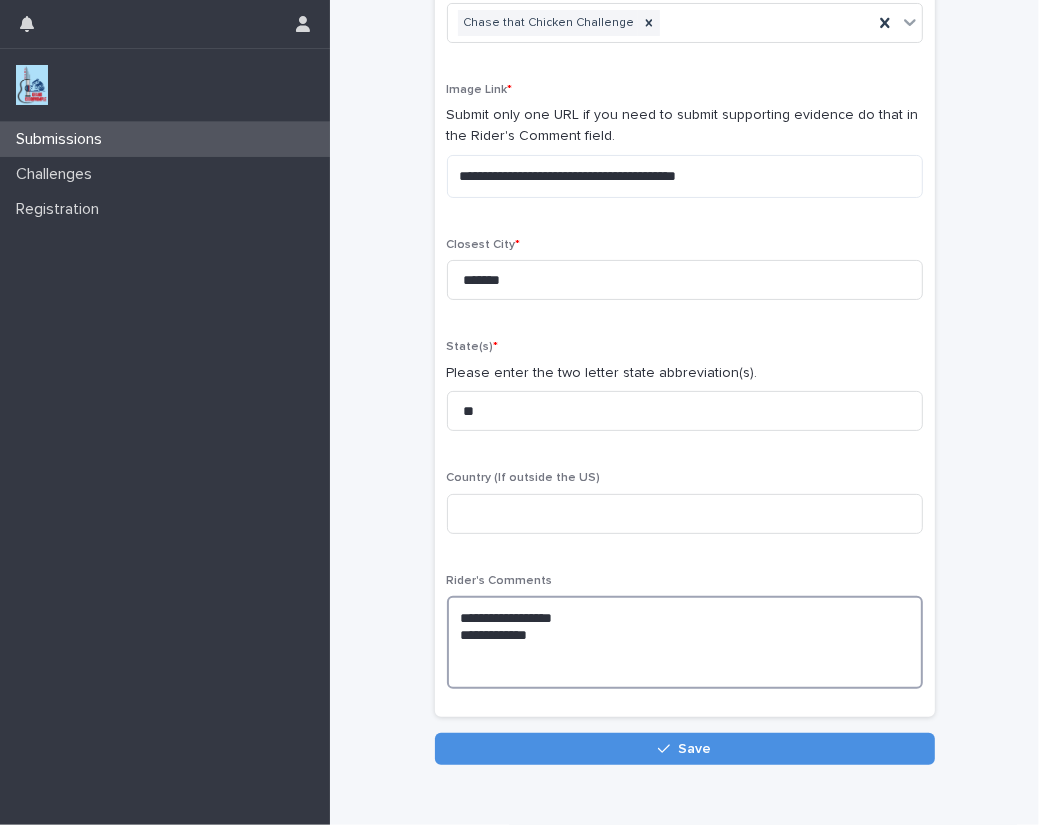 scroll, scrollTop: 122, scrollLeft: 0, axis: vertical 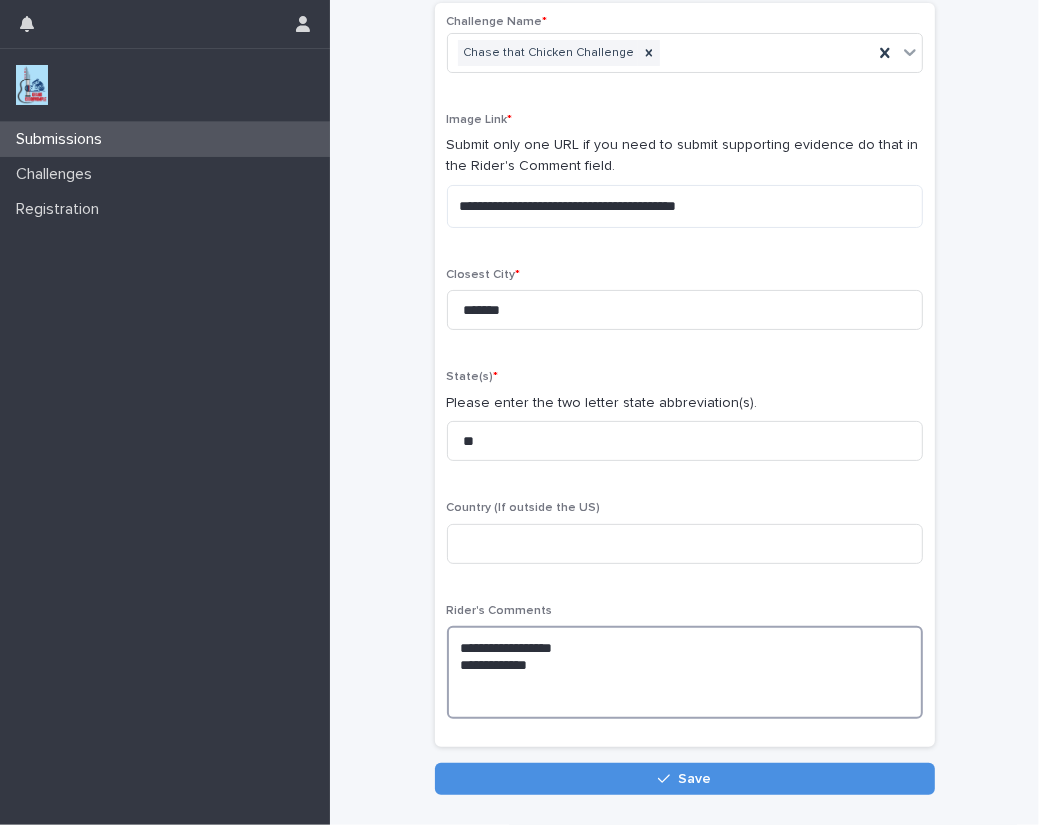 click on "**********" at bounding box center (685, 672) 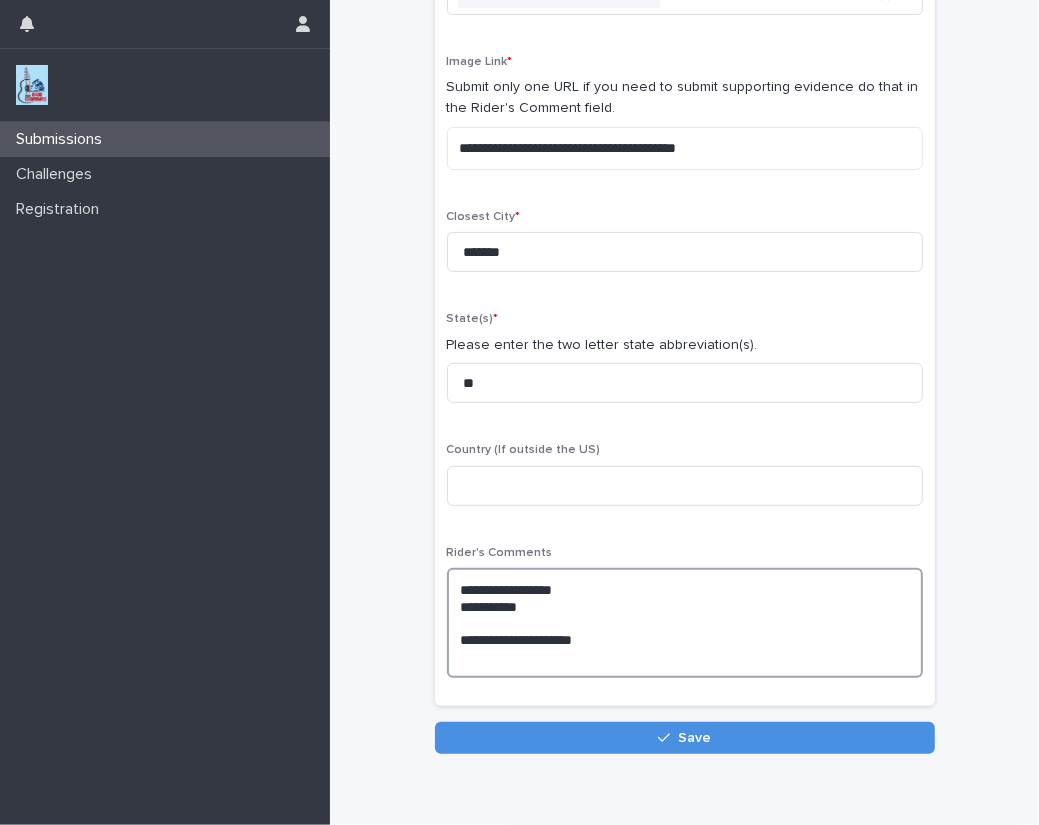 scroll, scrollTop: 182, scrollLeft: 0, axis: vertical 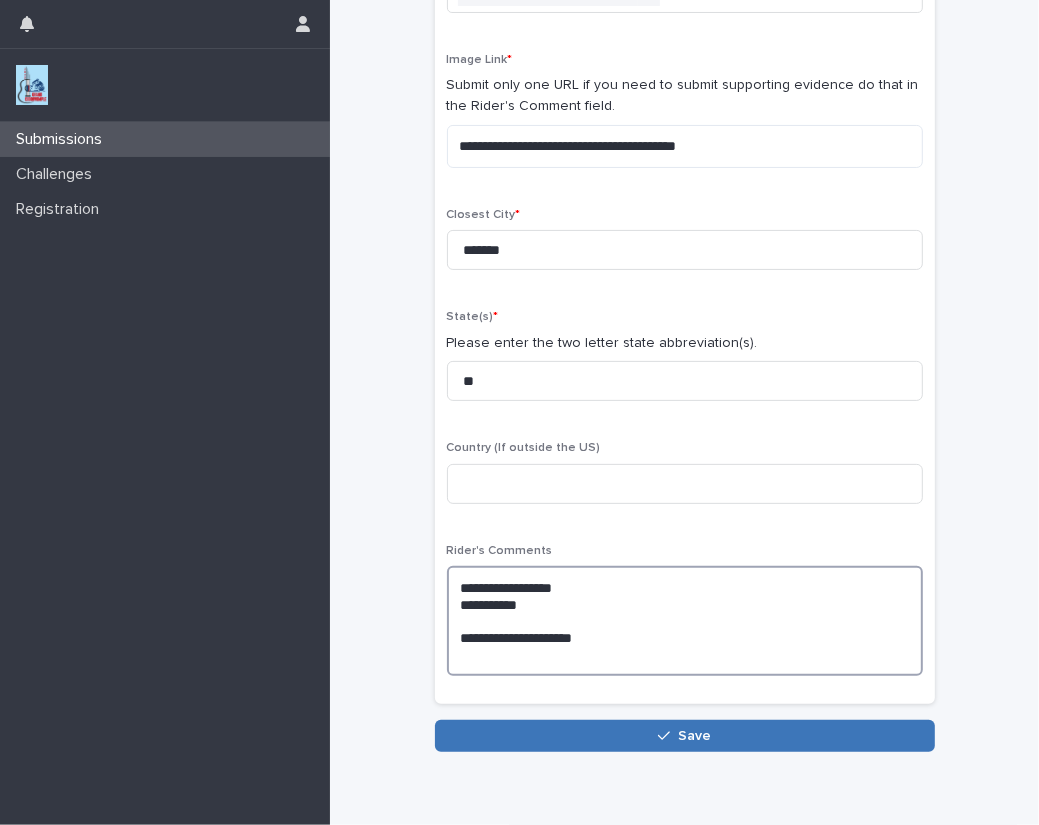 type on "**********" 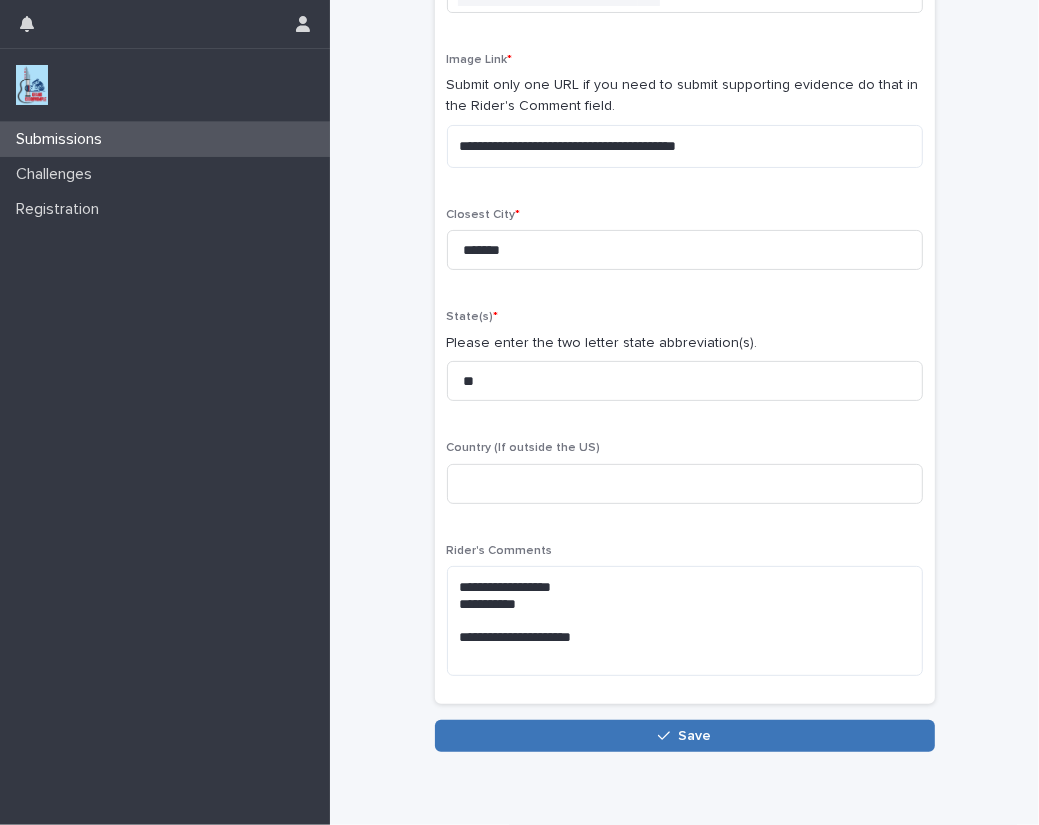 click on "Save" at bounding box center [694, 736] 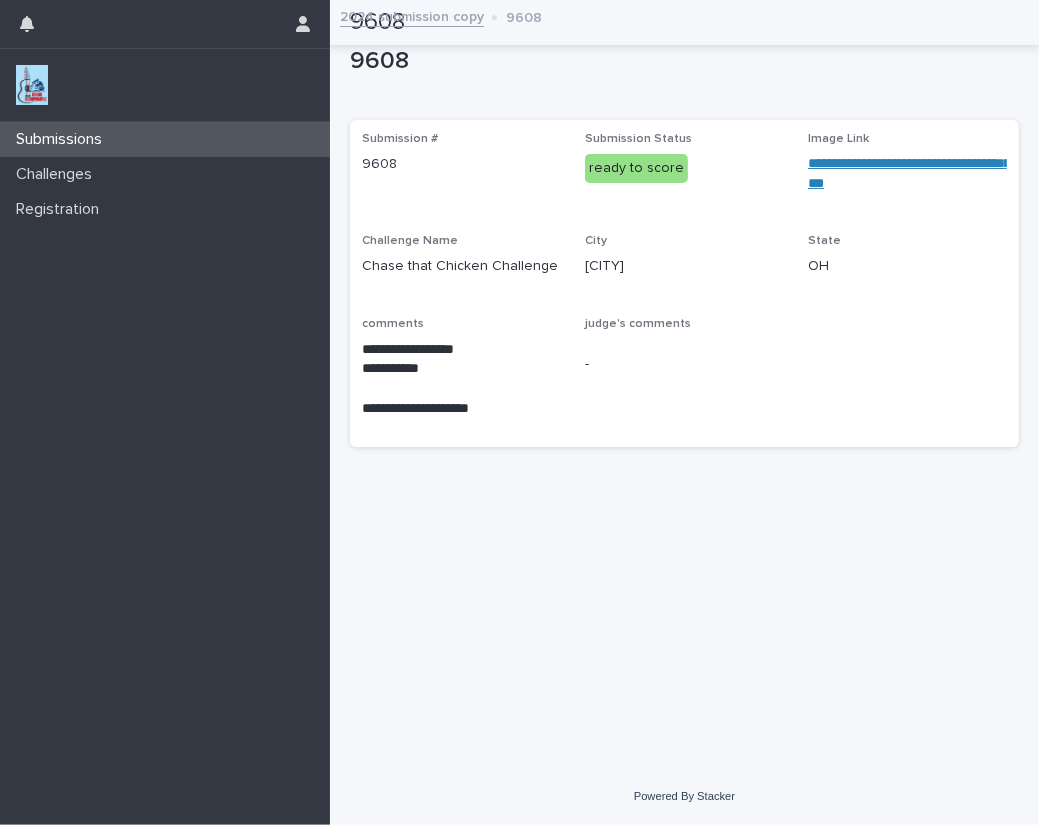 scroll, scrollTop: 0, scrollLeft: 0, axis: both 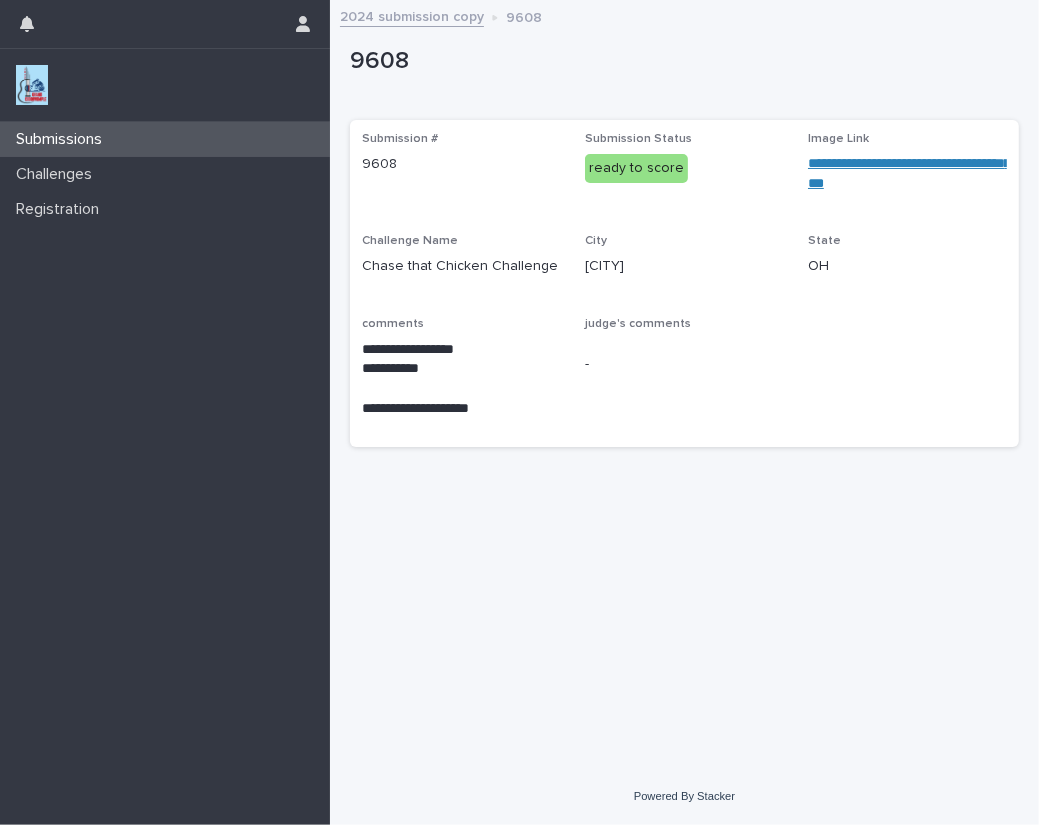 click at bounding box center [32, 85] 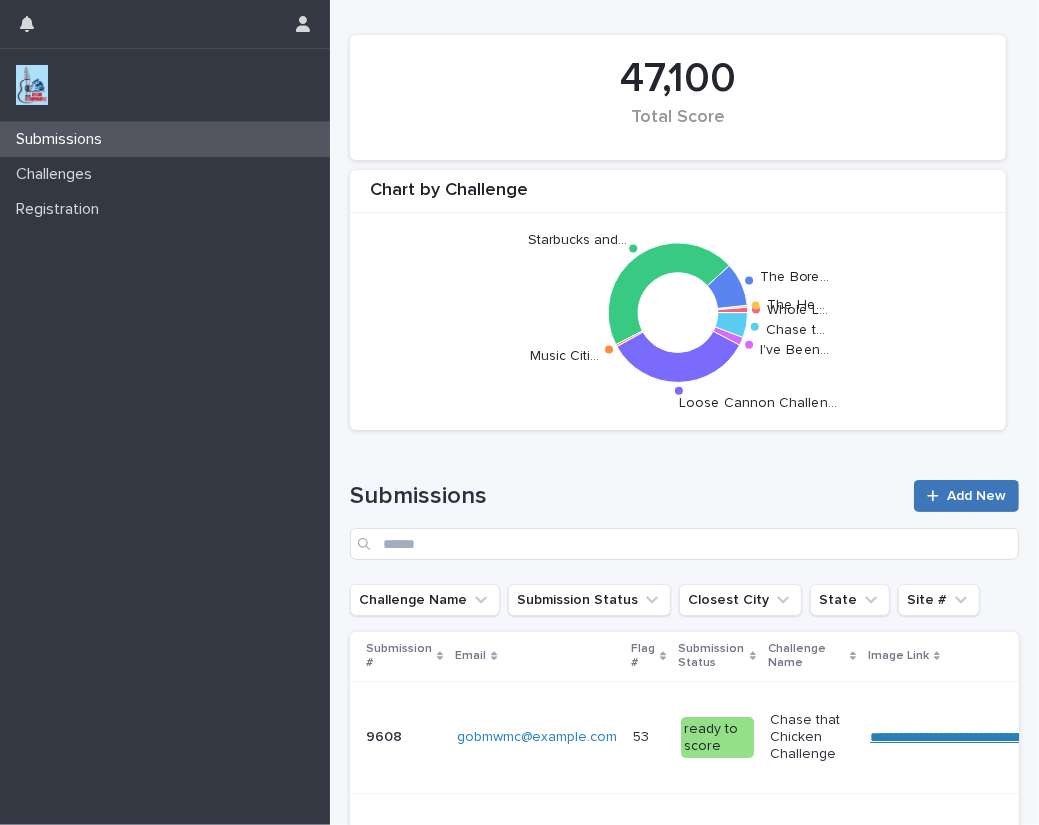 click on "Add New" at bounding box center (976, 496) 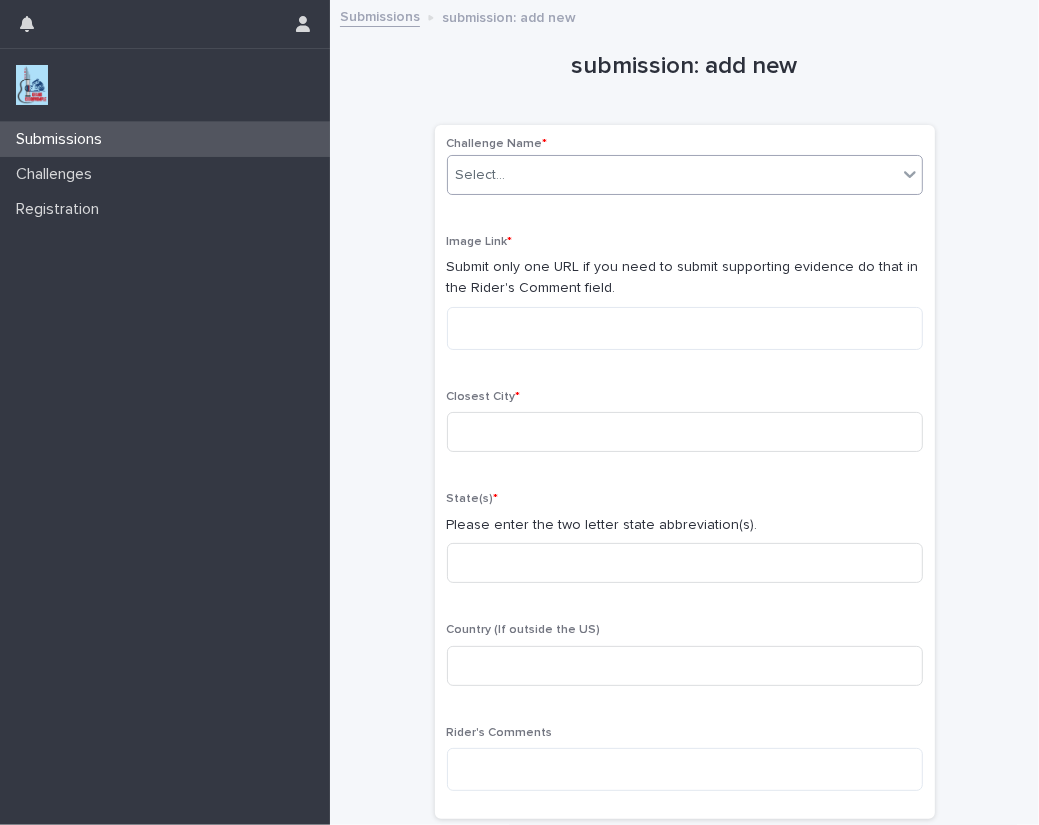 click on "Select..." at bounding box center (672, 175) 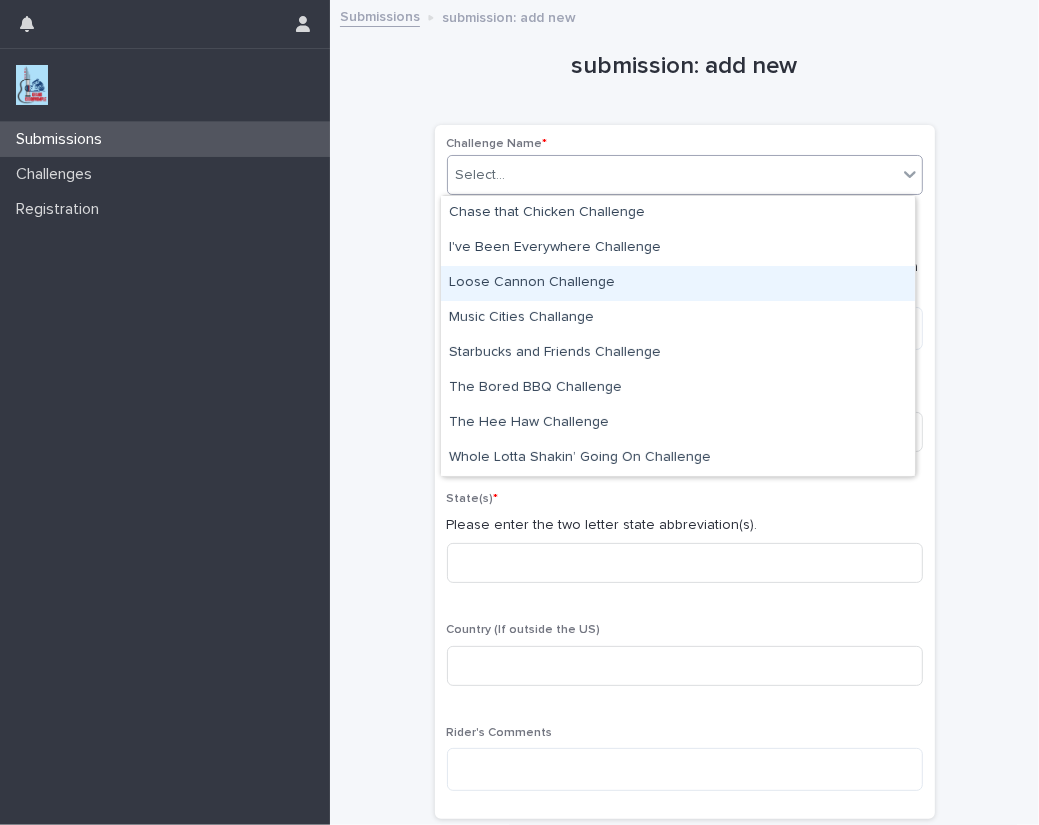 click on "Loose Cannon Challenge" at bounding box center (678, 283) 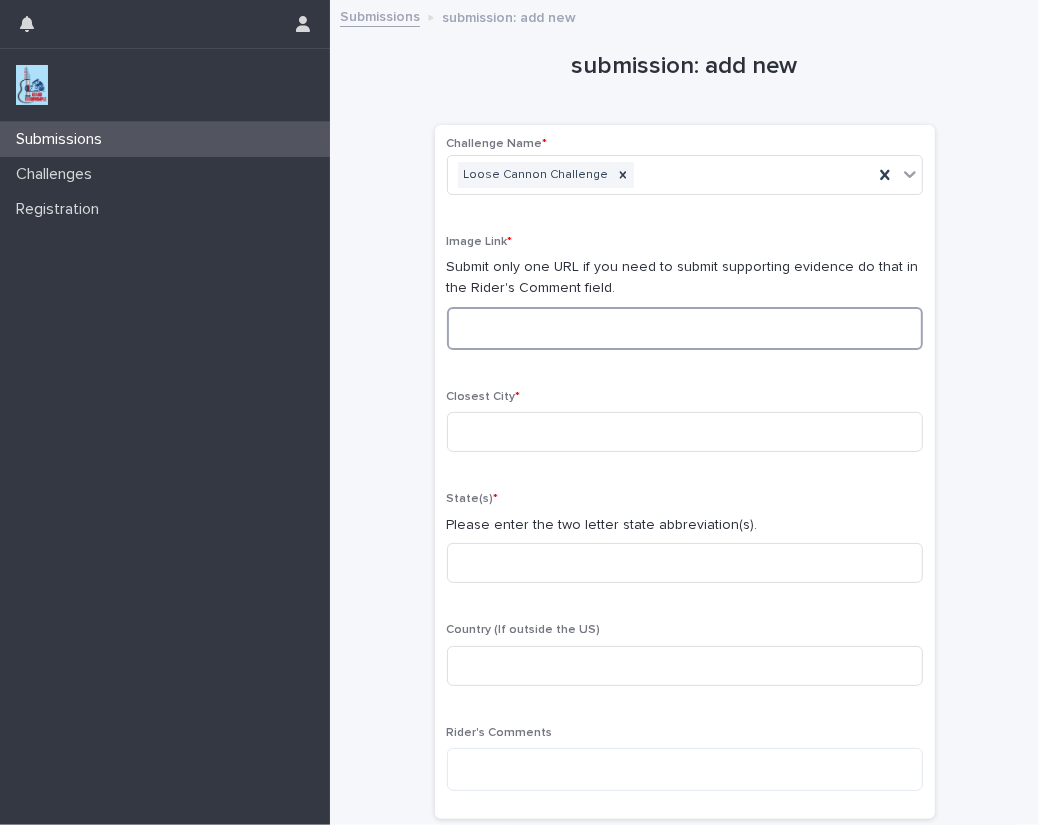 click at bounding box center [685, 328] 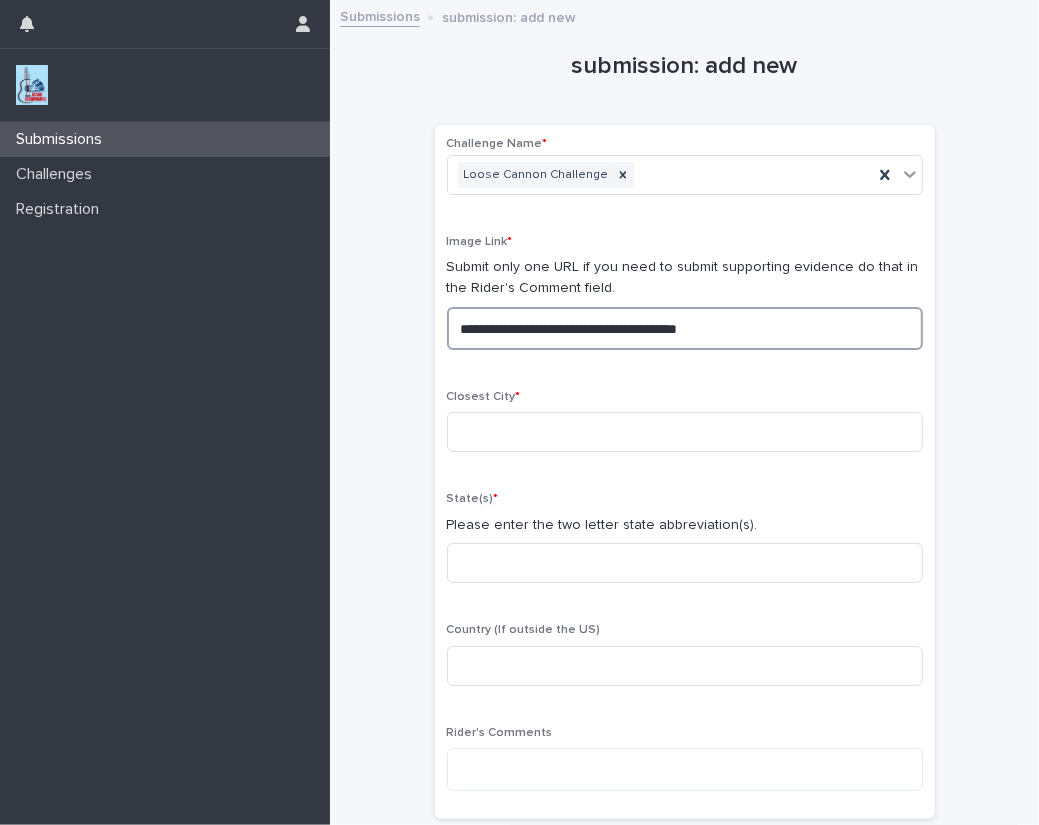 drag, startPoint x: 785, startPoint y: 316, endPoint x: 284, endPoint y: 319, distance: 501.00897 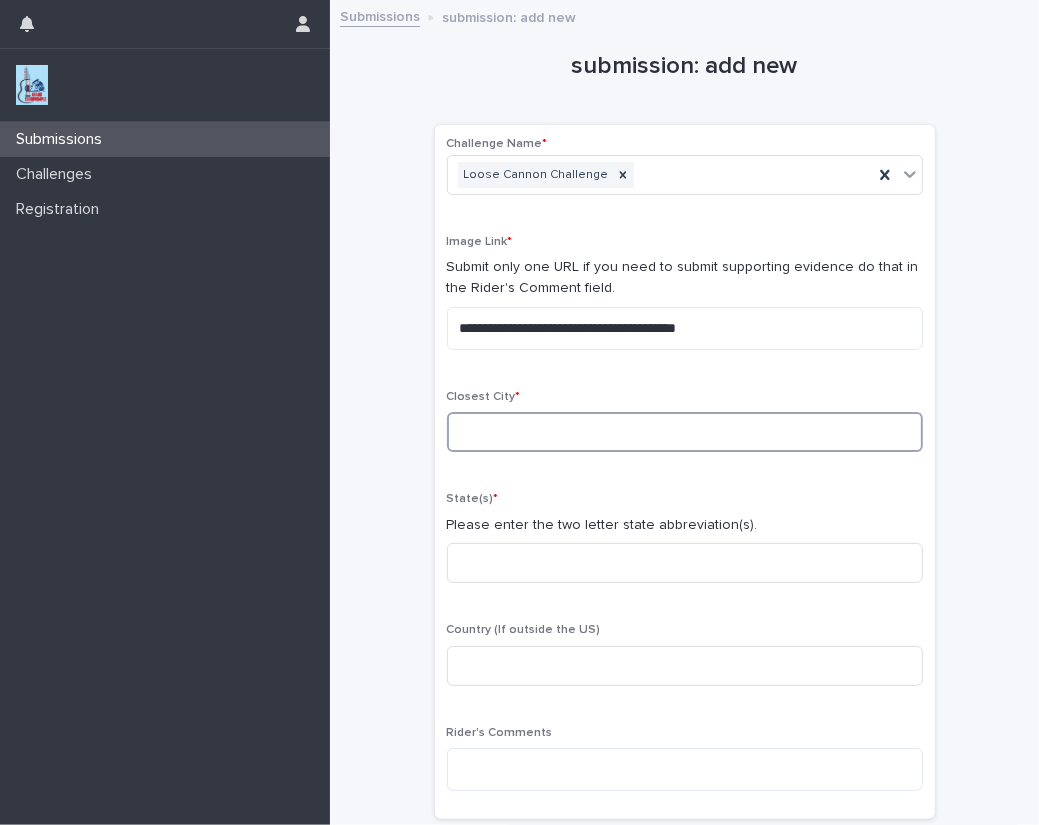 click at bounding box center [685, 432] 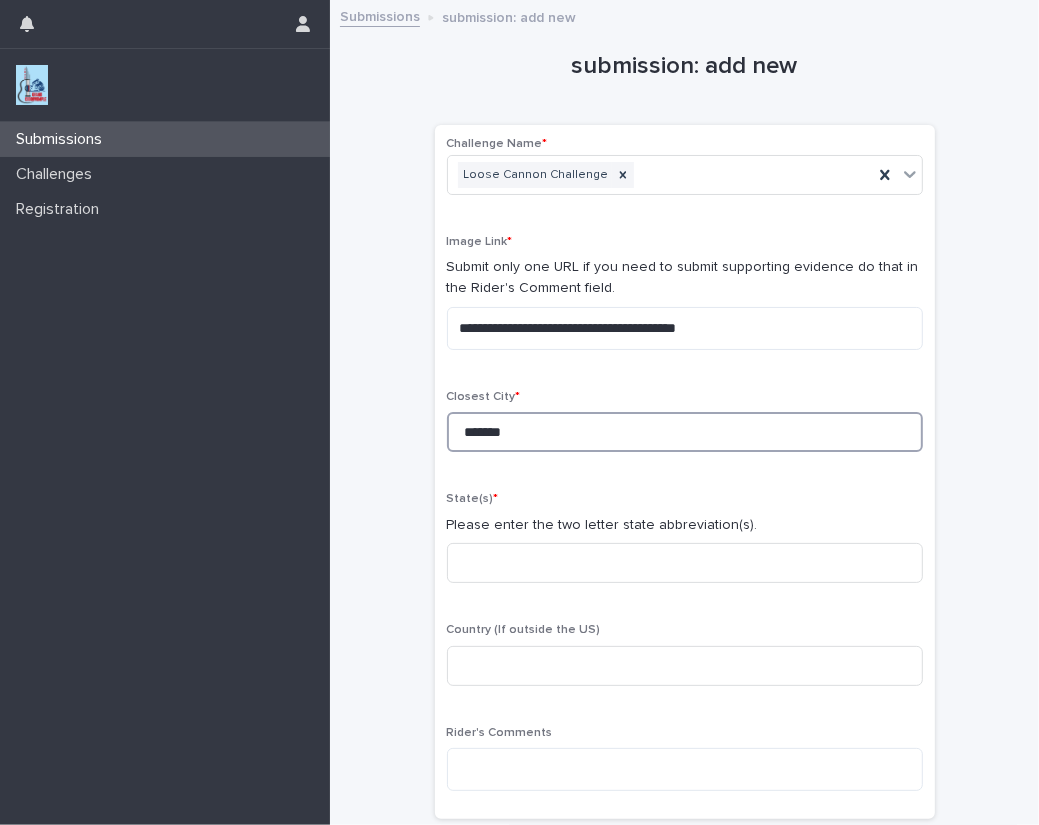type on "*******" 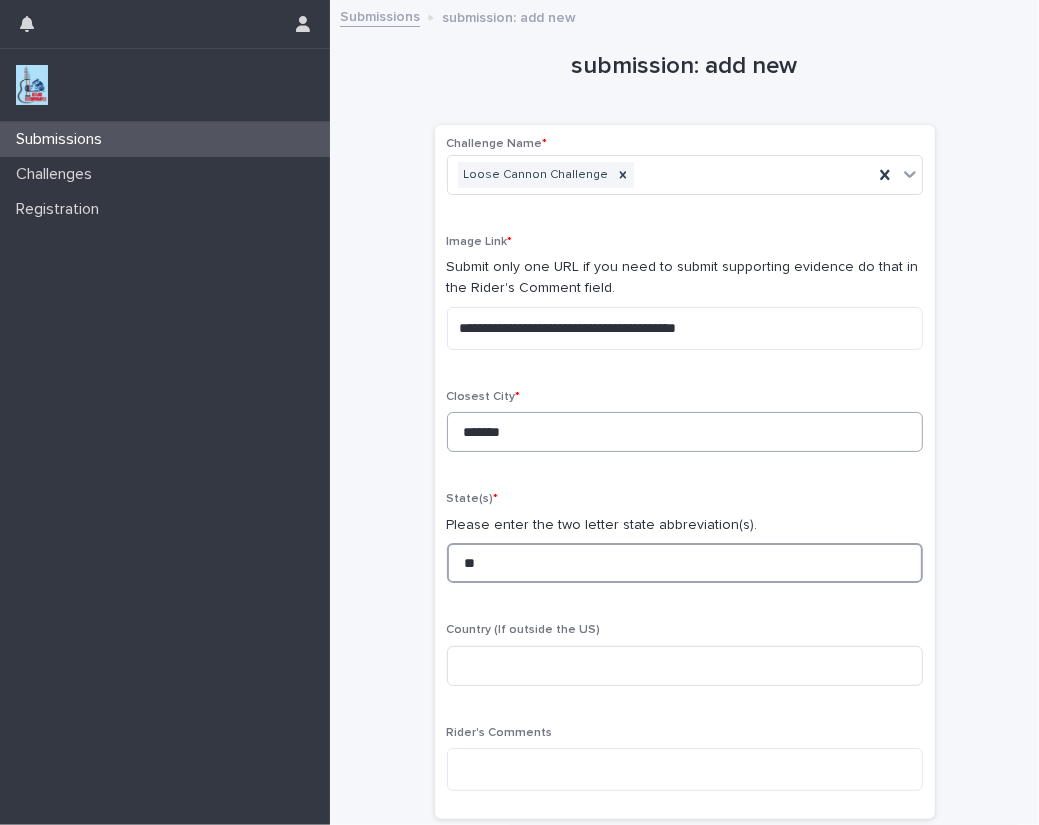 type on "**" 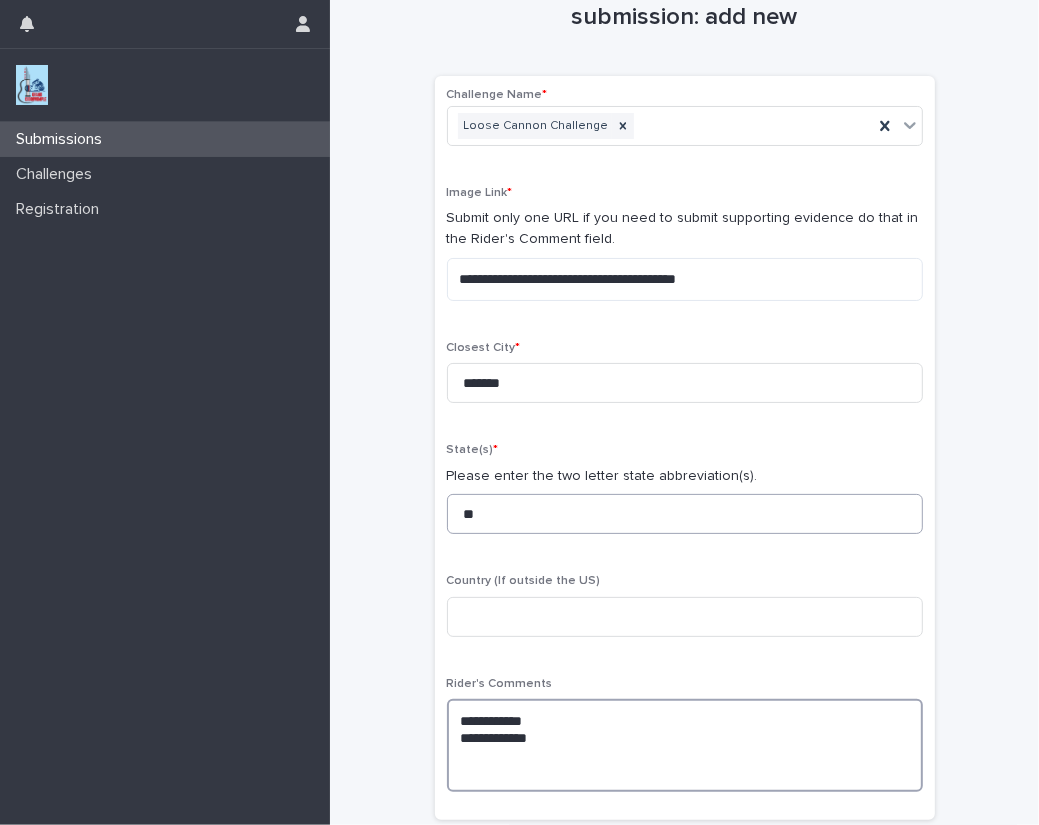 scroll, scrollTop: 61, scrollLeft: 0, axis: vertical 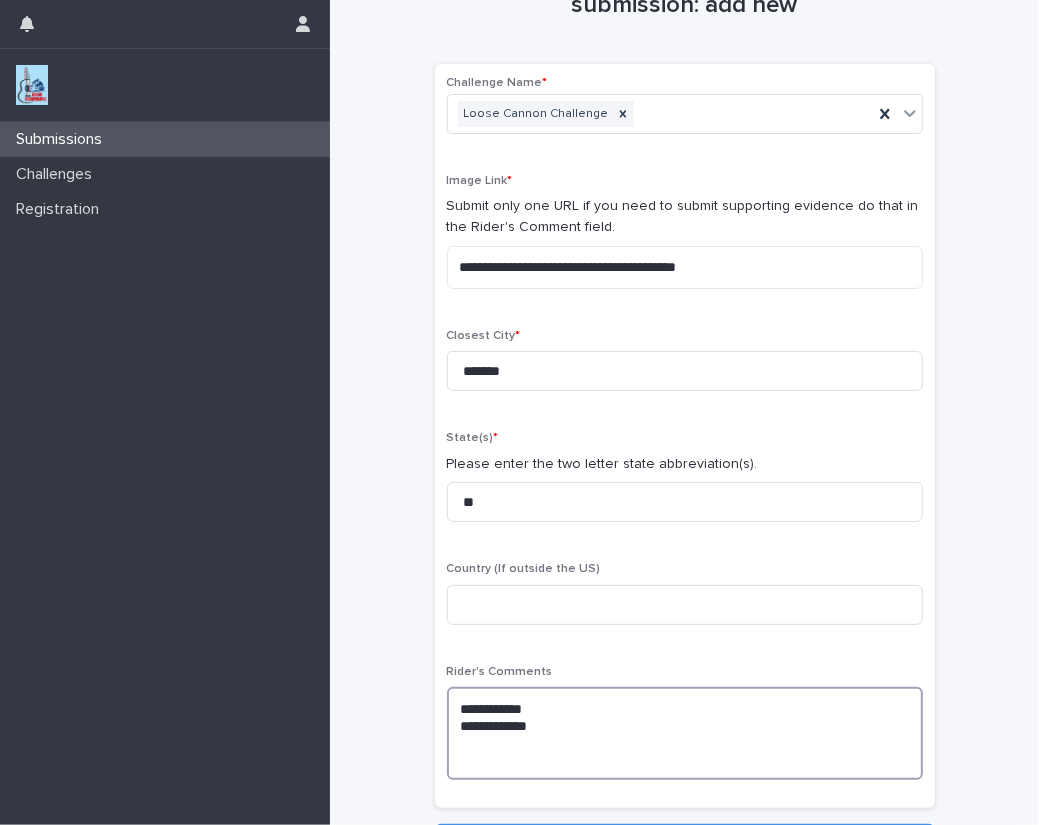 click on "**********" at bounding box center [685, 733] 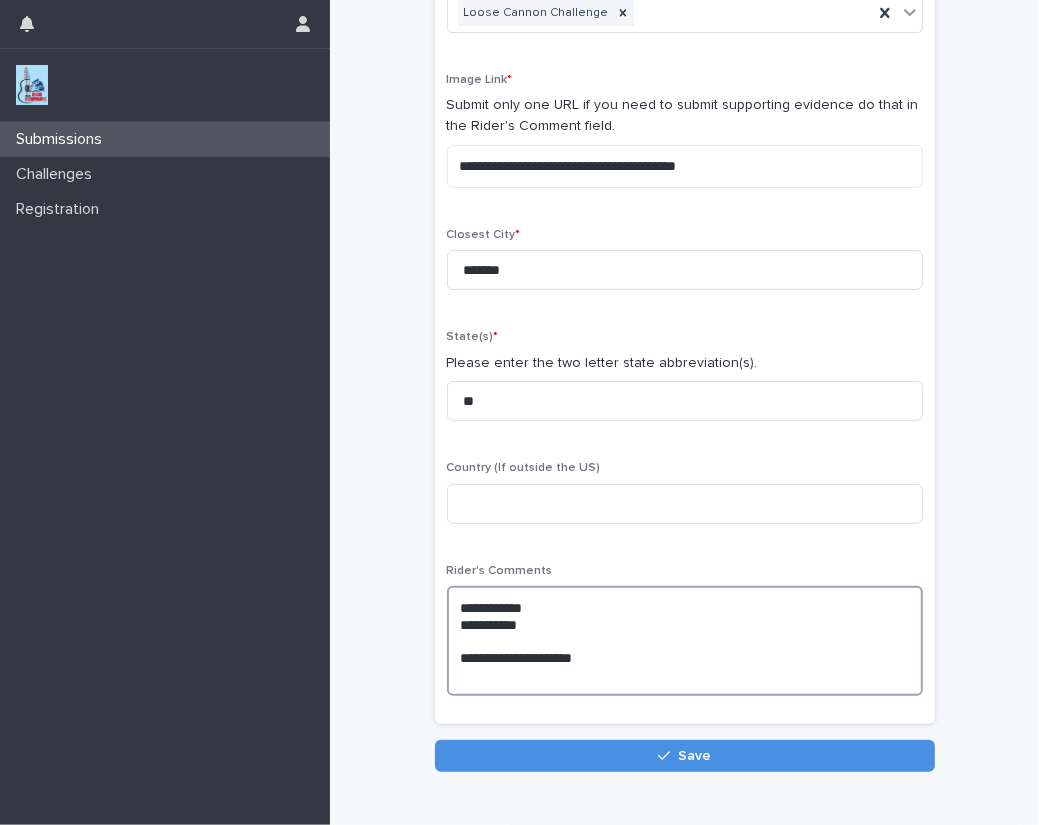 scroll, scrollTop: 182, scrollLeft: 0, axis: vertical 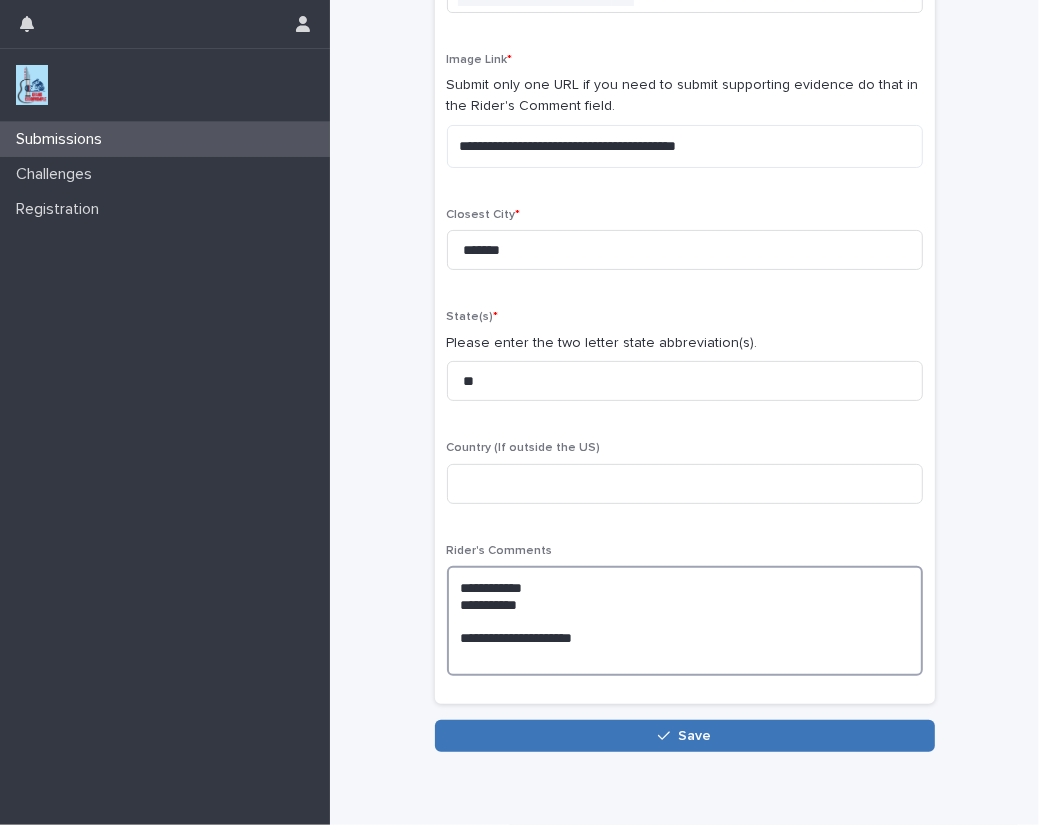 type on "**********" 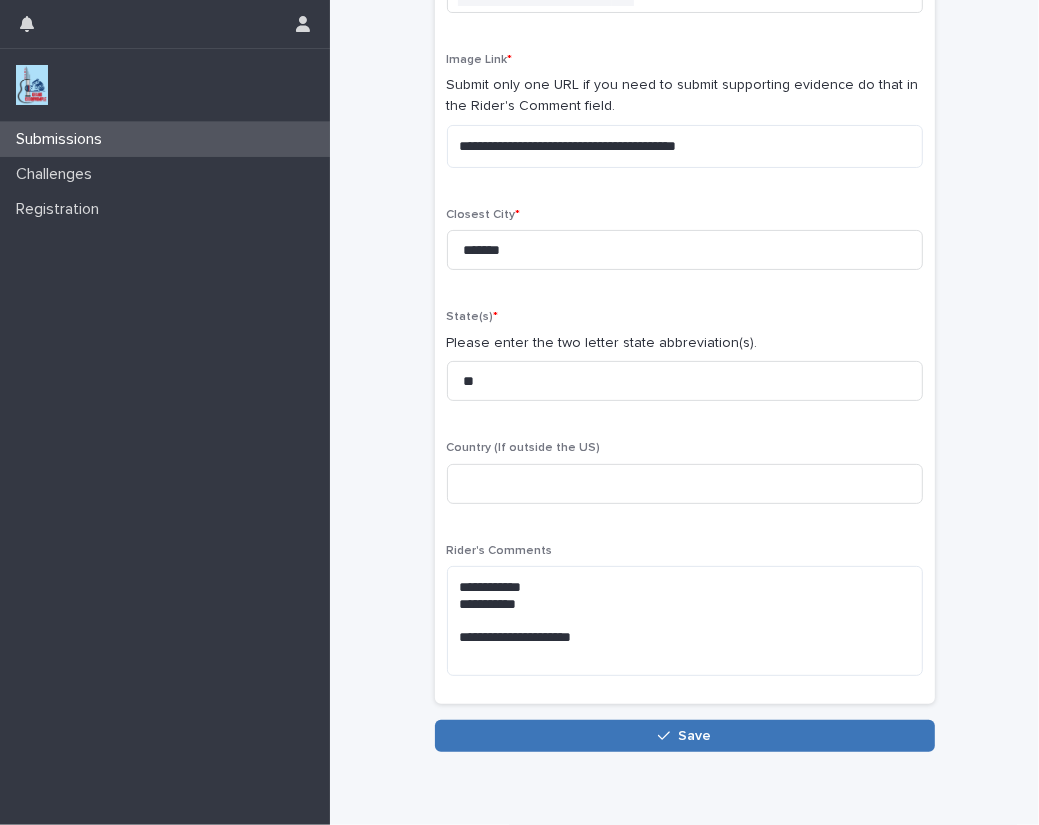 click on "Save" at bounding box center (694, 736) 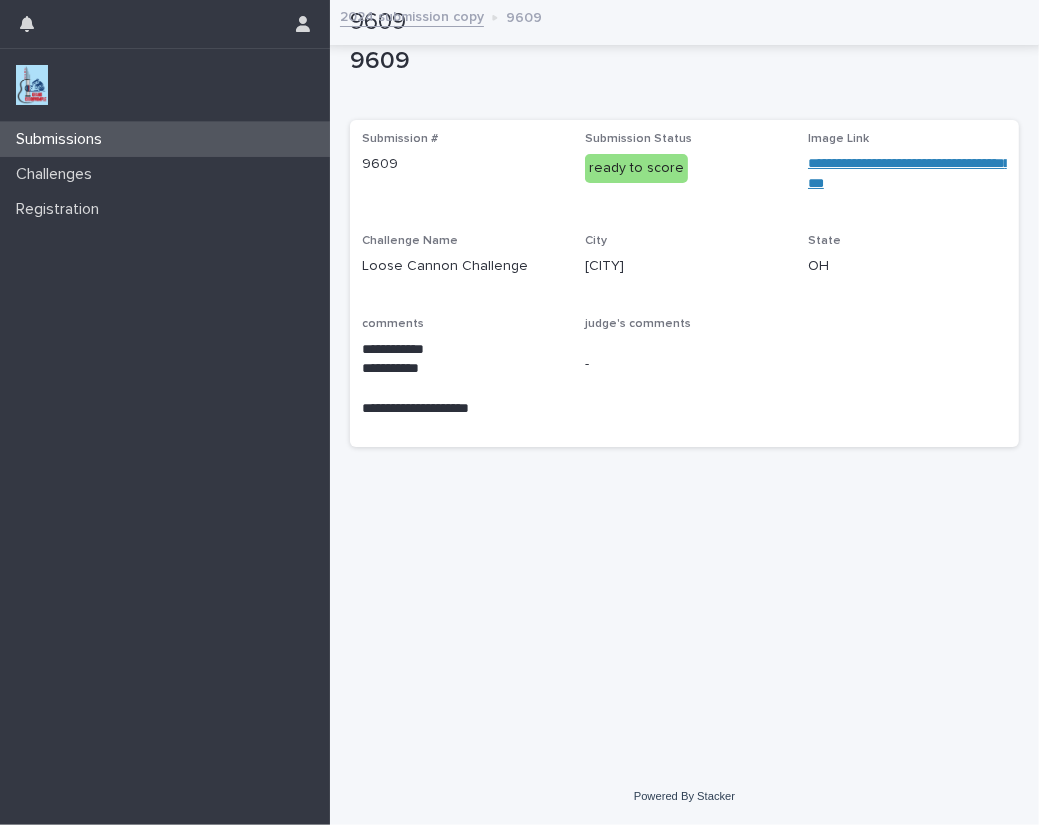 scroll, scrollTop: 0, scrollLeft: 0, axis: both 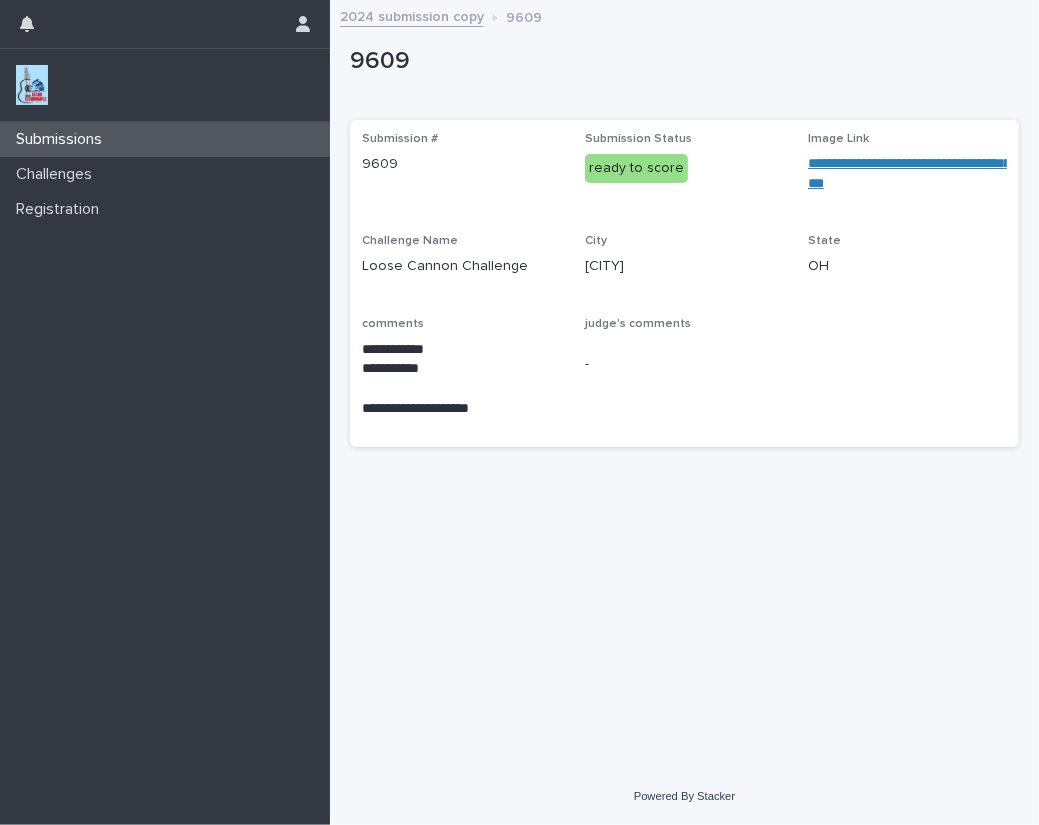 click at bounding box center (32, 85) 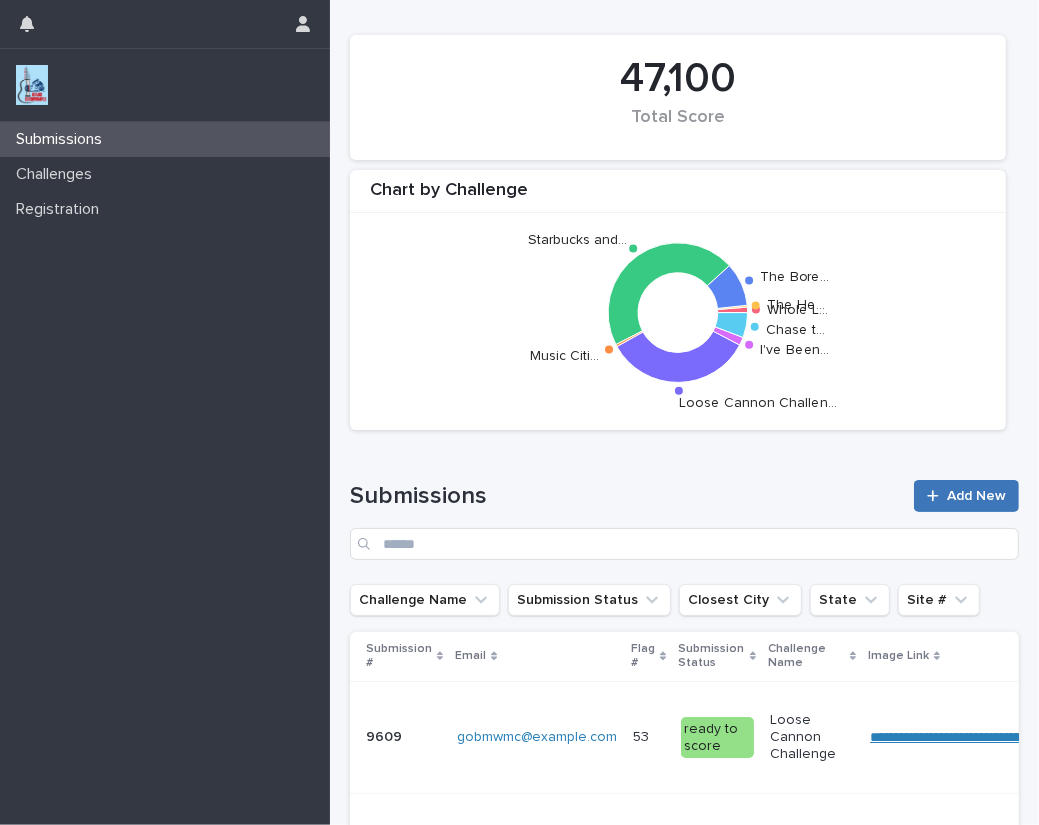 click on "Add New" at bounding box center (976, 496) 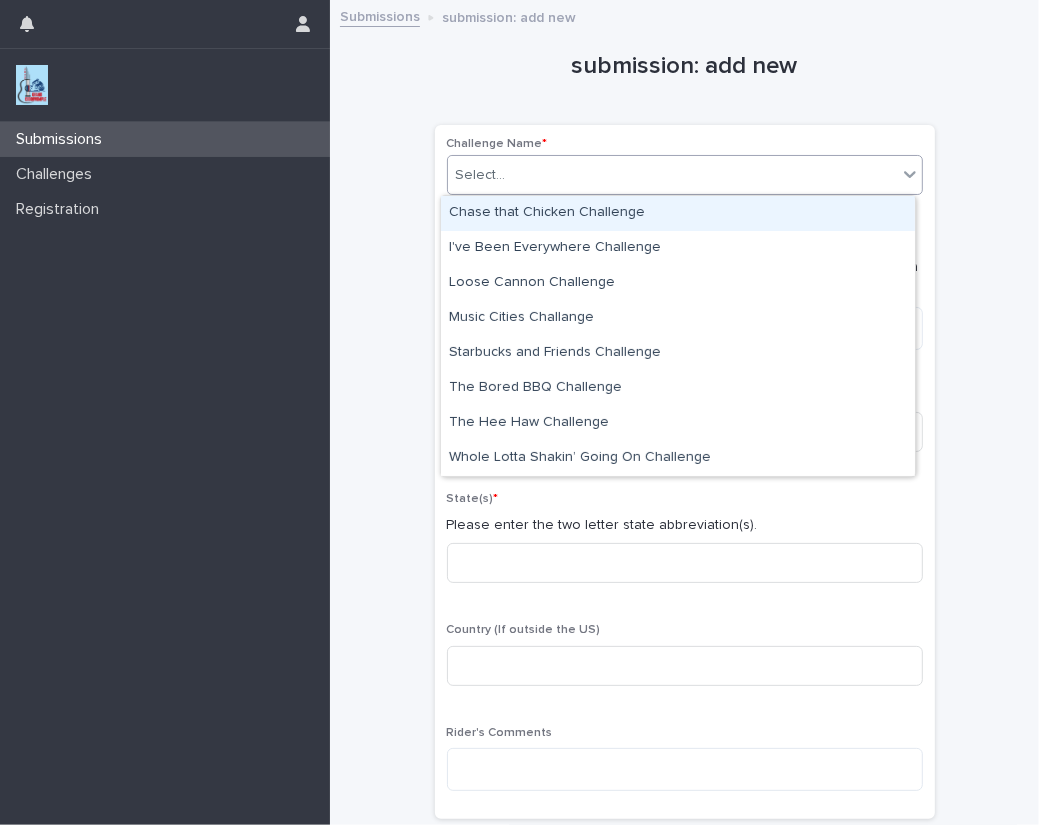 click on "Select..." at bounding box center [672, 175] 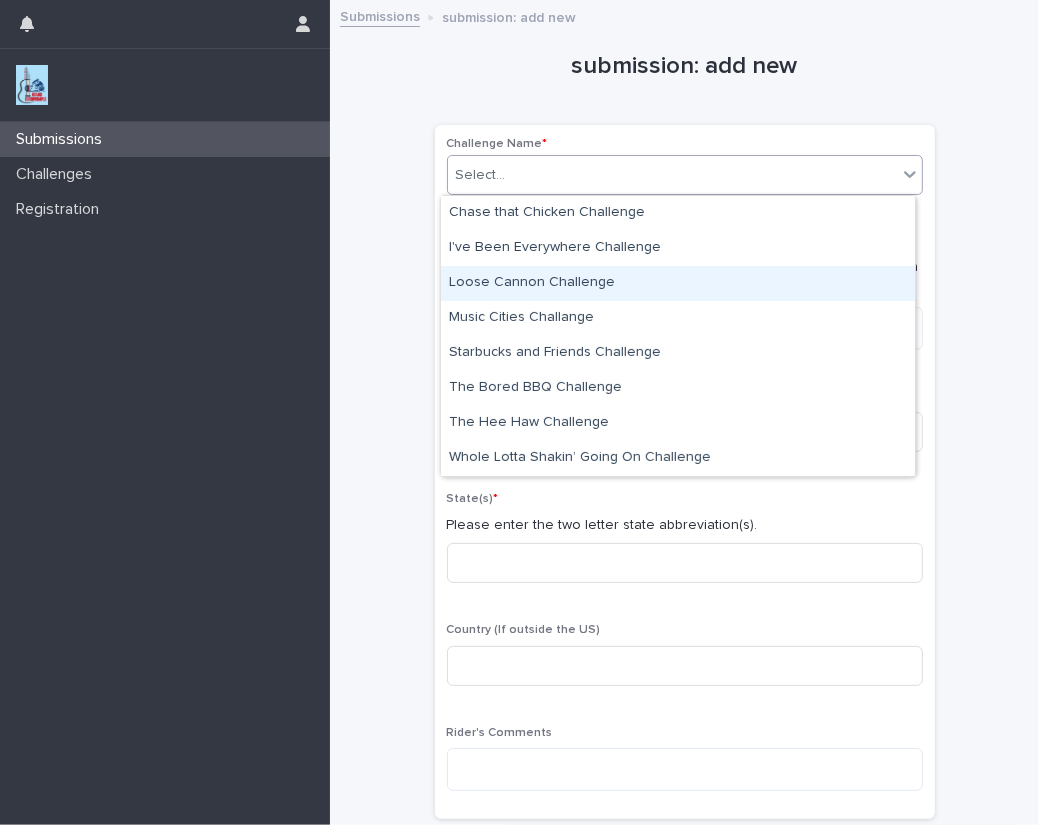 click on "Loose Cannon Challenge" at bounding box center (678, 283) 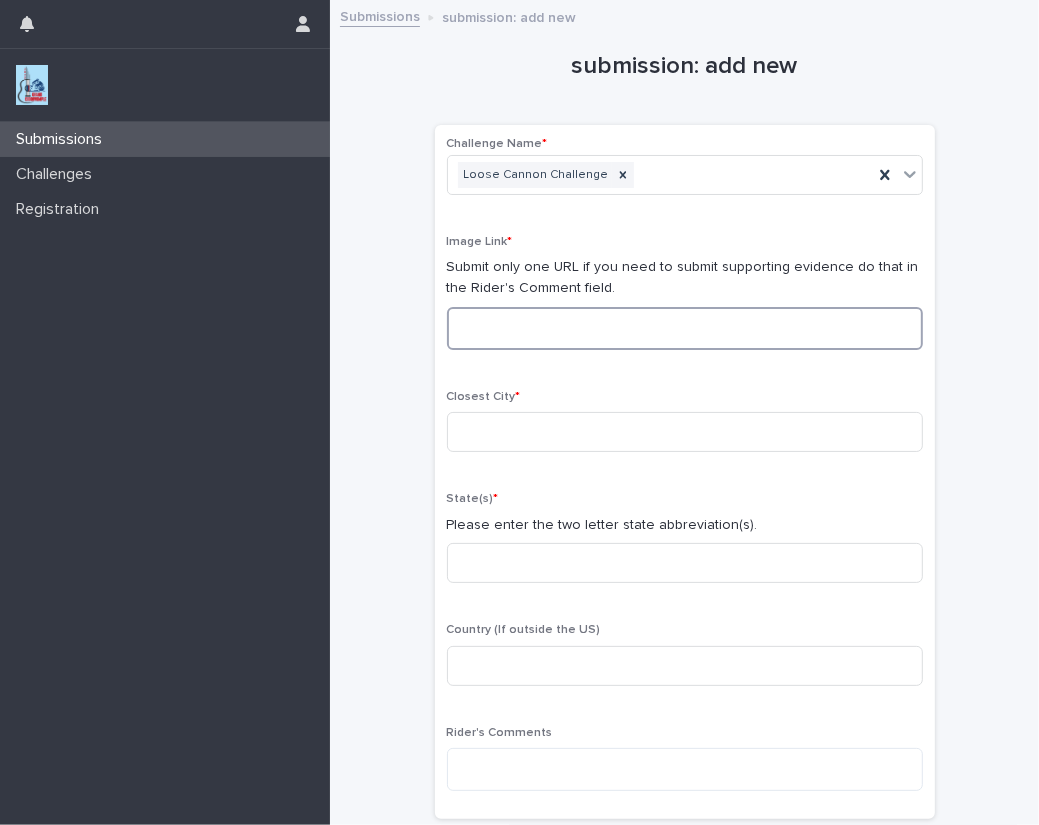 click at bounding box center (685, 328) 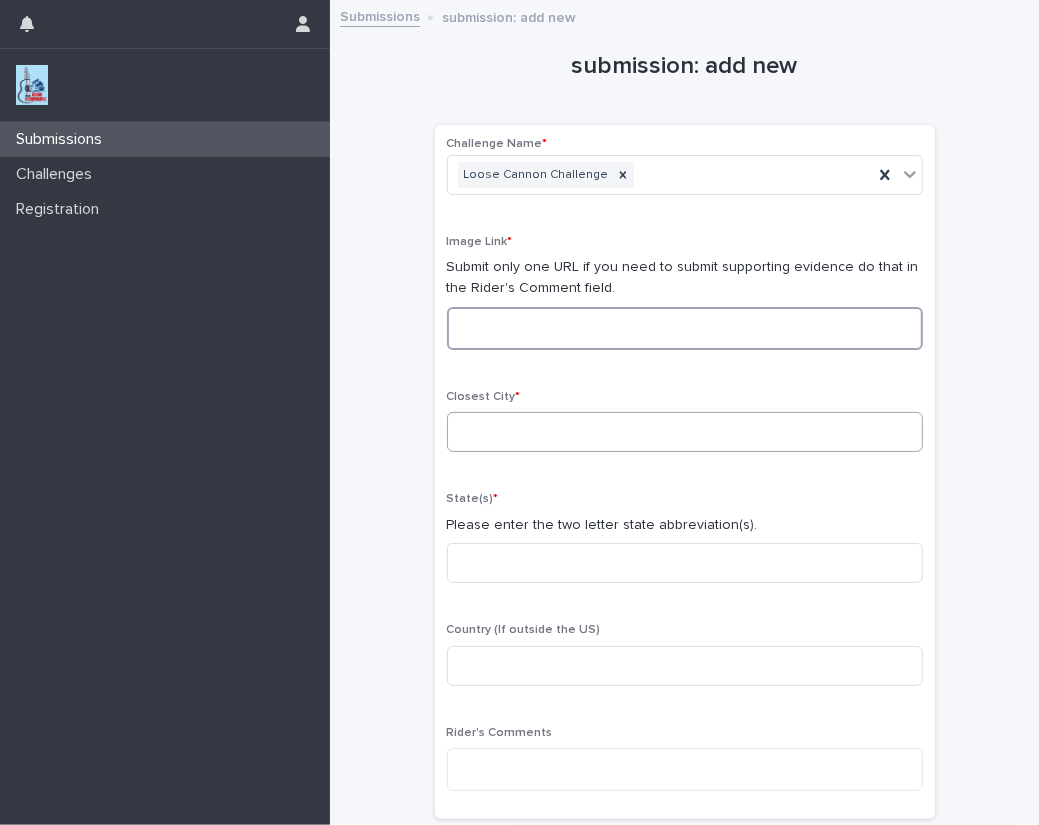 paste on "**********" 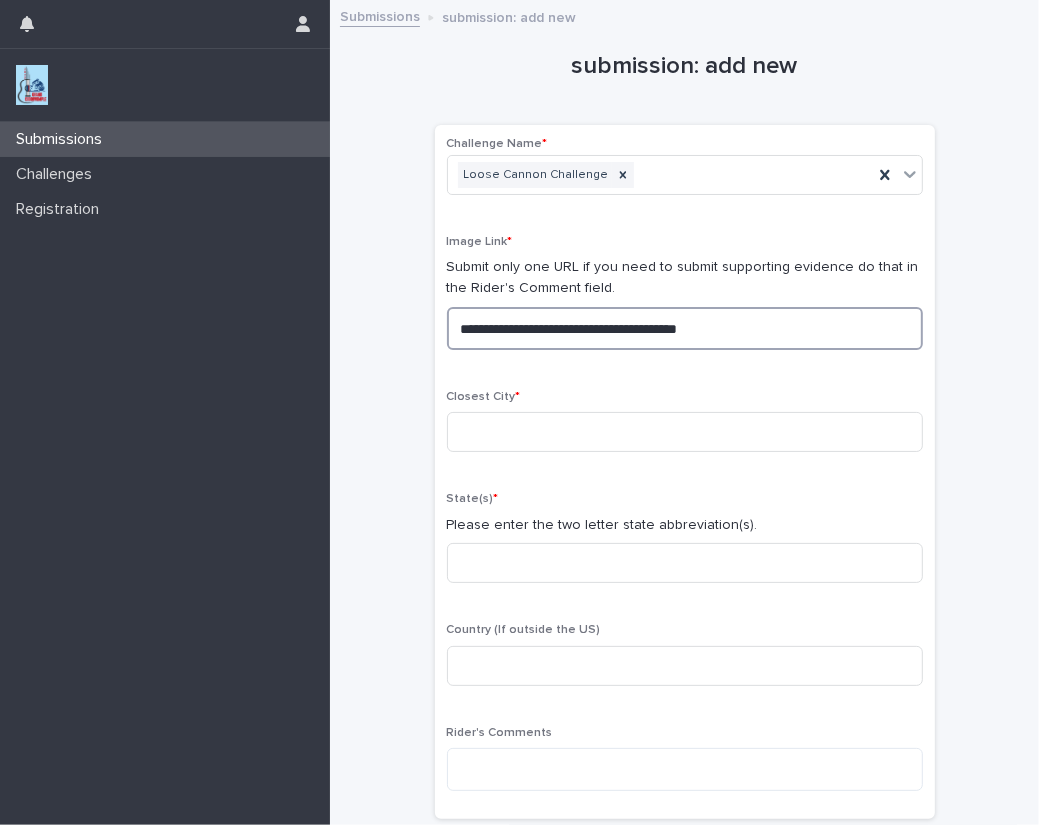 drag, startPoint x: 747, startPoint y: 328, endPoint x: 305, endPoint y: 304, distance: 442.6511 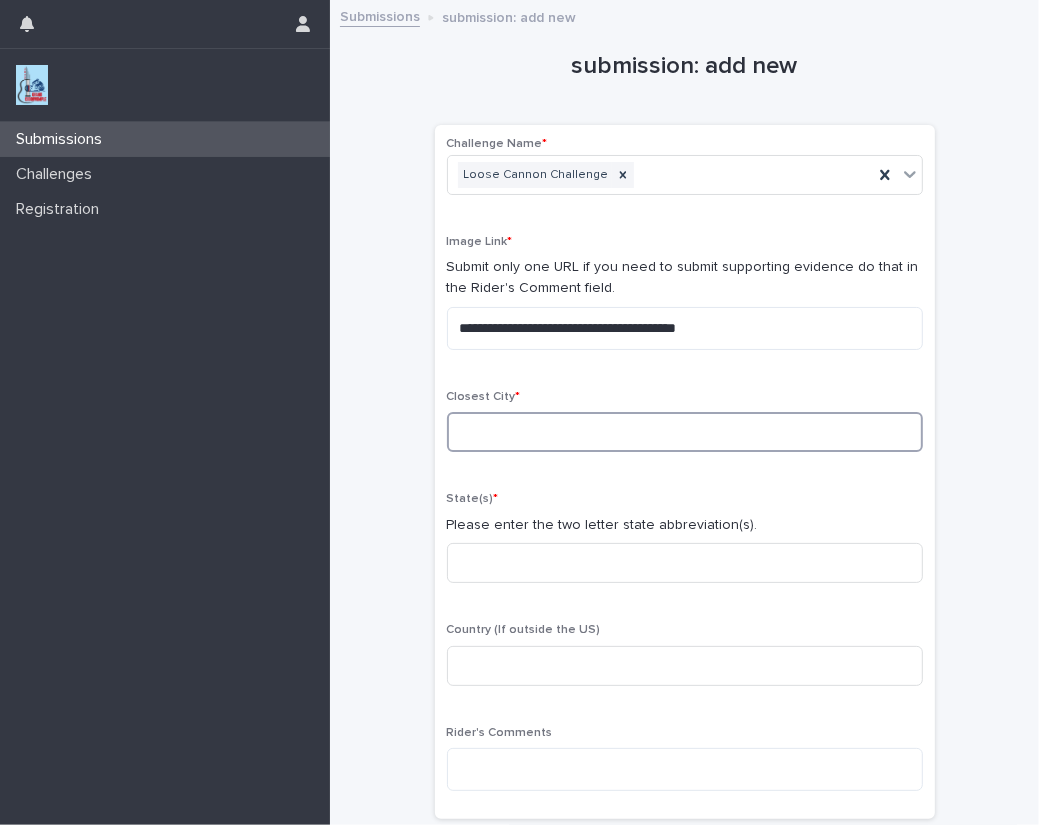 click at bounding box center [685, 432] 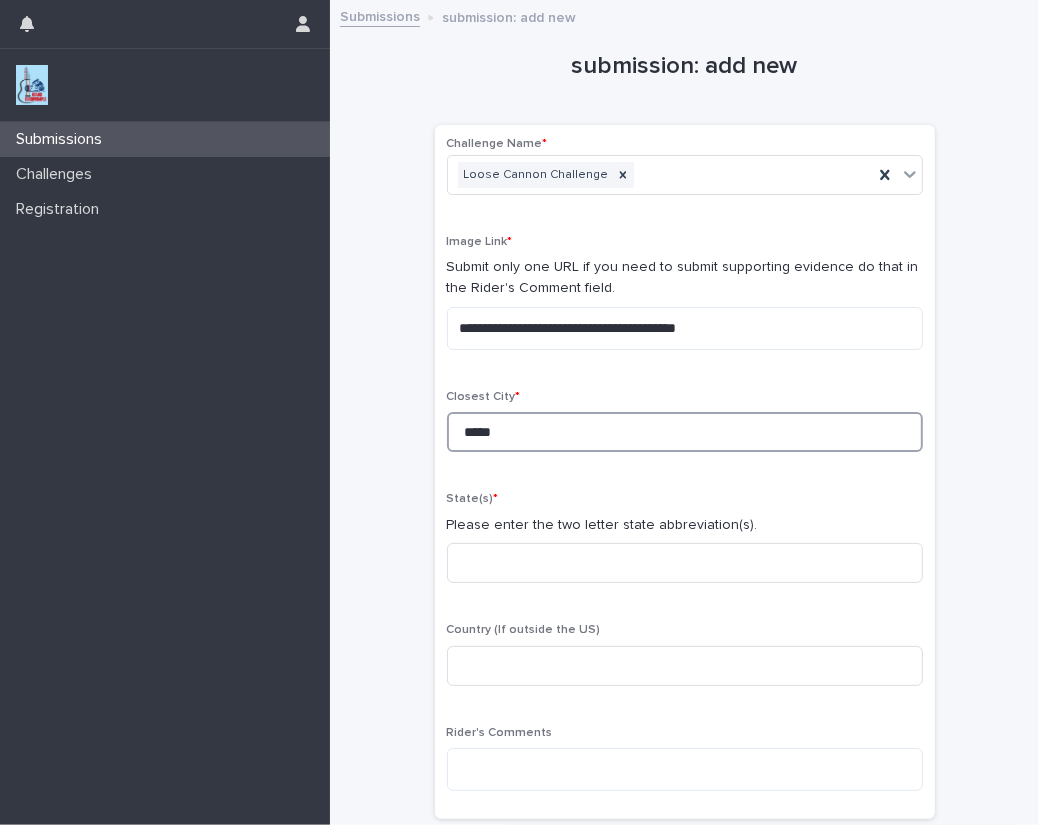 type on "*****" 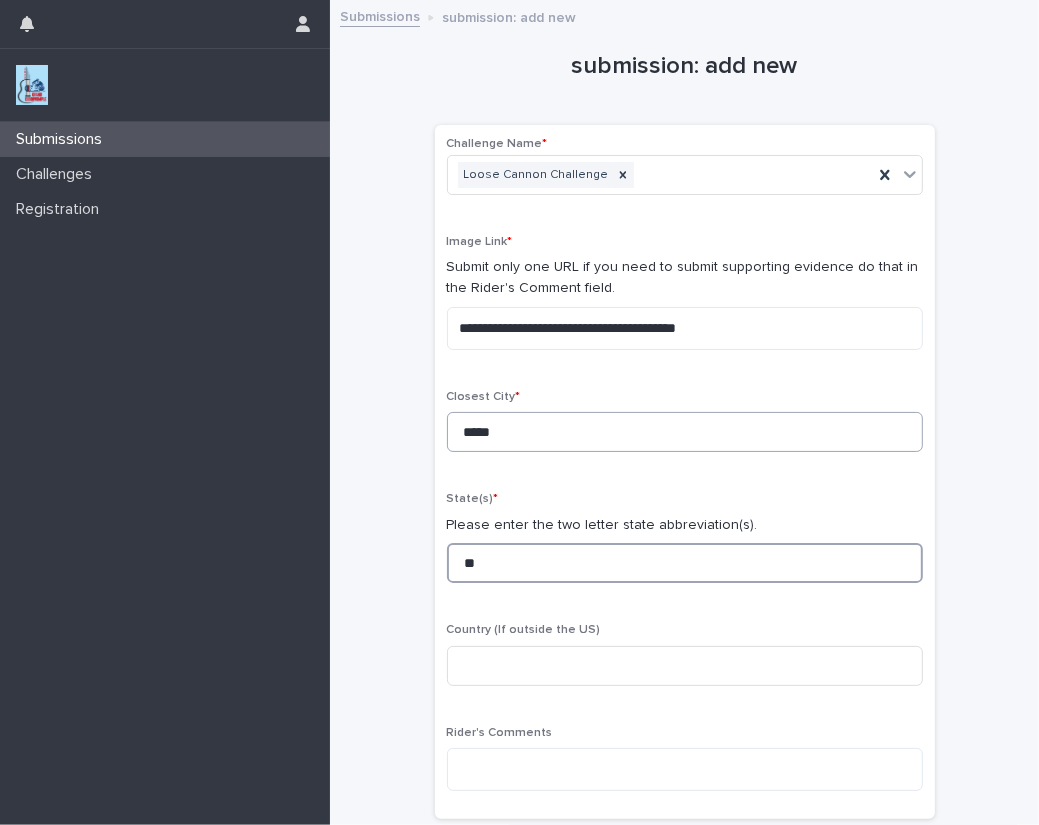 type on "**" 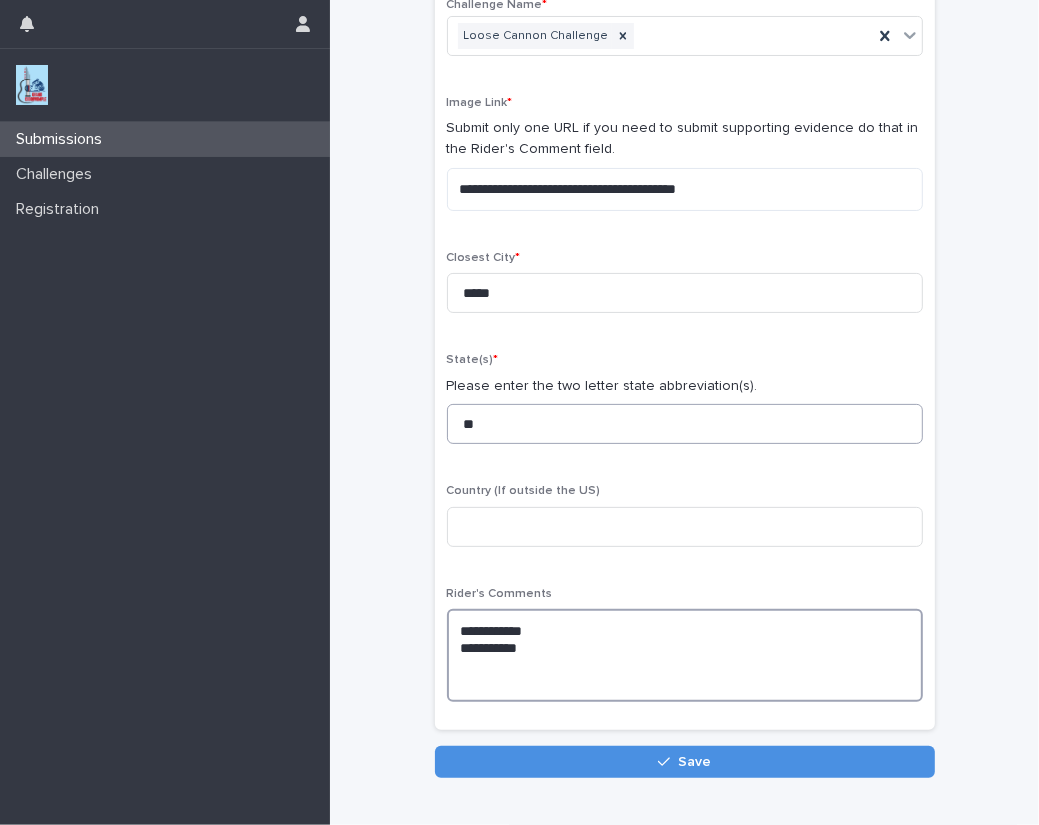 scroll, scrollTop: 182, scrollLeft: 0, axis: vertical 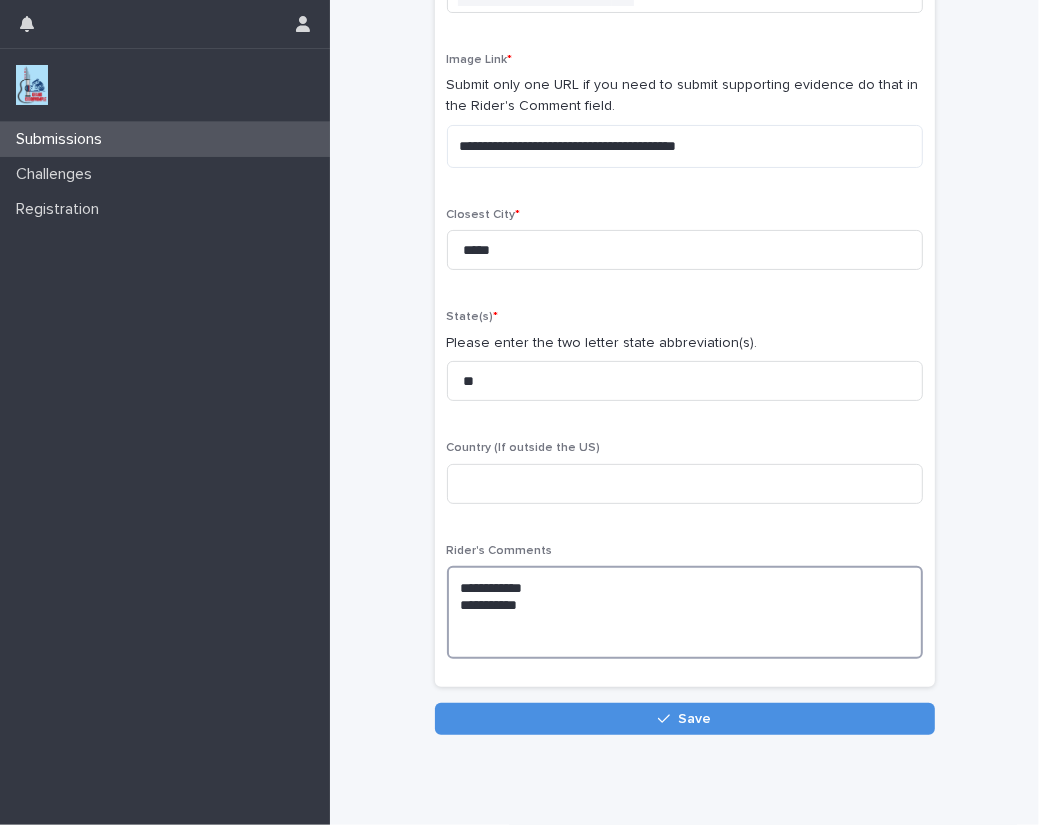 click on "**********" at bounding box center (685, 612) 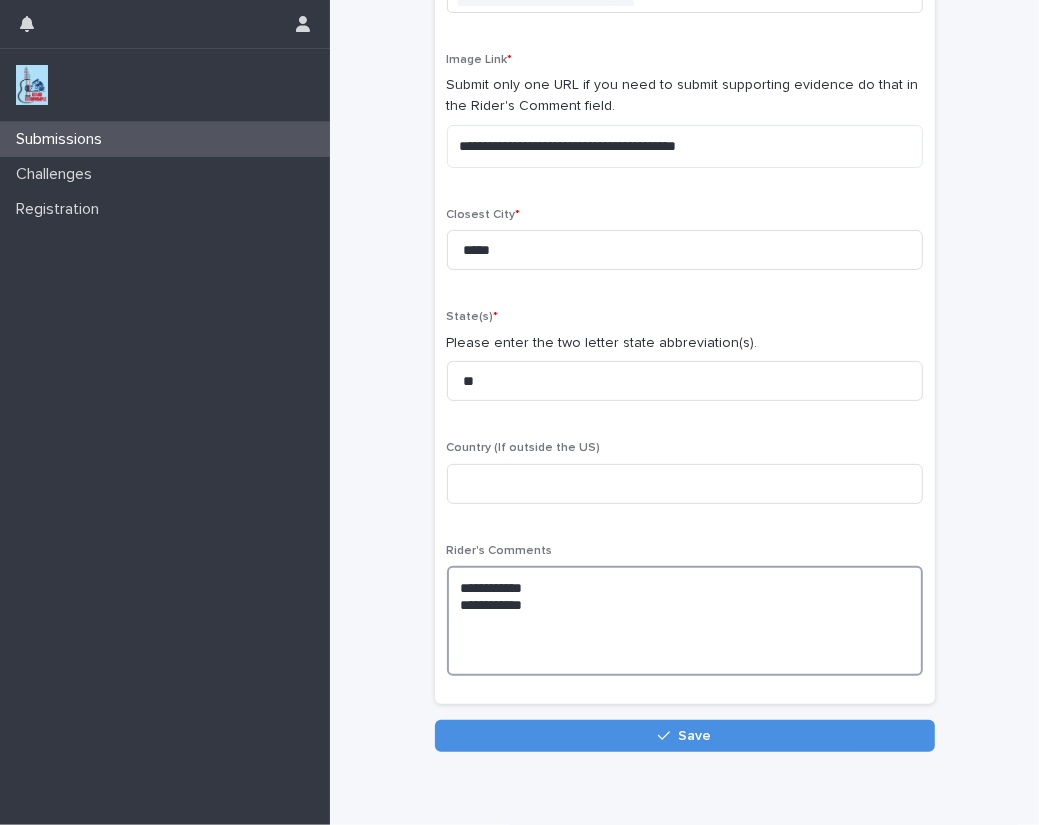 paste on "**********" 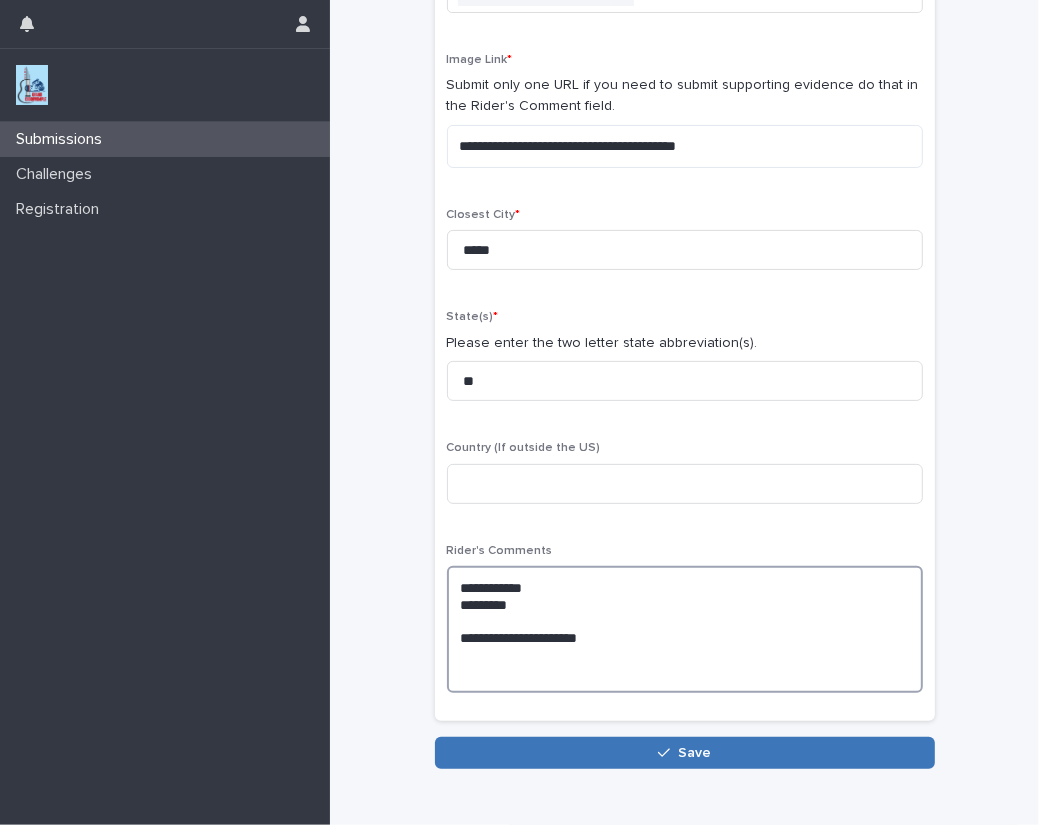 type on "**********" 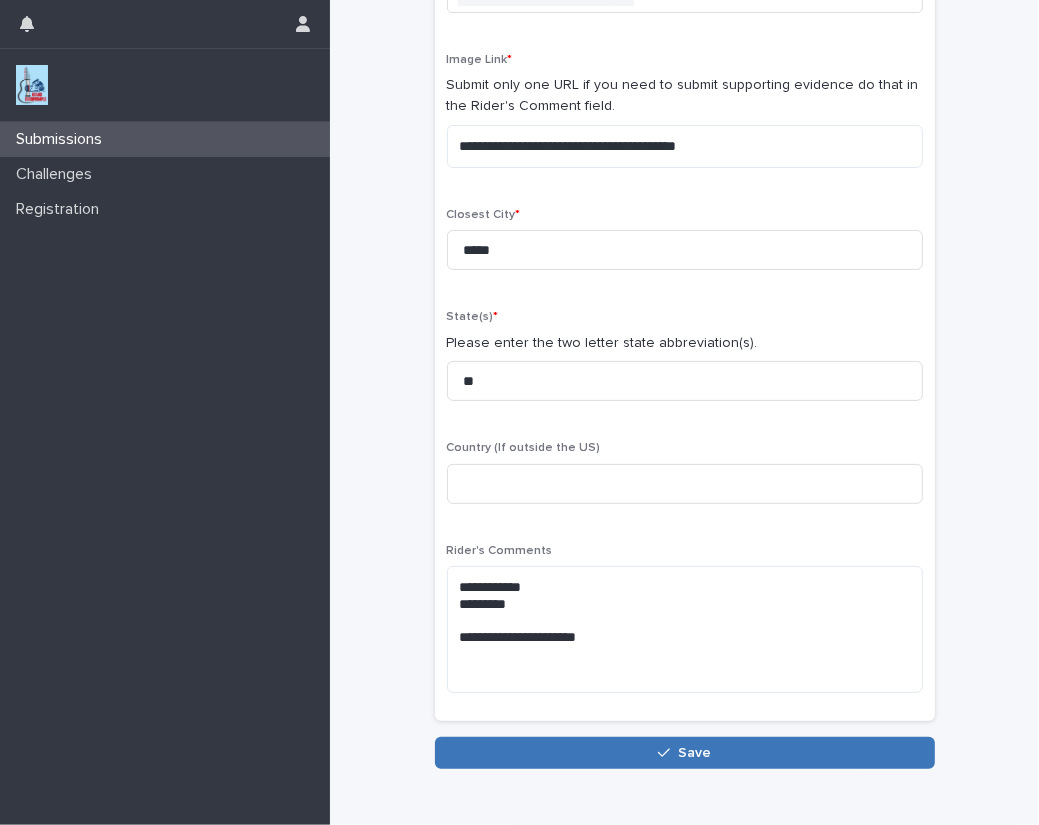 click on "Save" at bounding box center (694, 753) 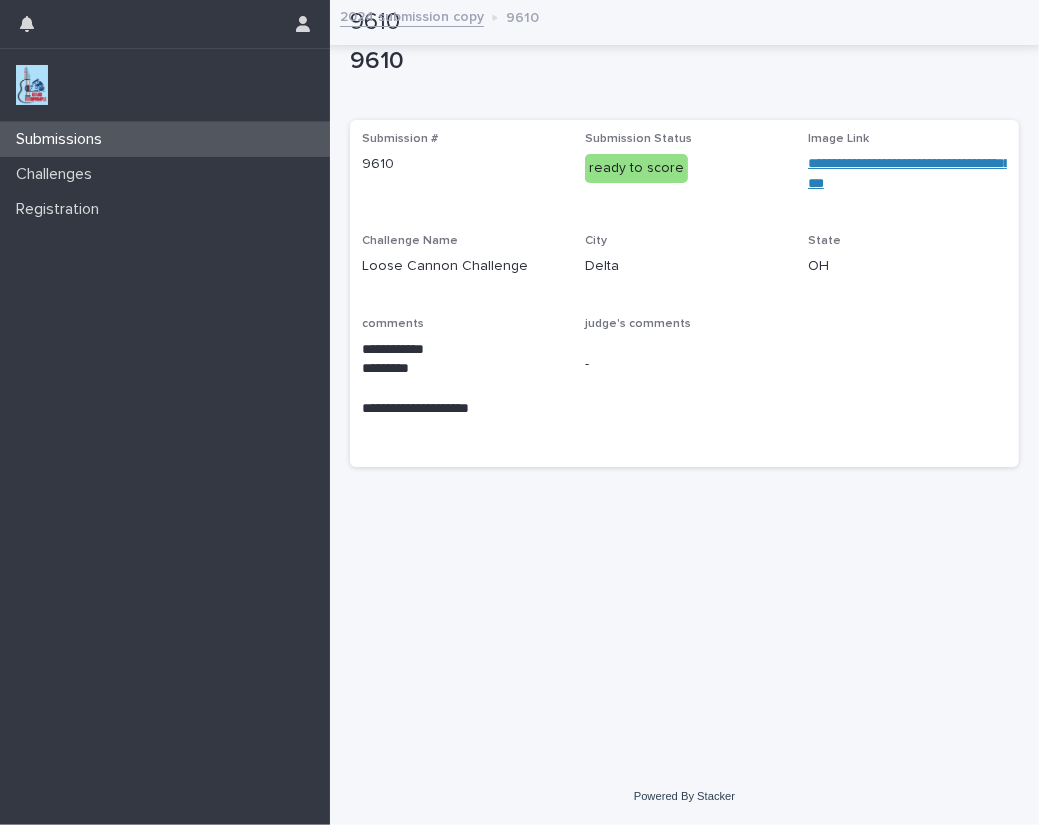 scroll, scrollTop: 0, scrollLeft: 0, axis: both 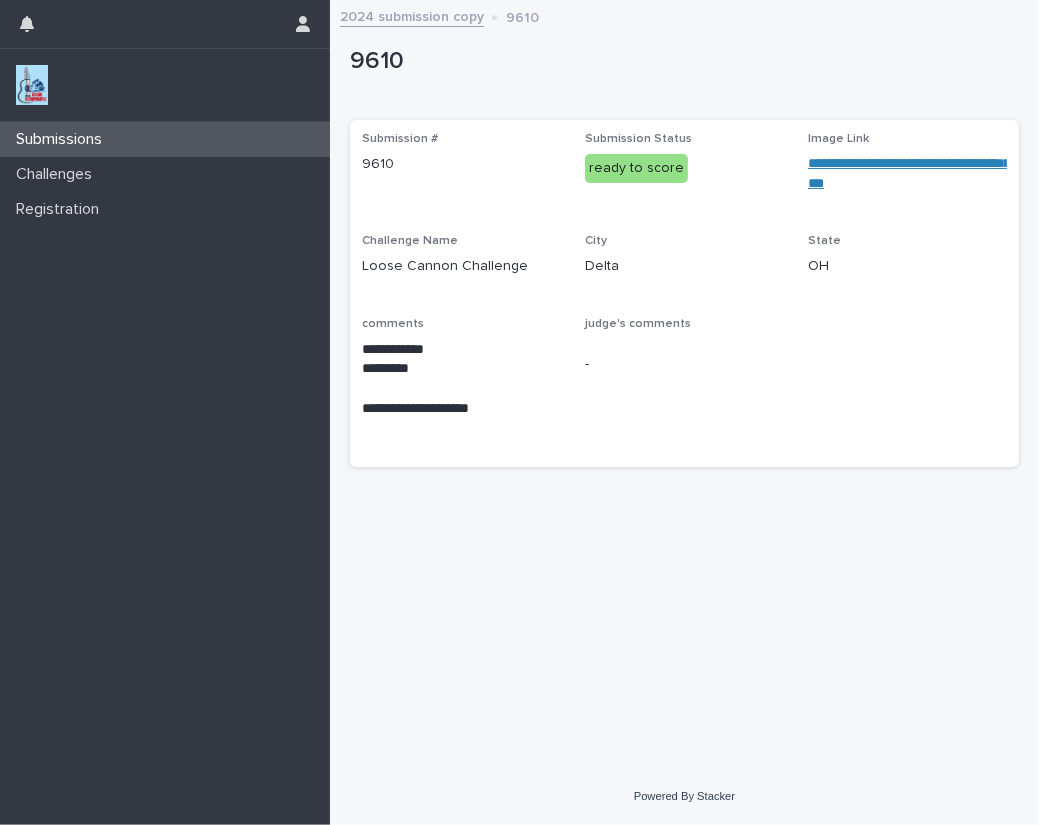 click at bounding box center (32, 85) 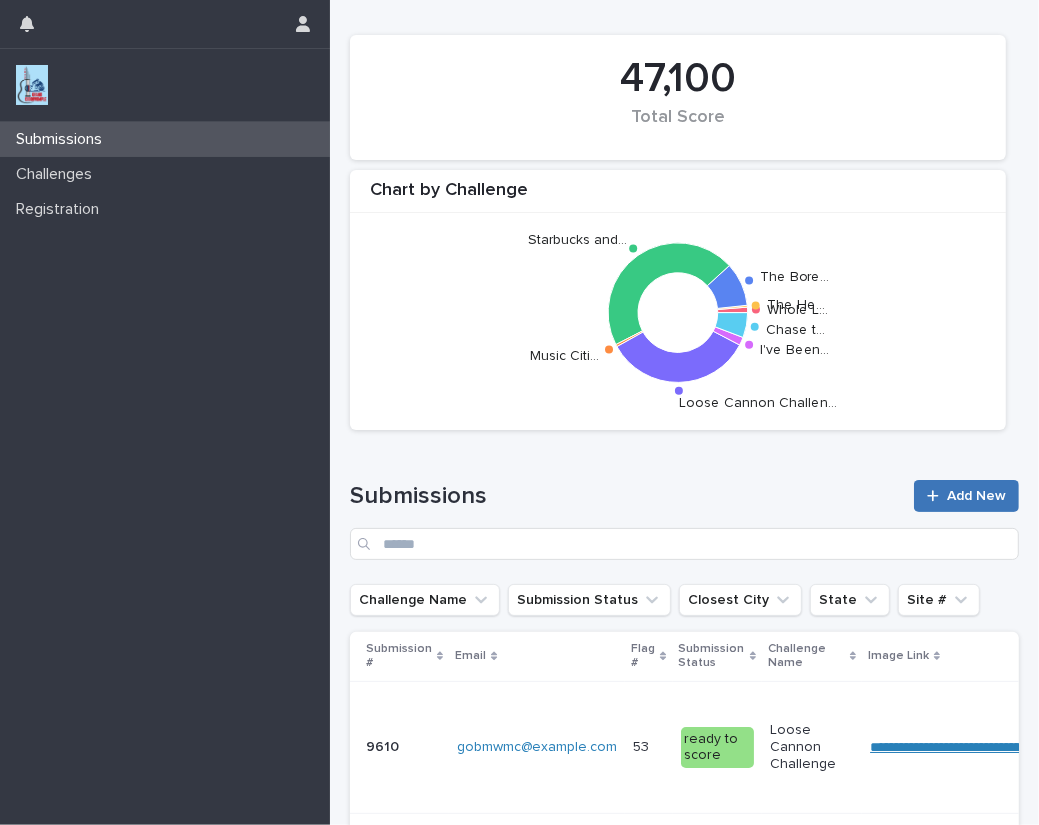 click at bounding box center (937, 496) 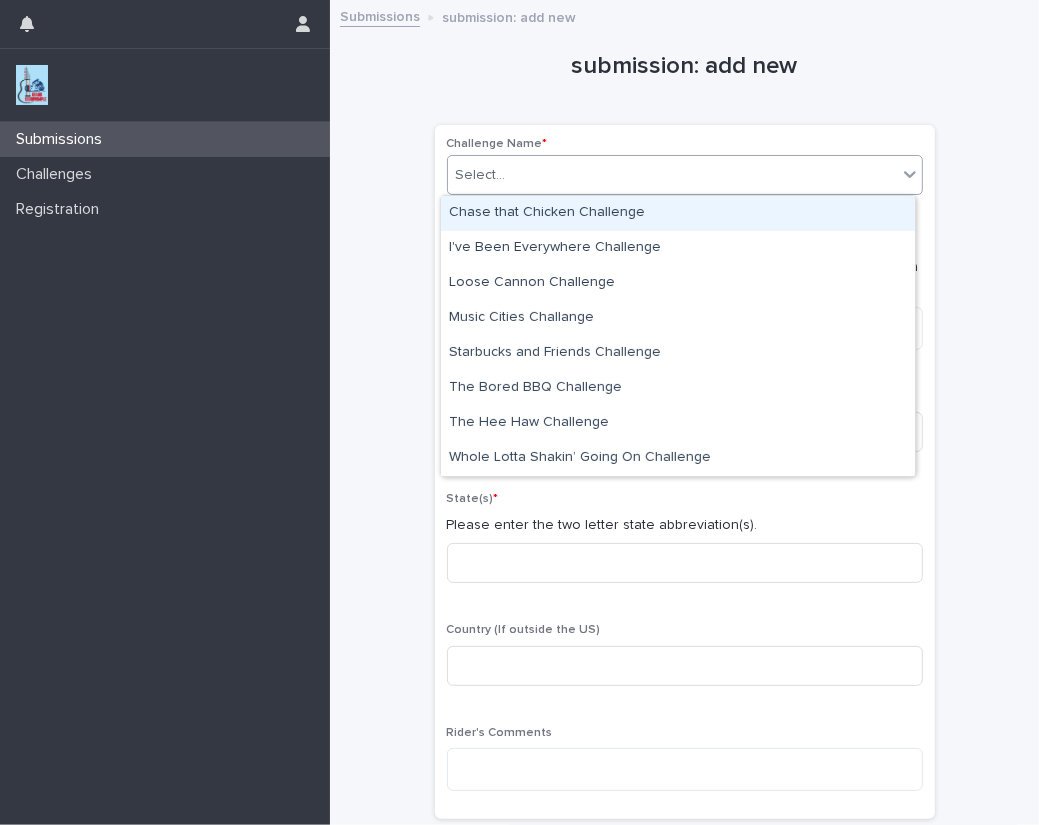 click on "Select..." at bounding box center (672, 175) 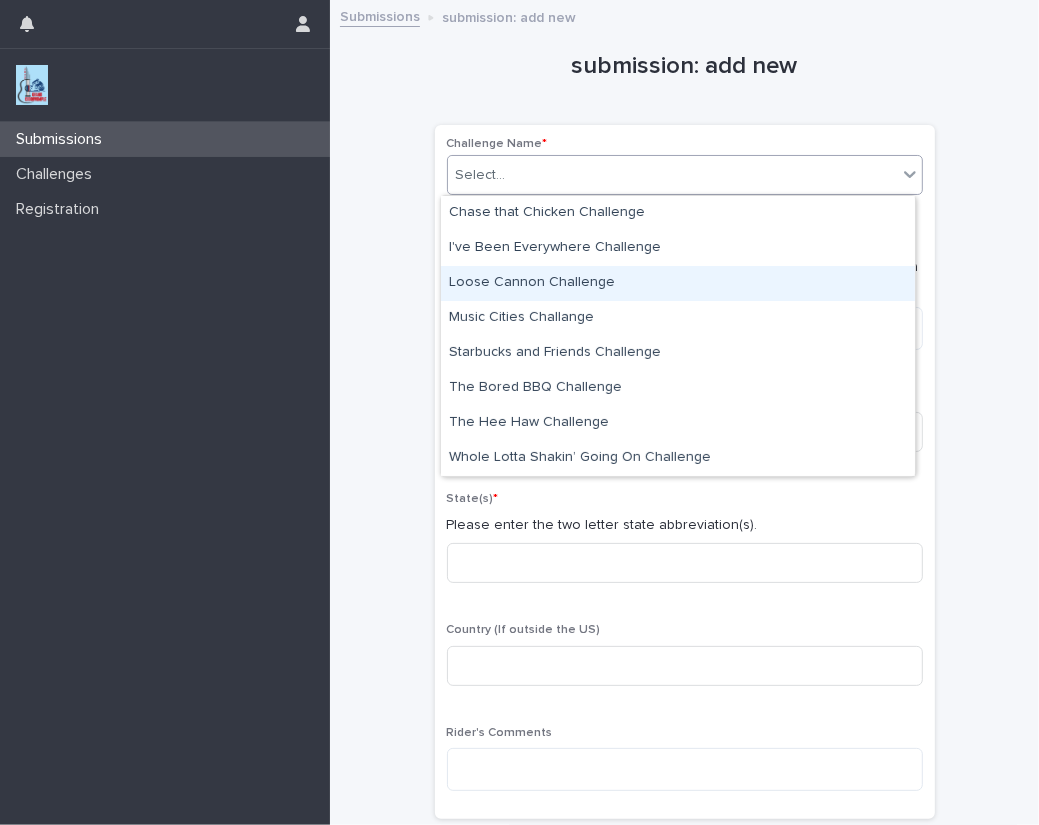 click on "Loose Cannon Challenge" at bounding box center (678, 283) 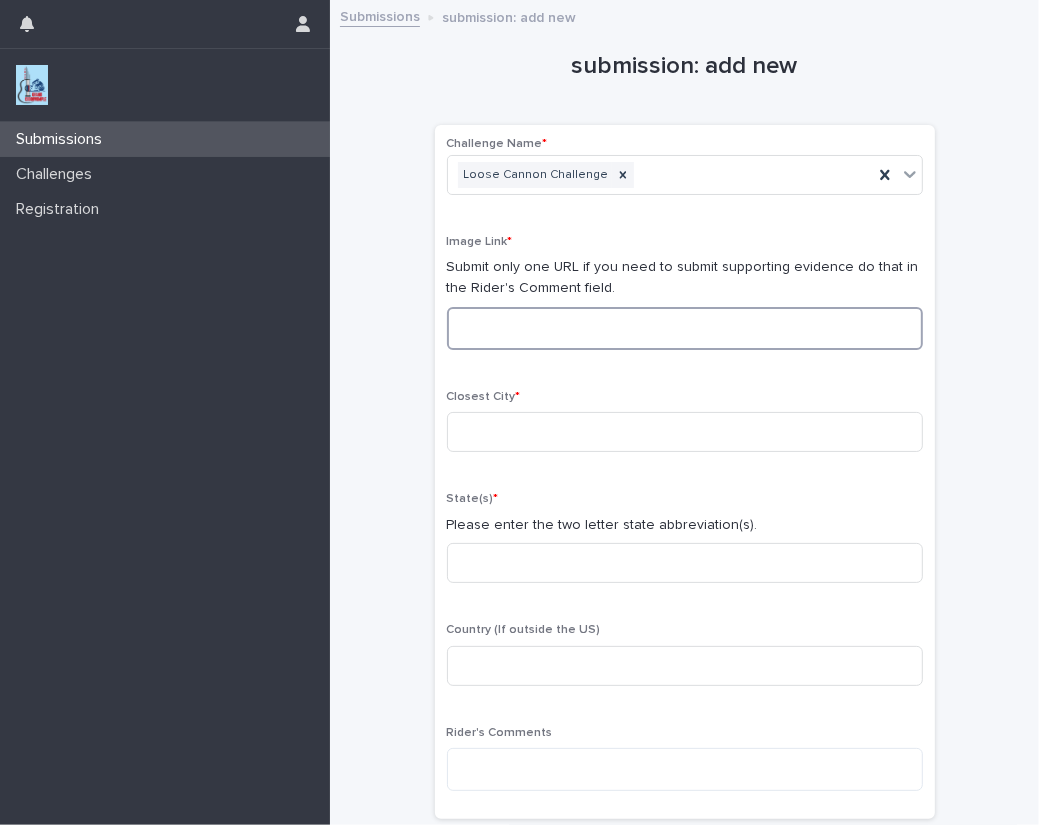 click at bounding box center [685, 328] 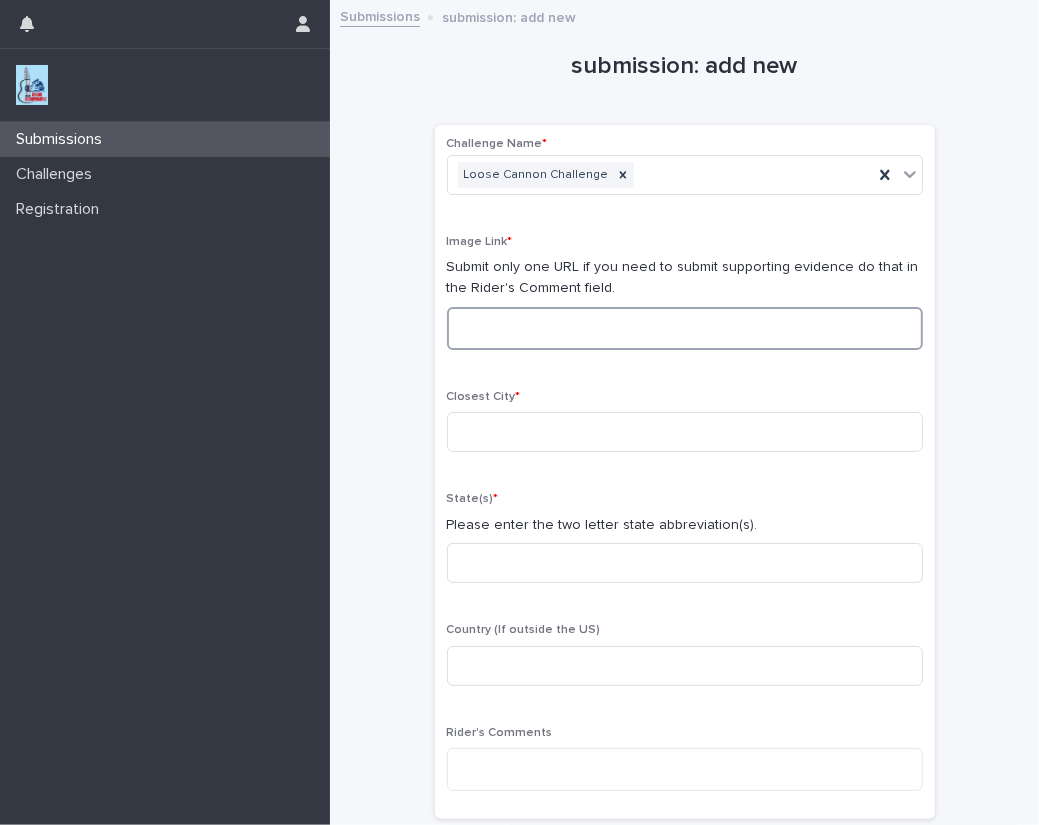 paste on "**********" 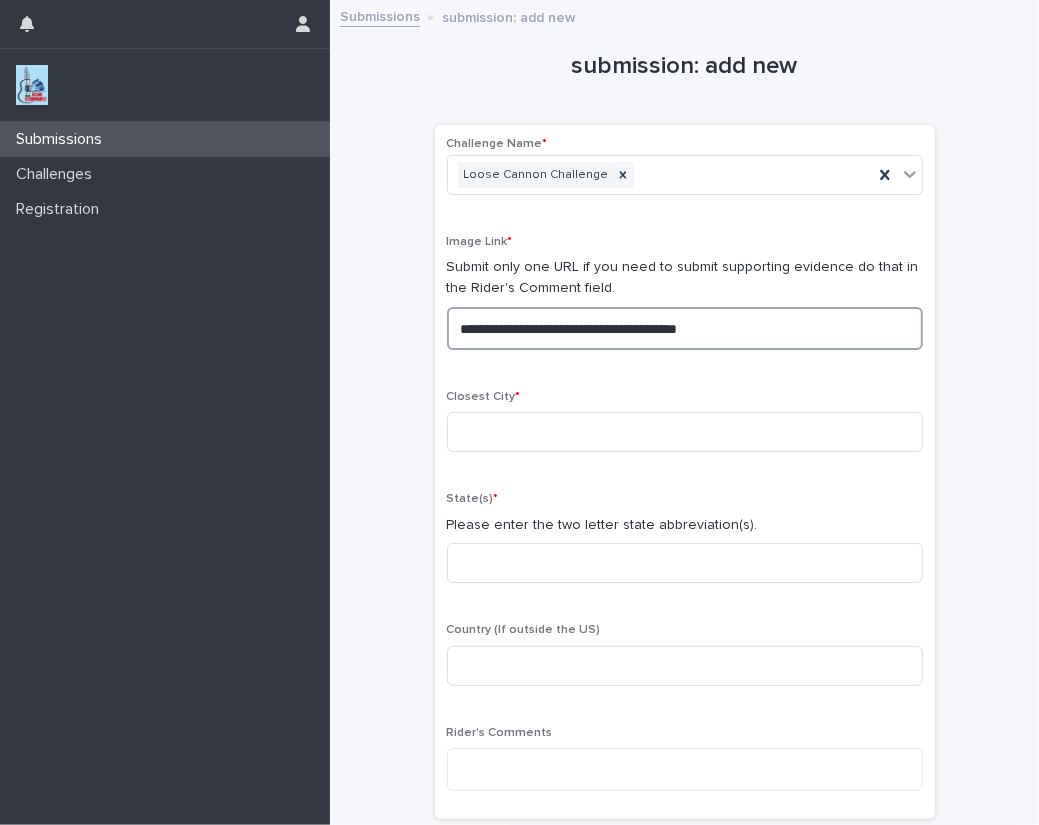 drag, startPoint x: 794, startPoint y: 320, endPoint x: 259, endPoint y: 289, distance: 535.8974 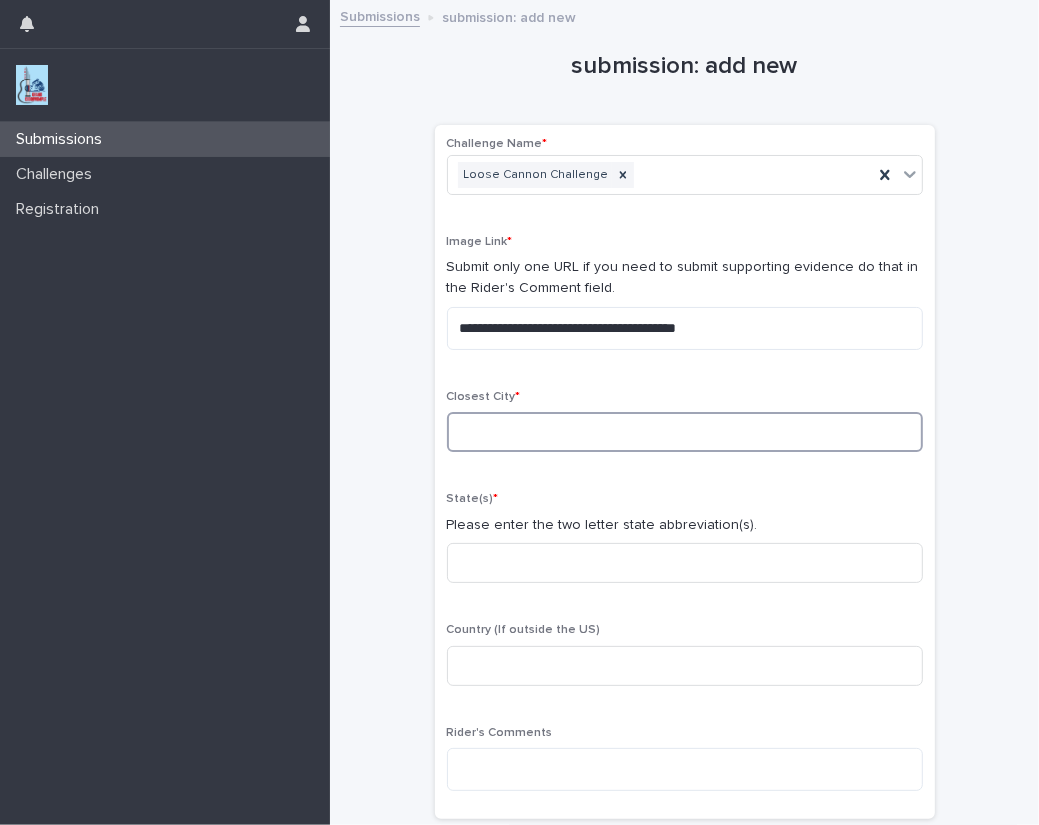 drag, startPoint x: 506, startPoint y: 430, endPoint x: 539, endPoint y: 430, distance: 33 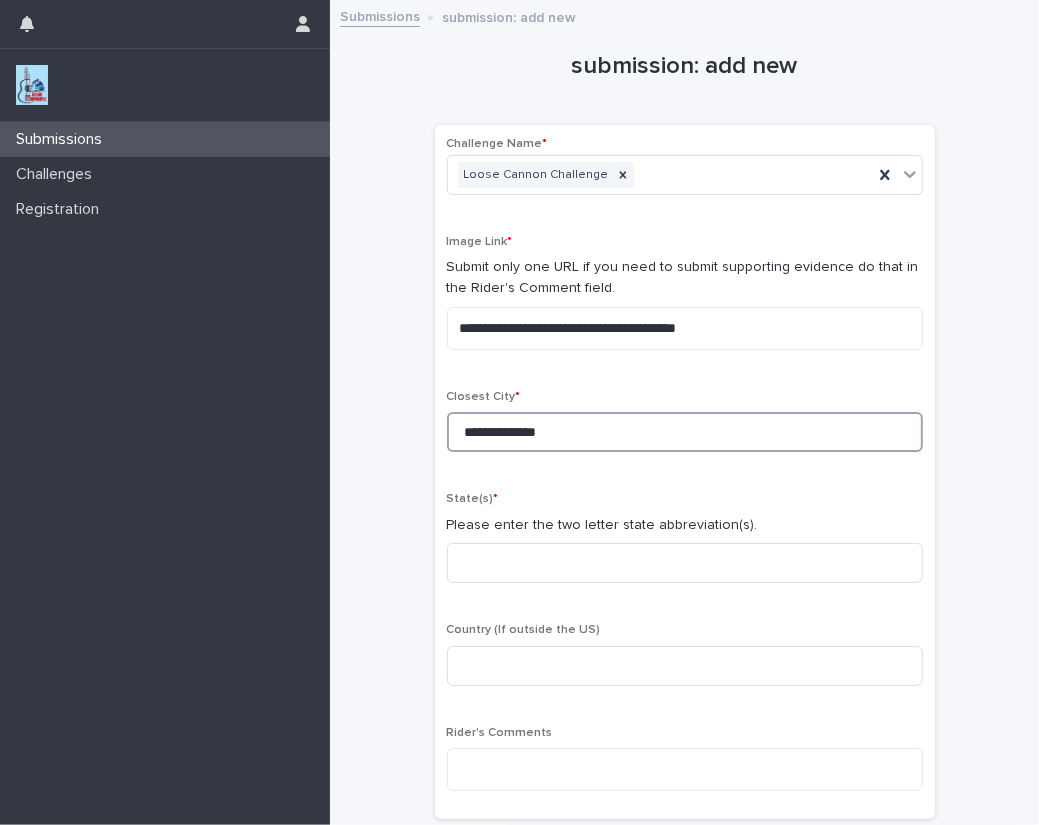 type on "**********" 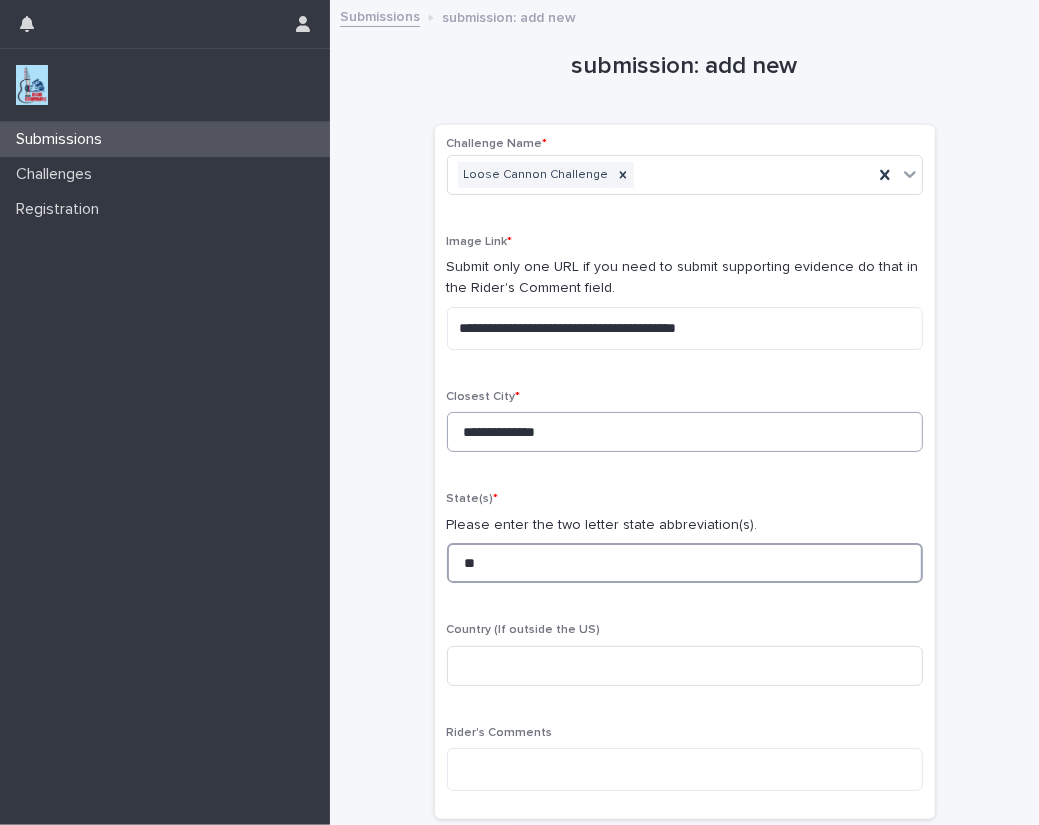 type on "**" 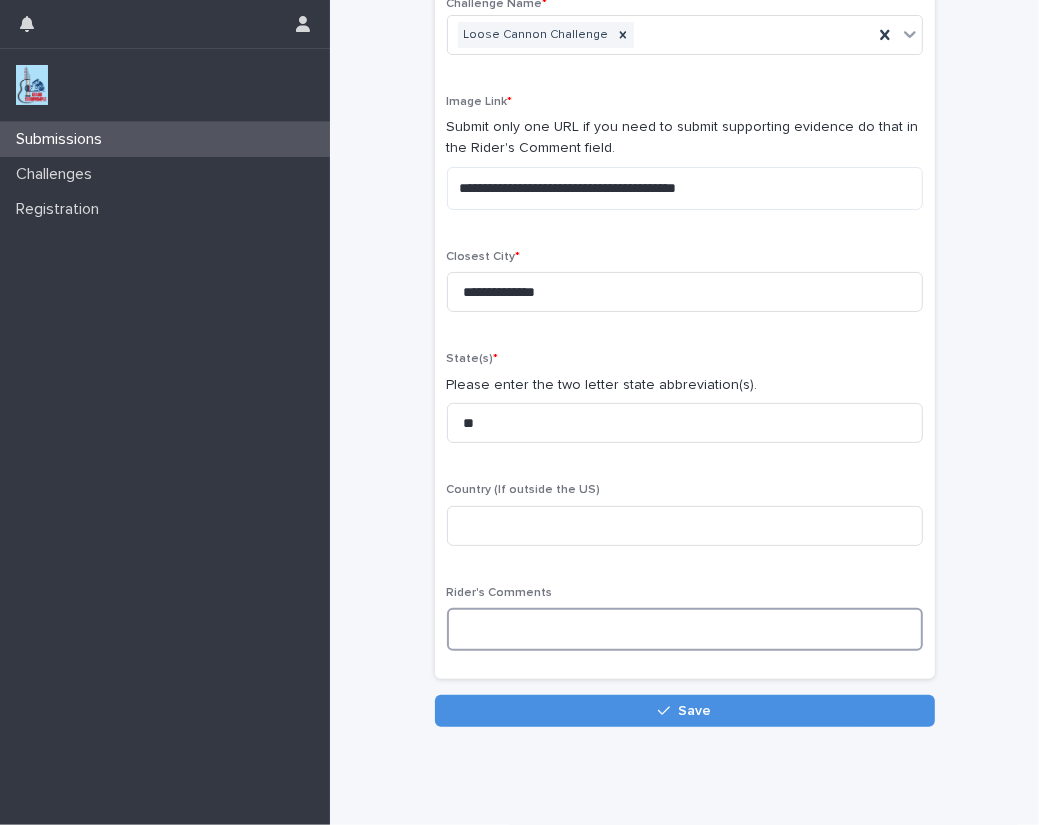 scroll, scrollTop: 151, scrollLeft: 0, axis: vertical 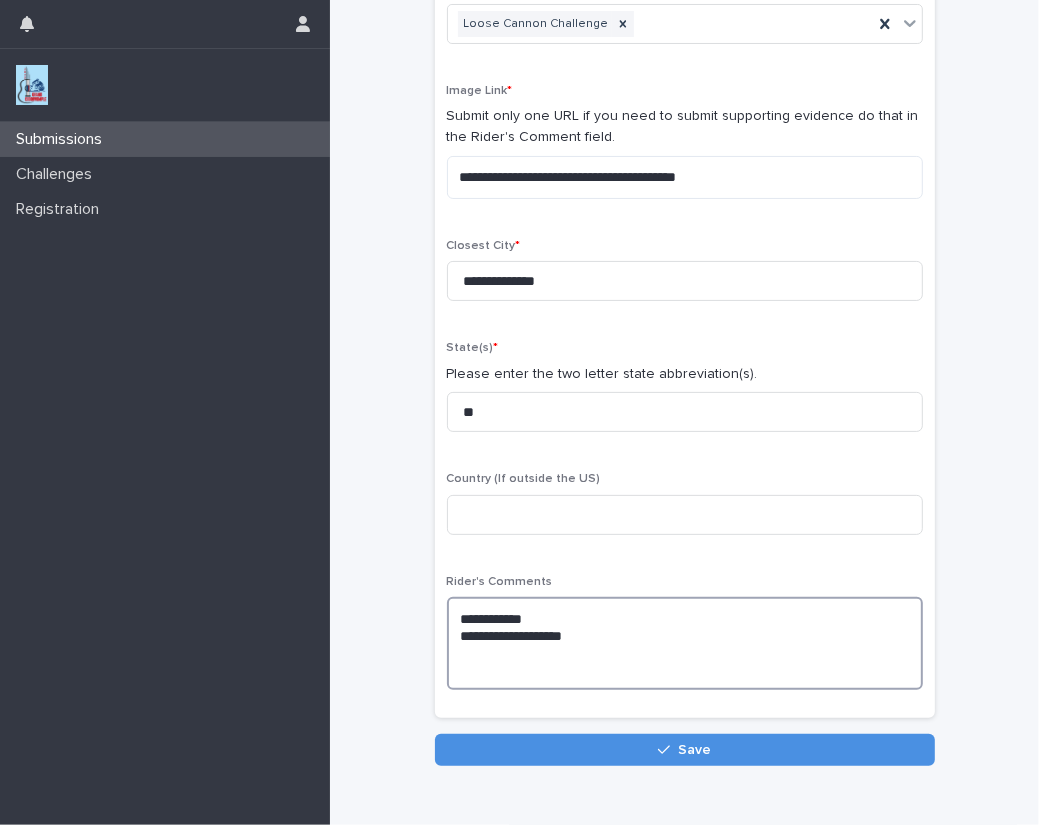 click on "**********" at bounding box center [685, 643] 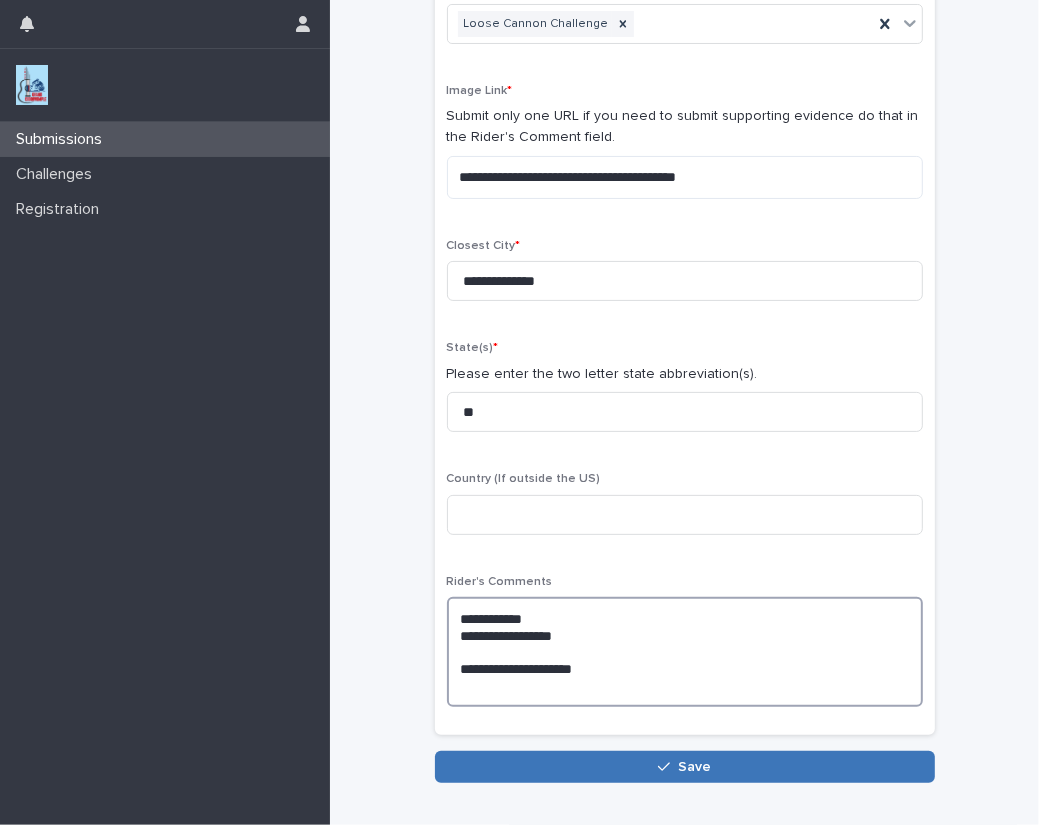 type on "**********" 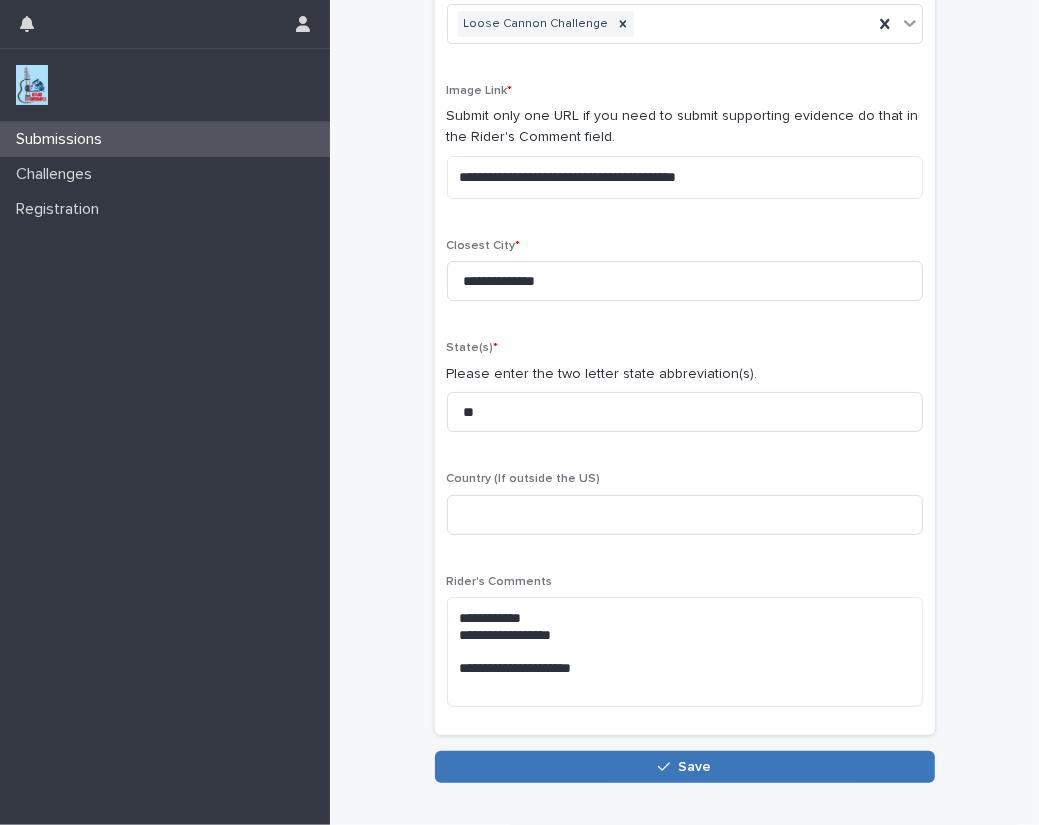 click on "Save" at bounding box center (694, 767) 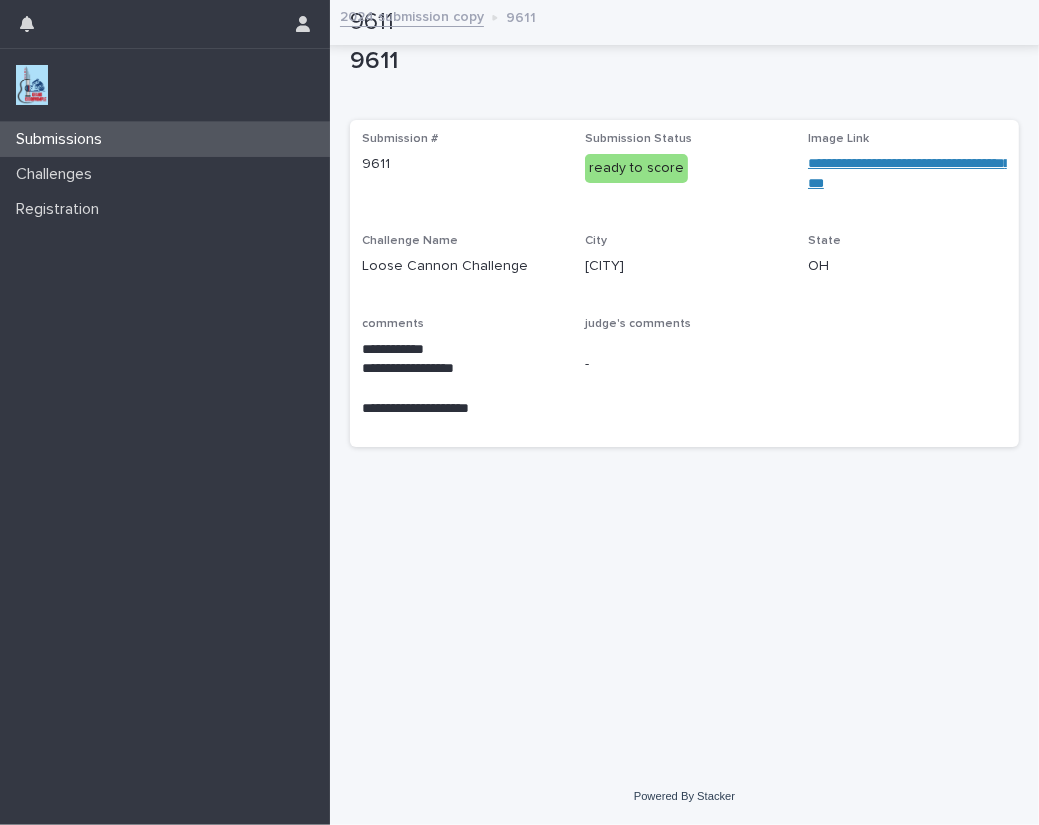 scroll, scrollTop: 0, scrollLeft: 0, axis: both 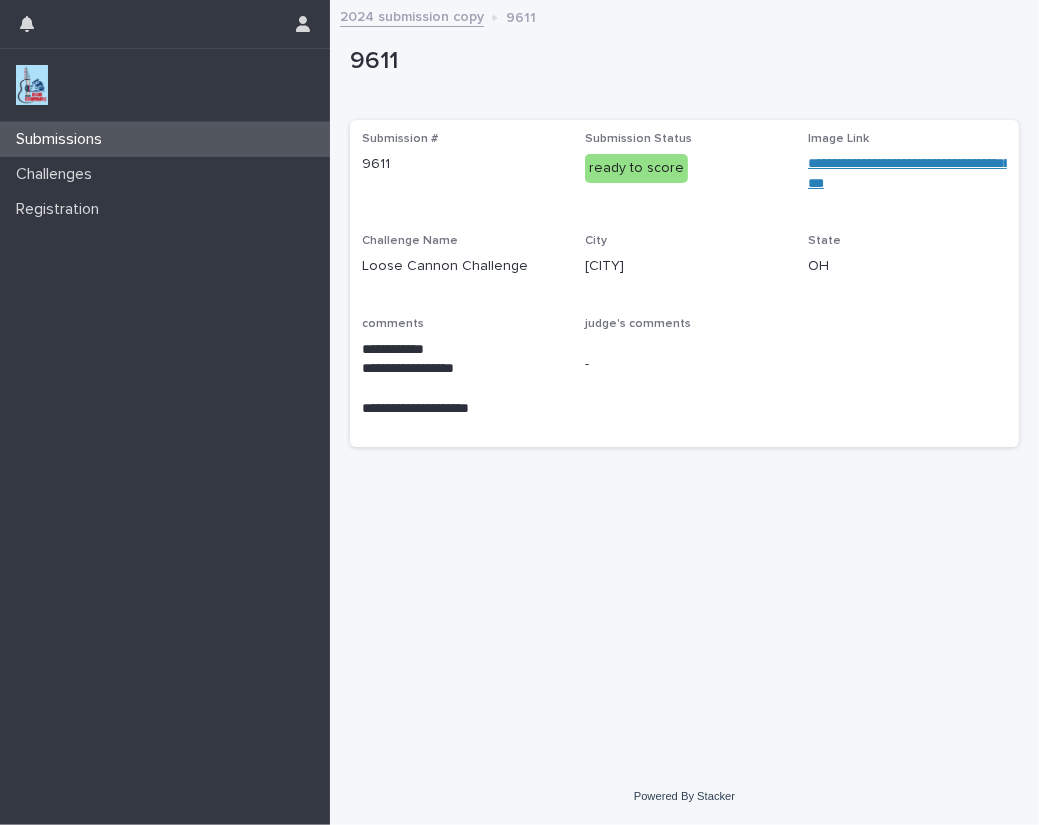 click at bounding box center (32, 85) 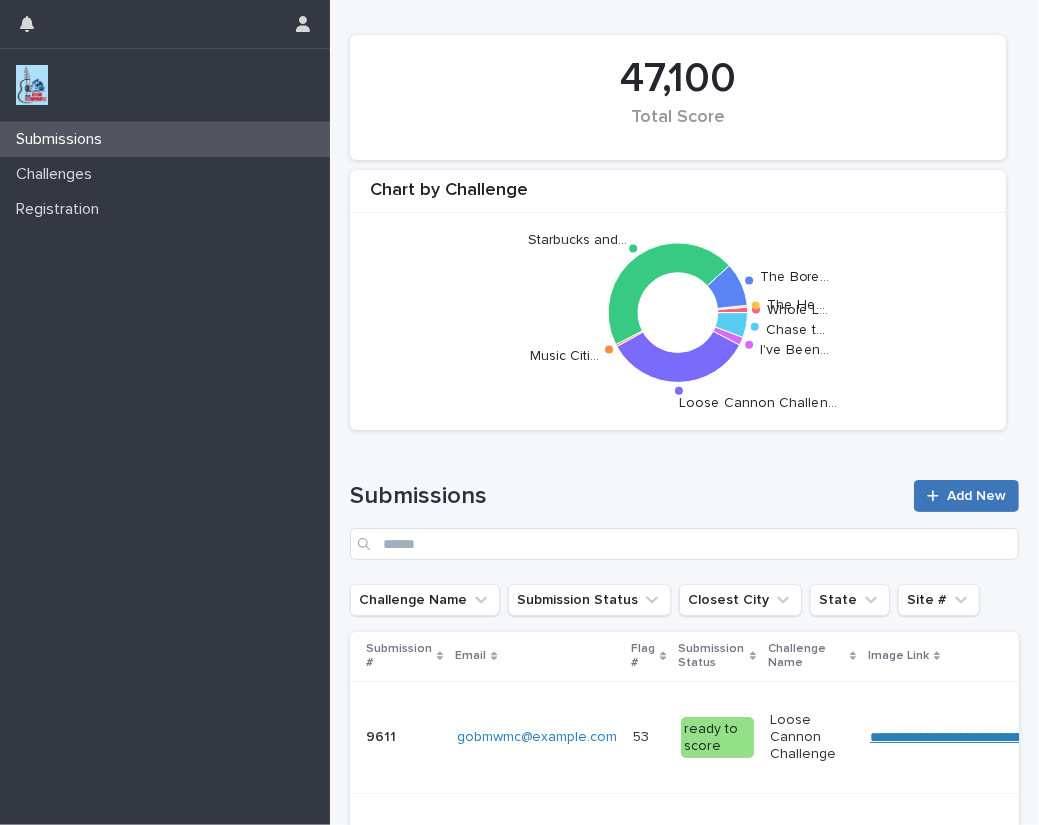 click on "Add New" at bounding box center (966, 496) 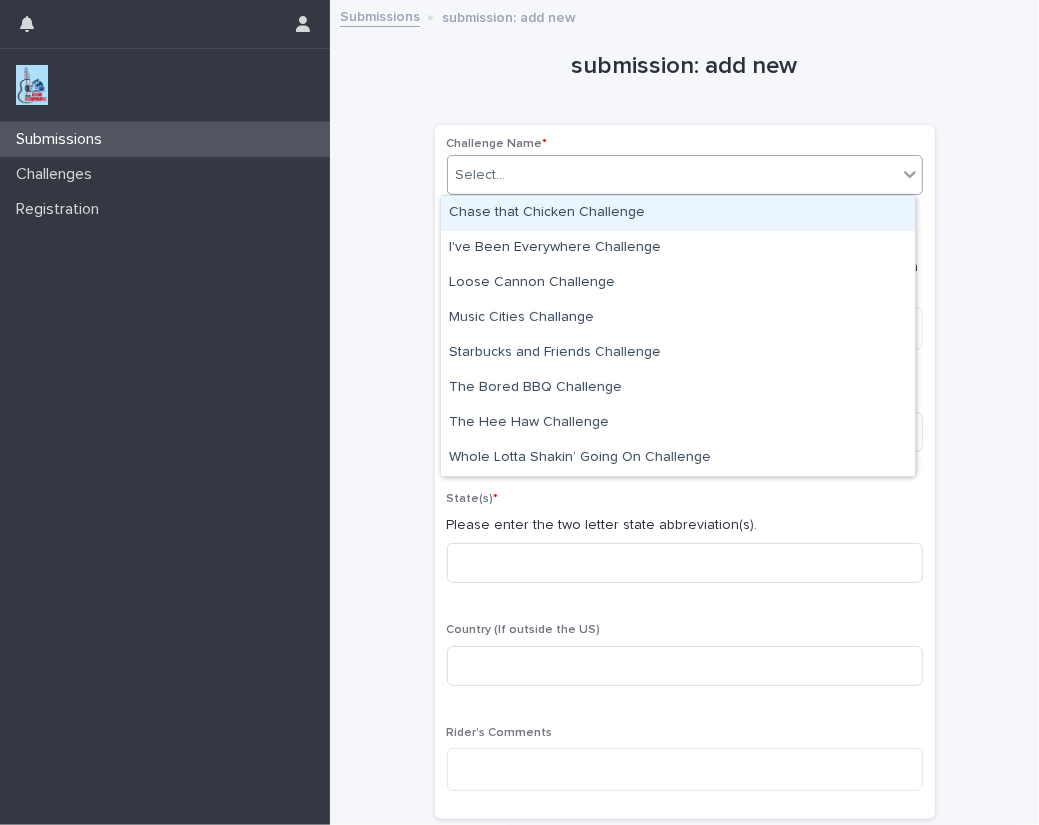 click on "Select..." at bounding box center (672, 175) 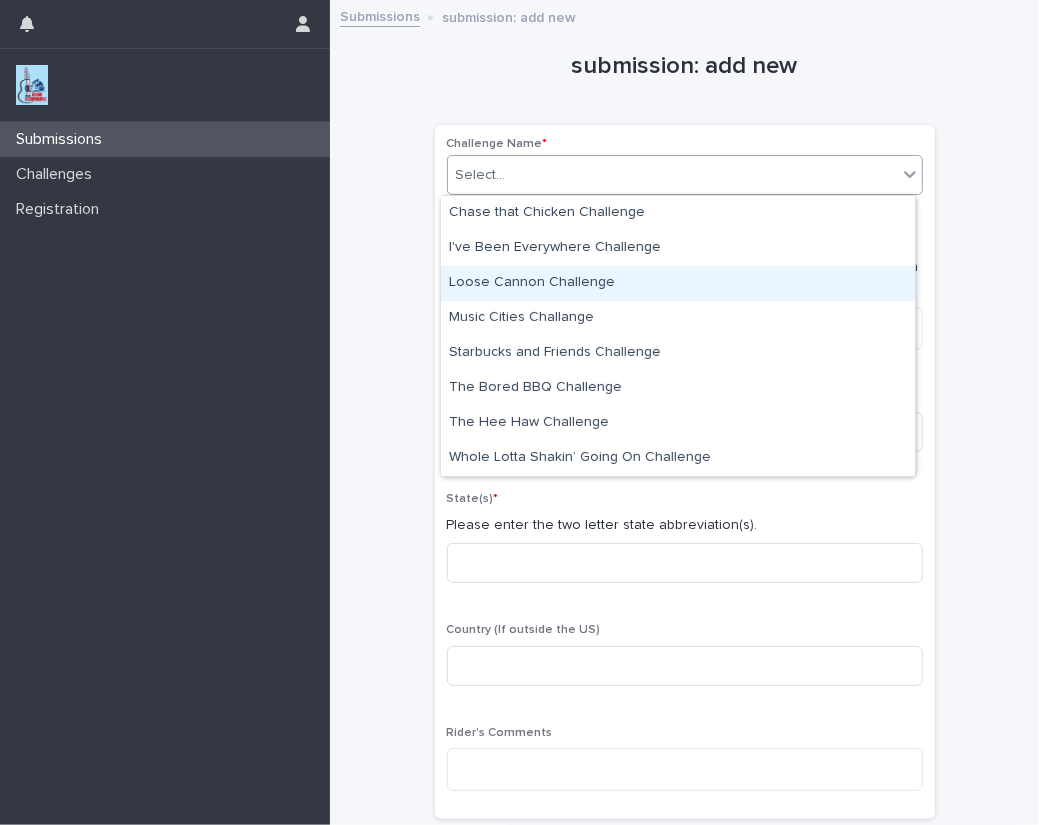 click on "Loose Cannon Challenge" at bounding box center [678, 283] 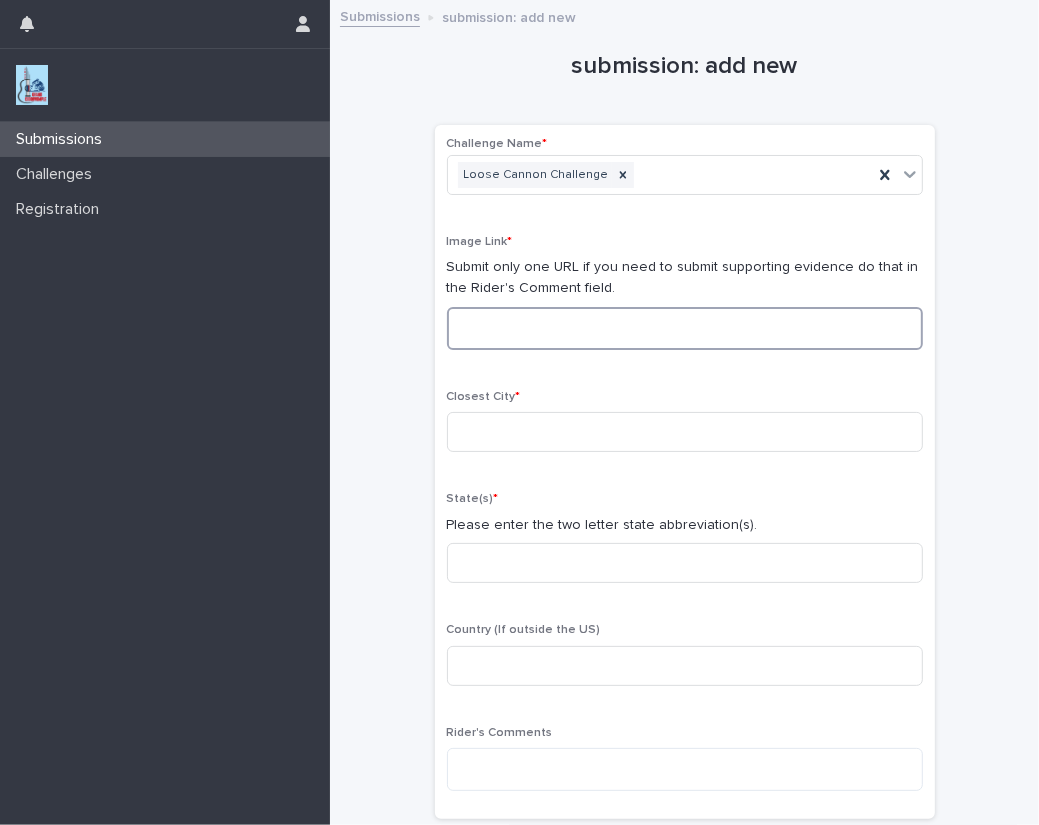 click at bounding box center (685, 328) 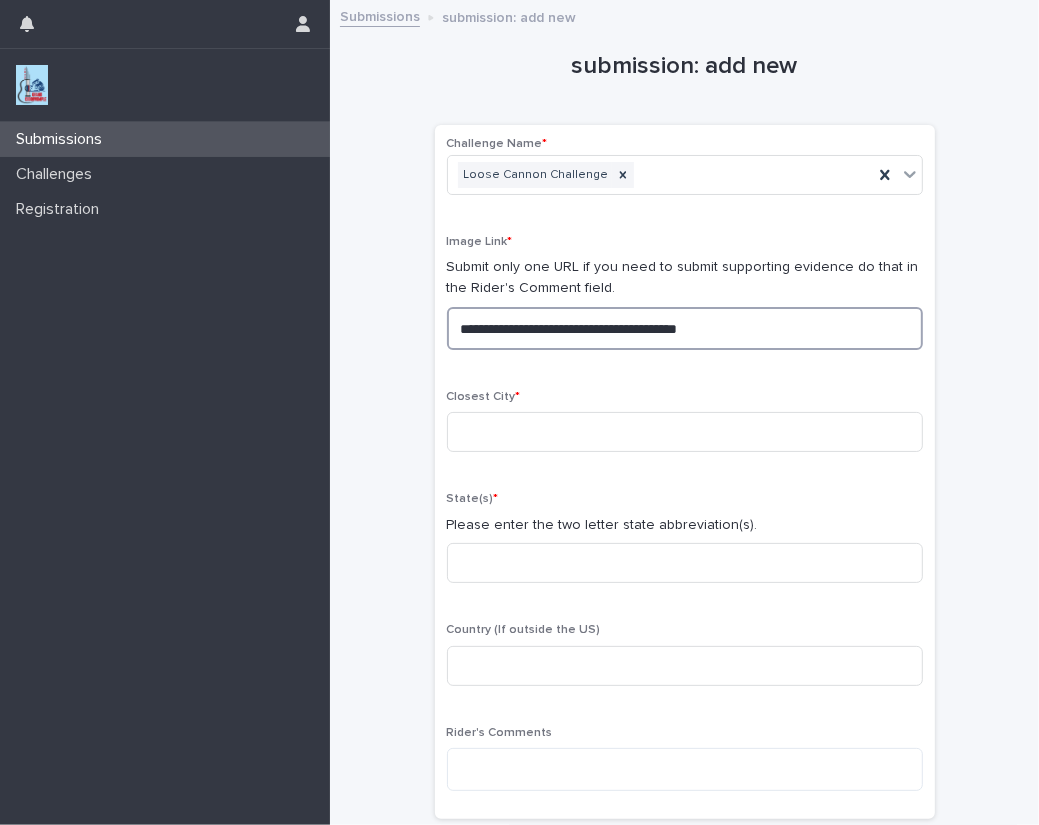 drag, startPoint x: 793, startPoint y: 324, endPoint x: 336, endPoint y: 320, distance: 457.01752 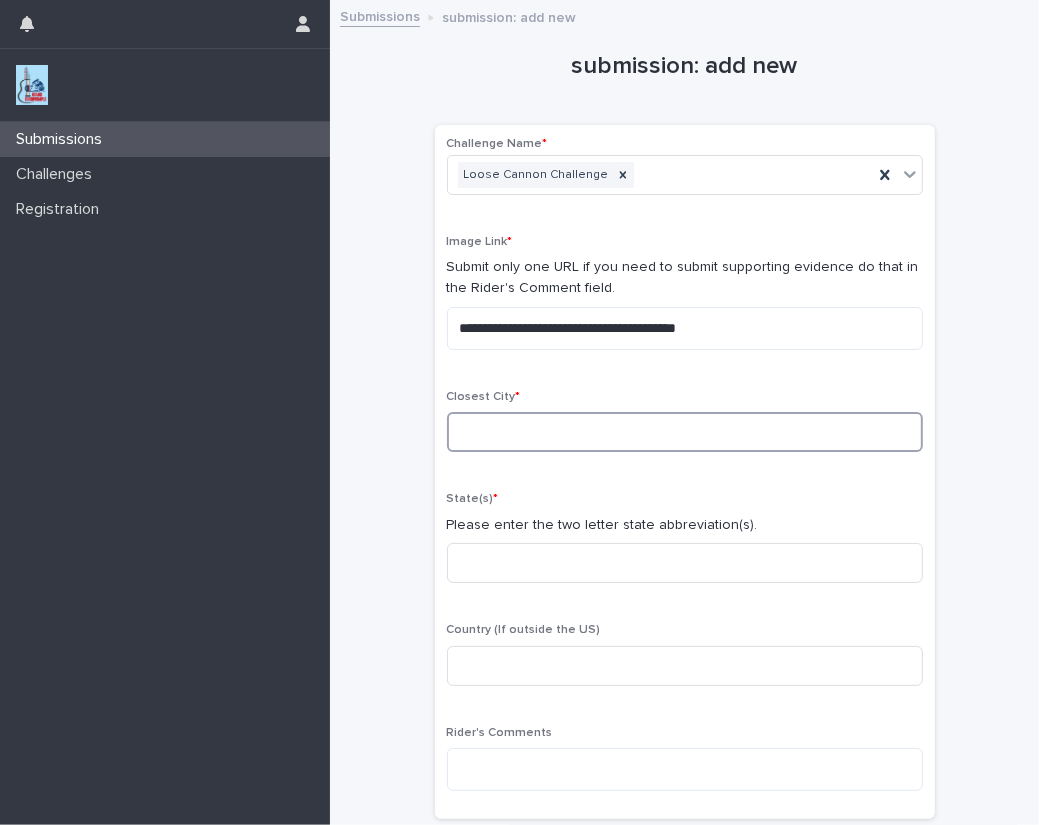 click at bounding box center [685, 432] 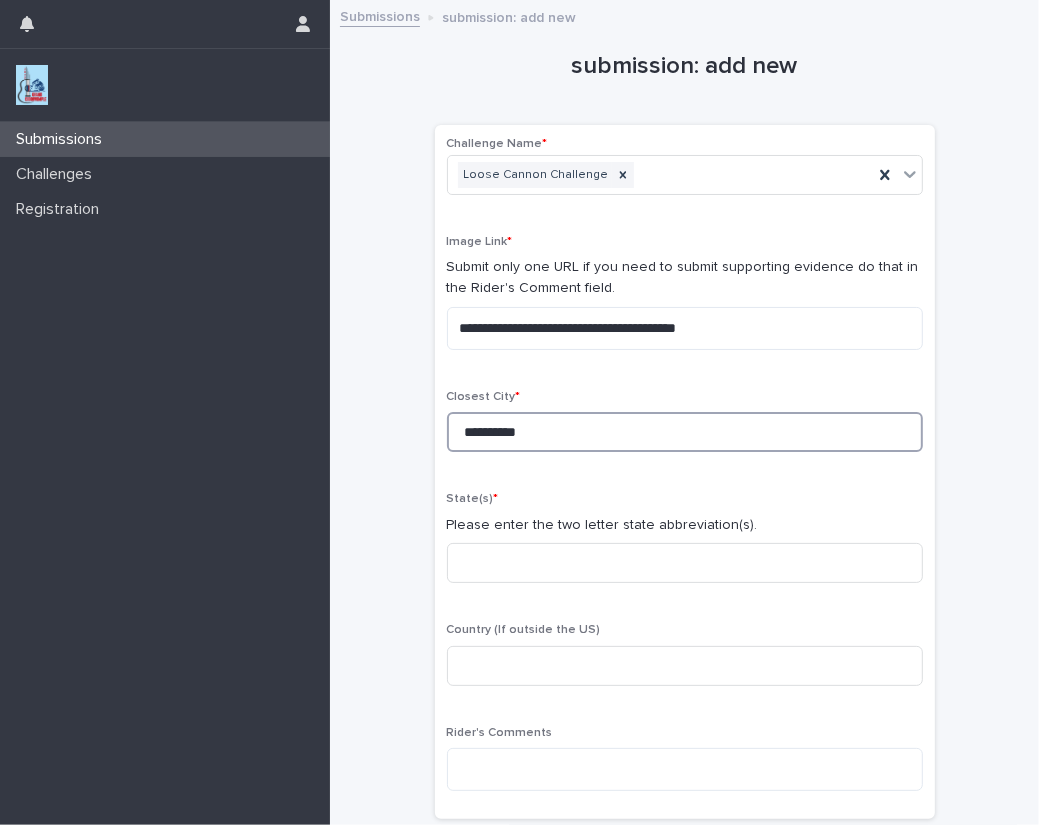 type on "**********" 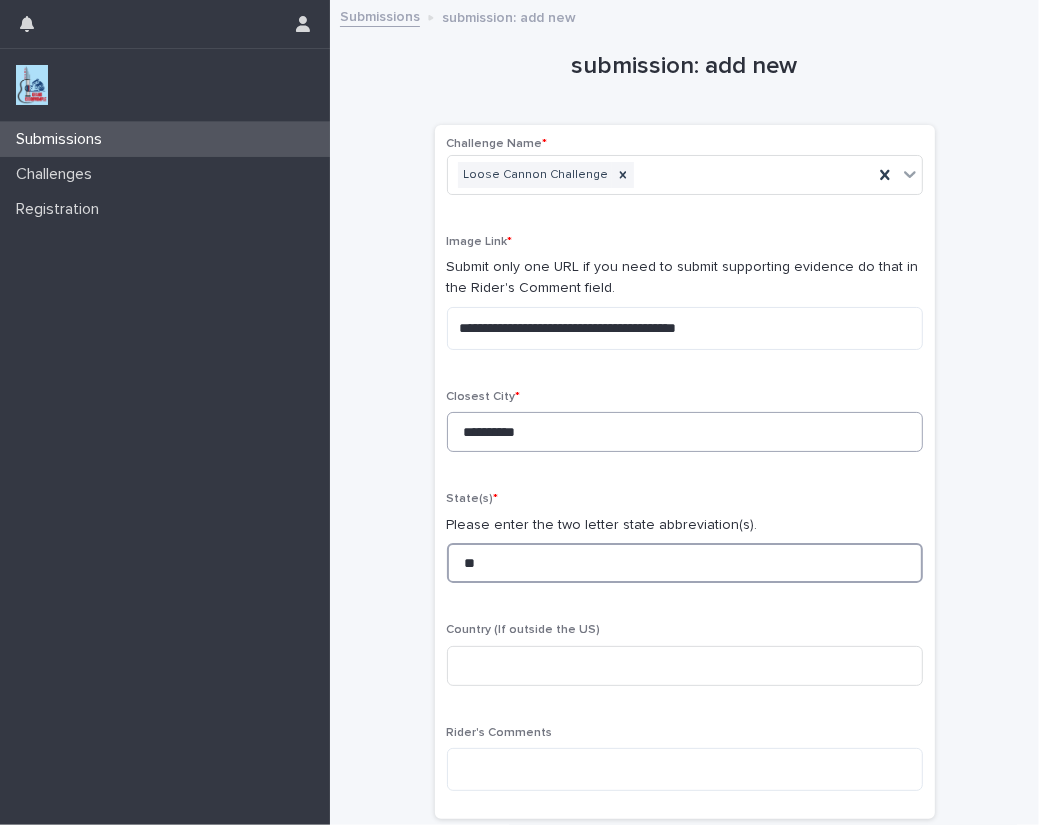 type on "**" 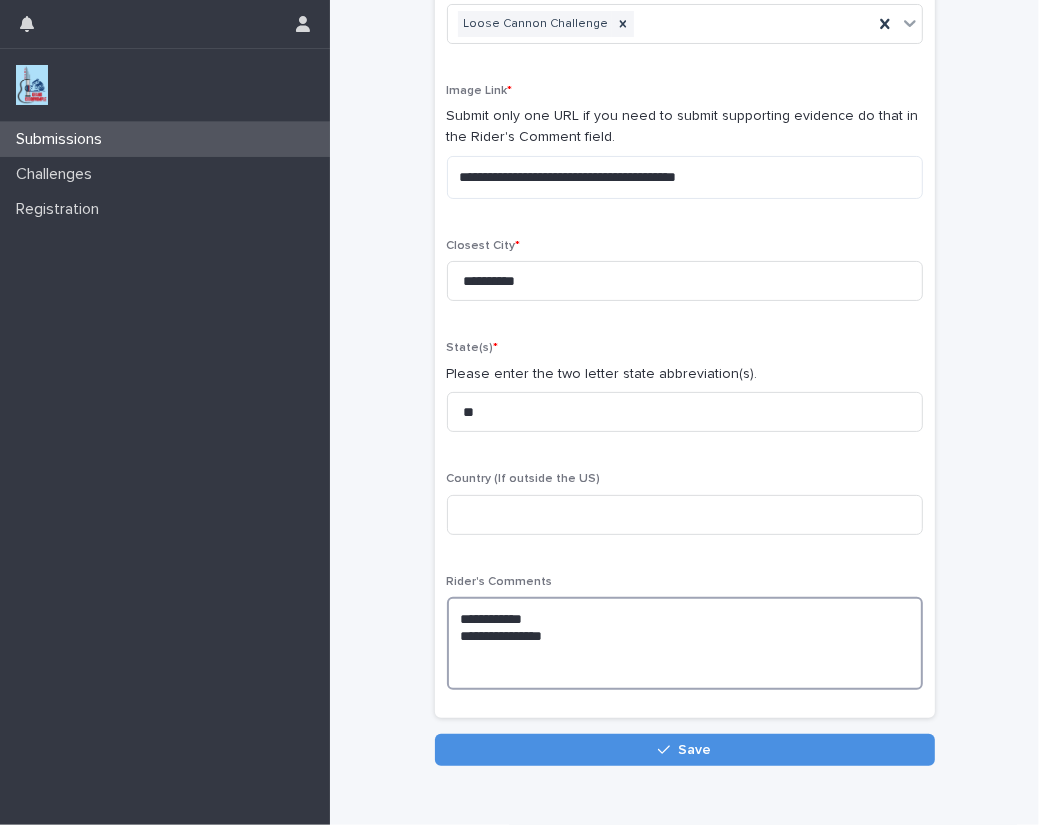 scroll, scrollTop: 152, scrollLeft: 0, axis: vertical 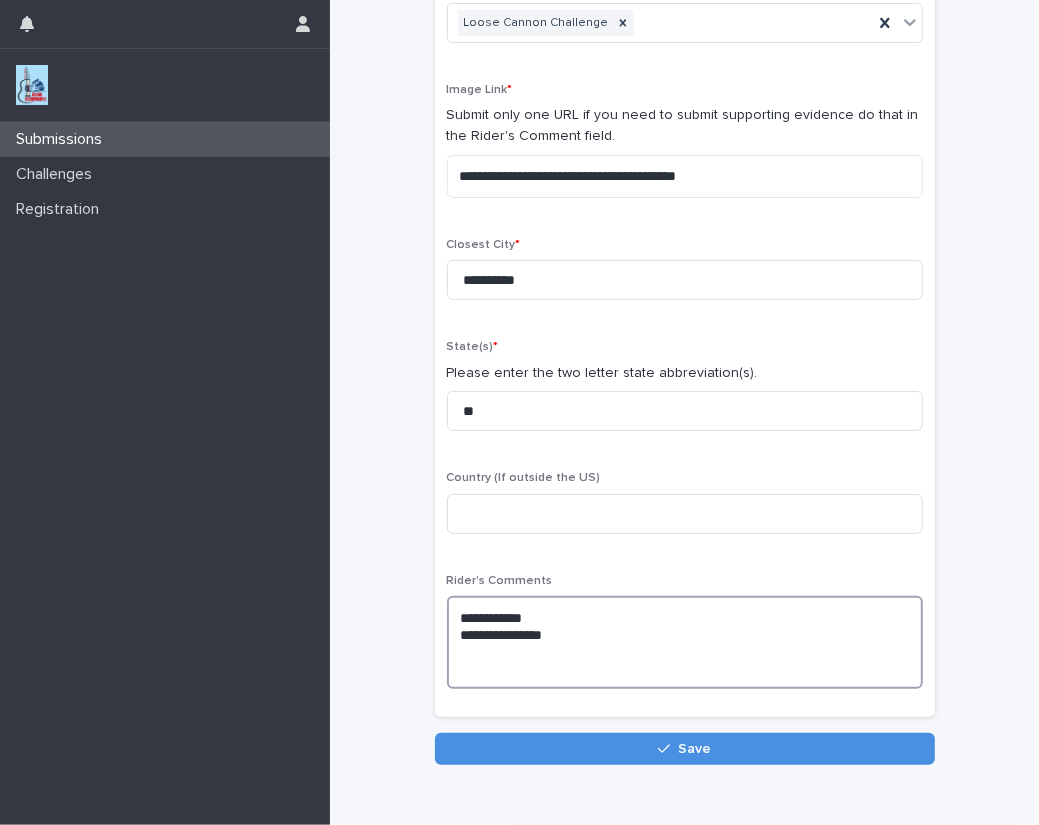 click on "**********" at bounding box center [685, 642] 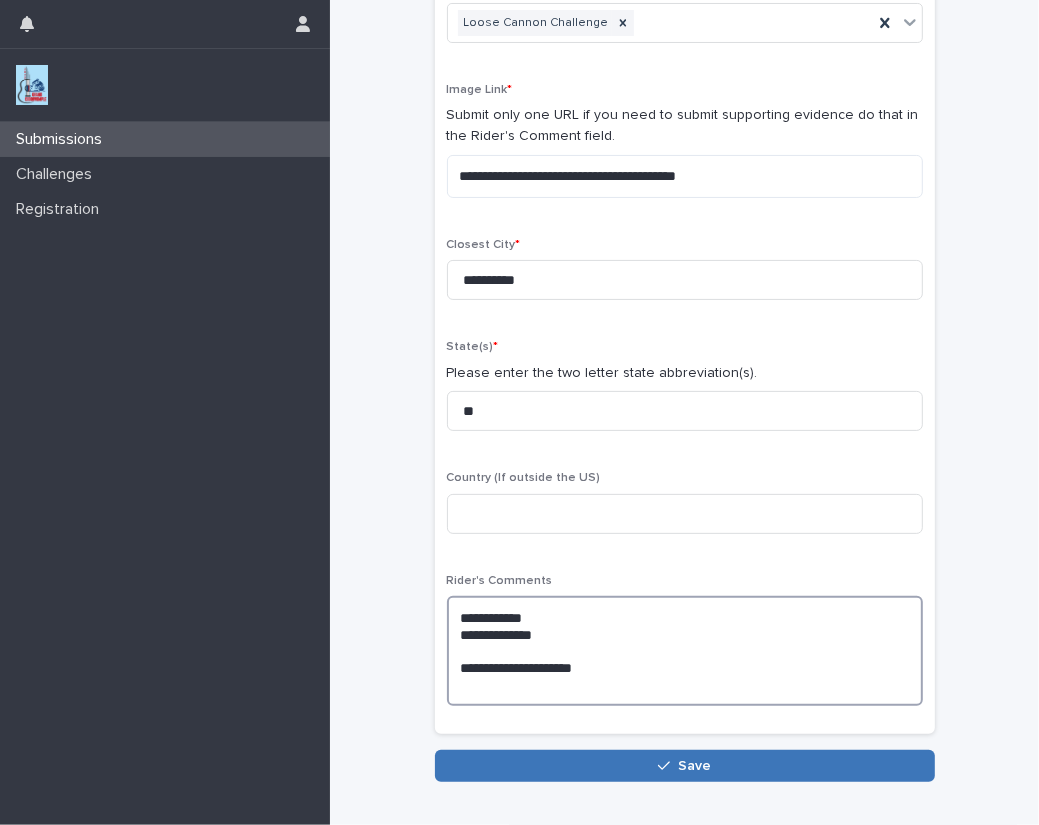 type on "**********" 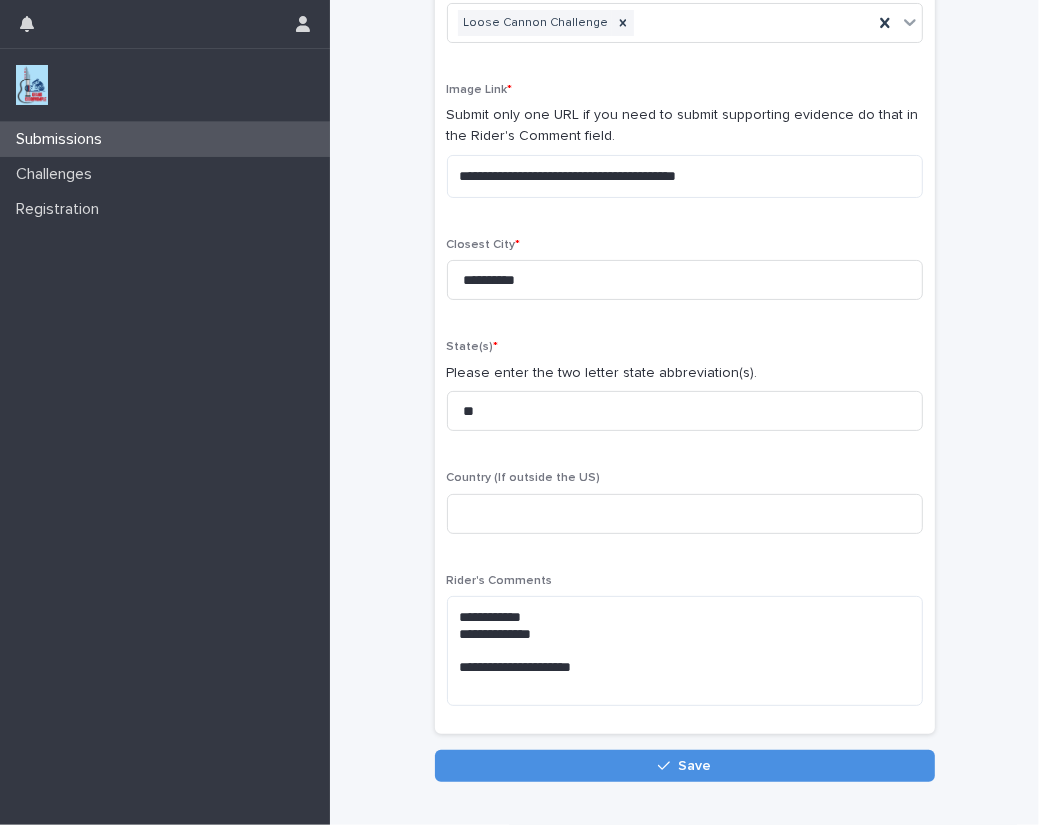 click on "Save" at bounding box center [685, 766] 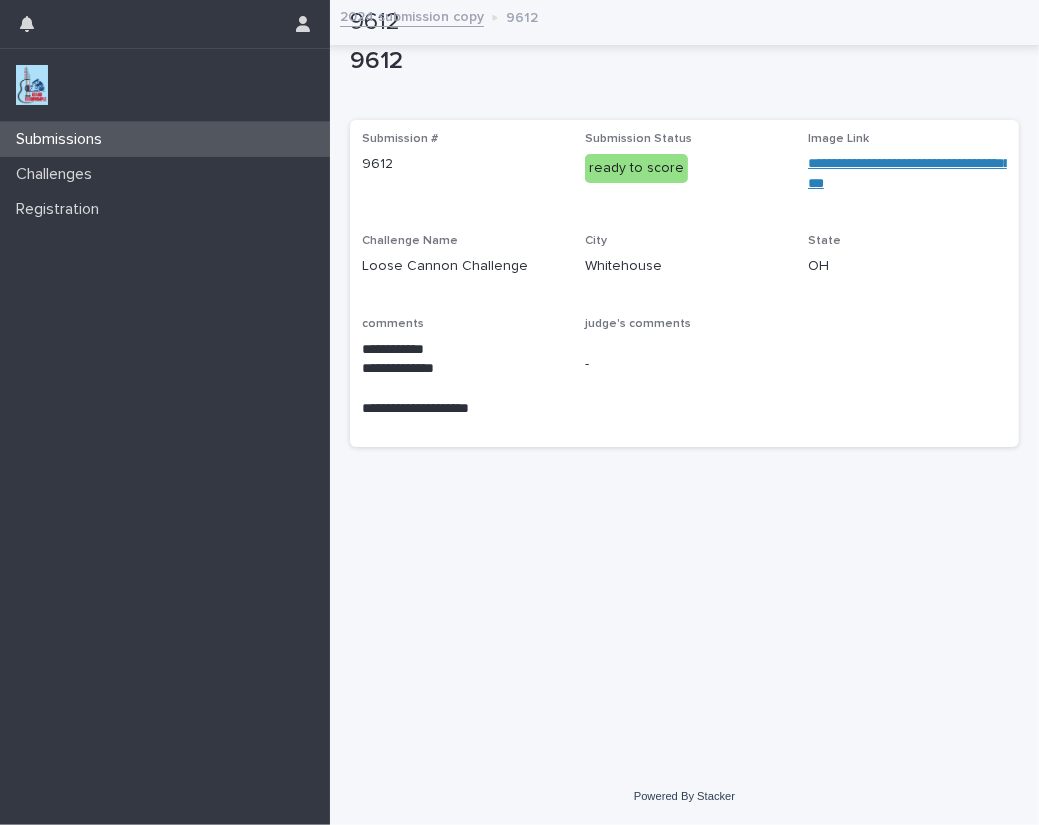 scroll, scrollTop: 0, scrollLeft: 0, axis: both 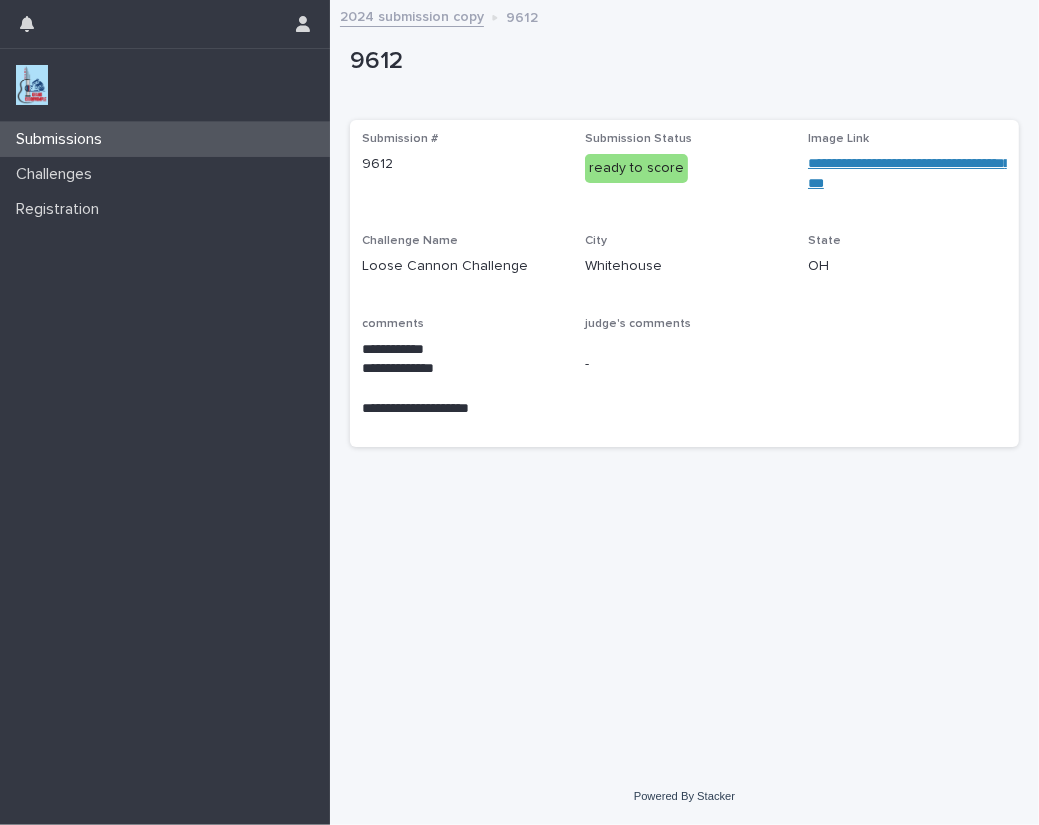 click at bounding box center [32, 85] 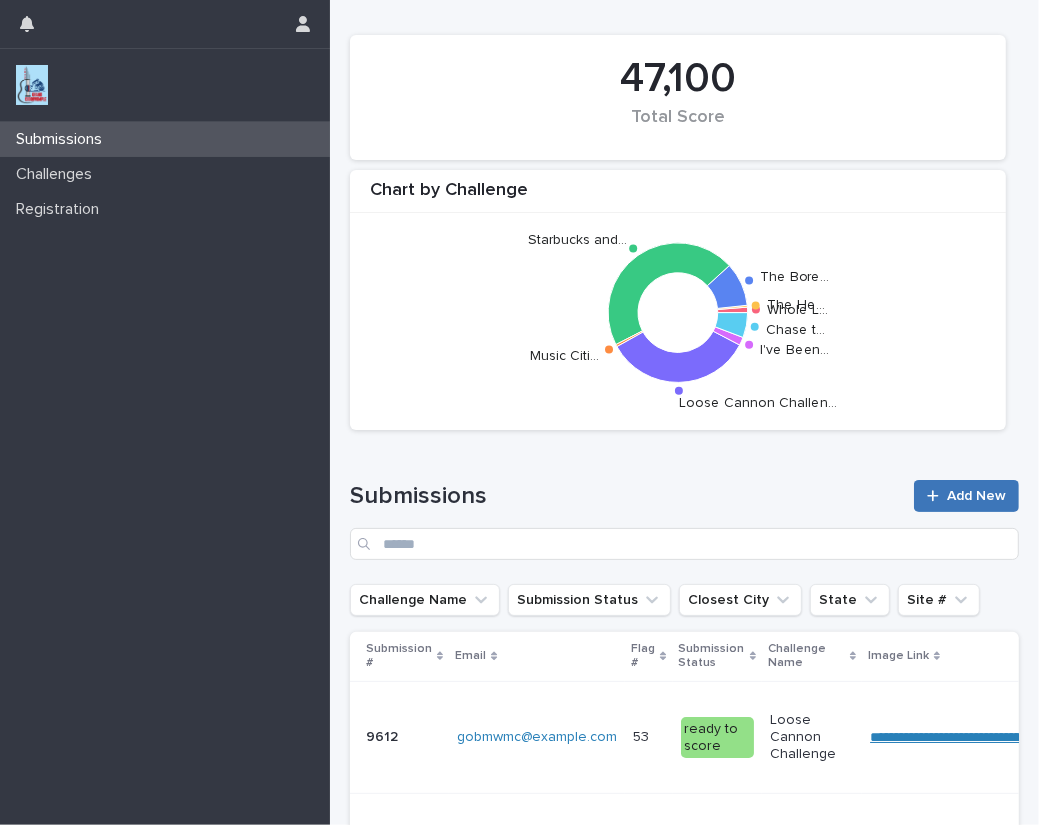 click on "Add New" at bounding box center [976, 496] 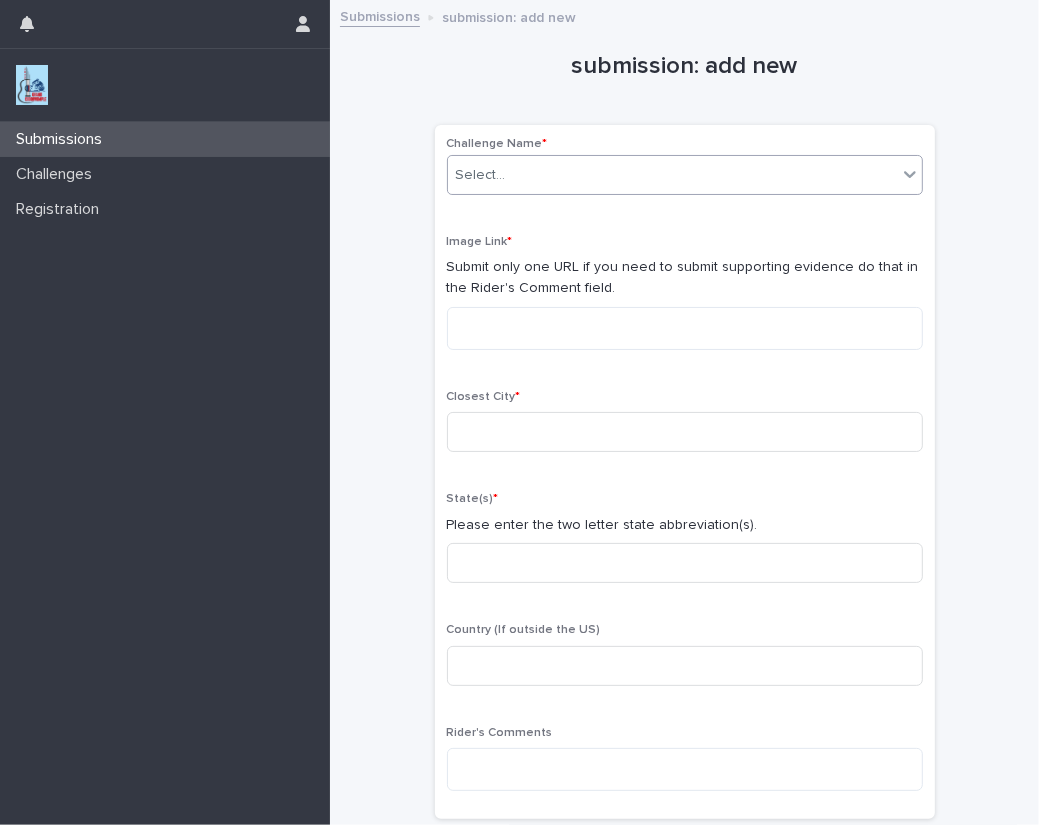 click on "Select..." at bounding box center (672, 175) 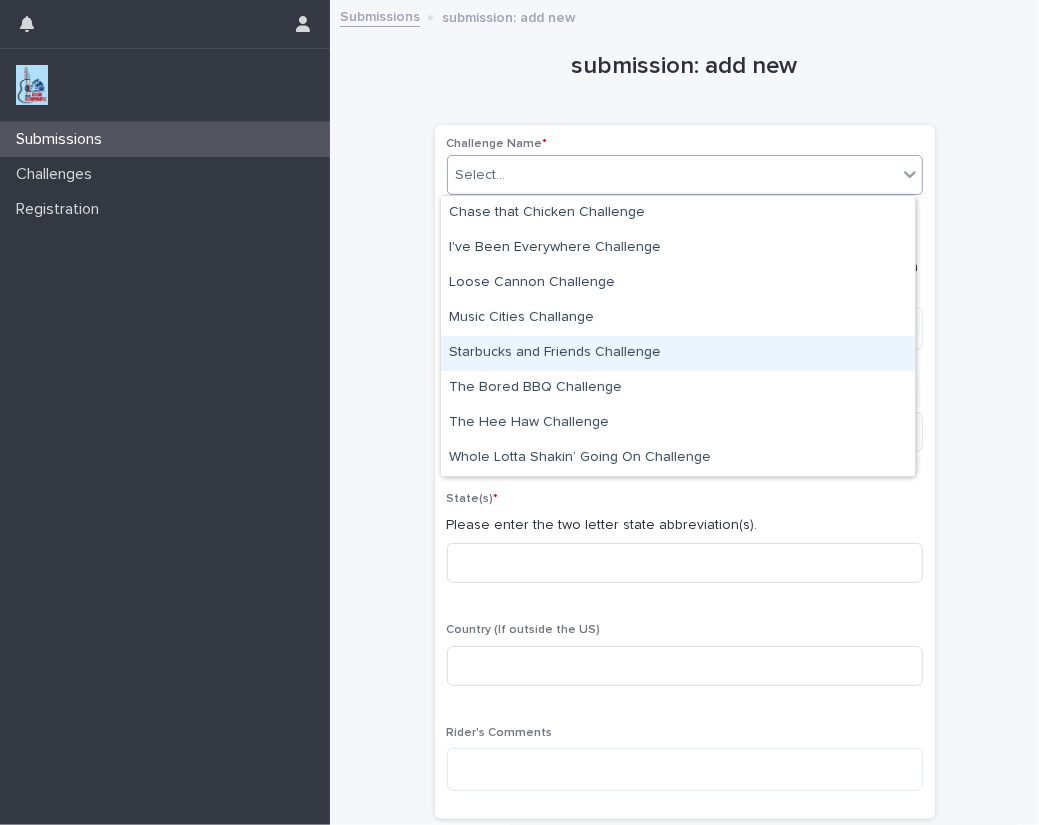 click on "Starbucks and Friends Challenge" at bounding box center [678, 353] 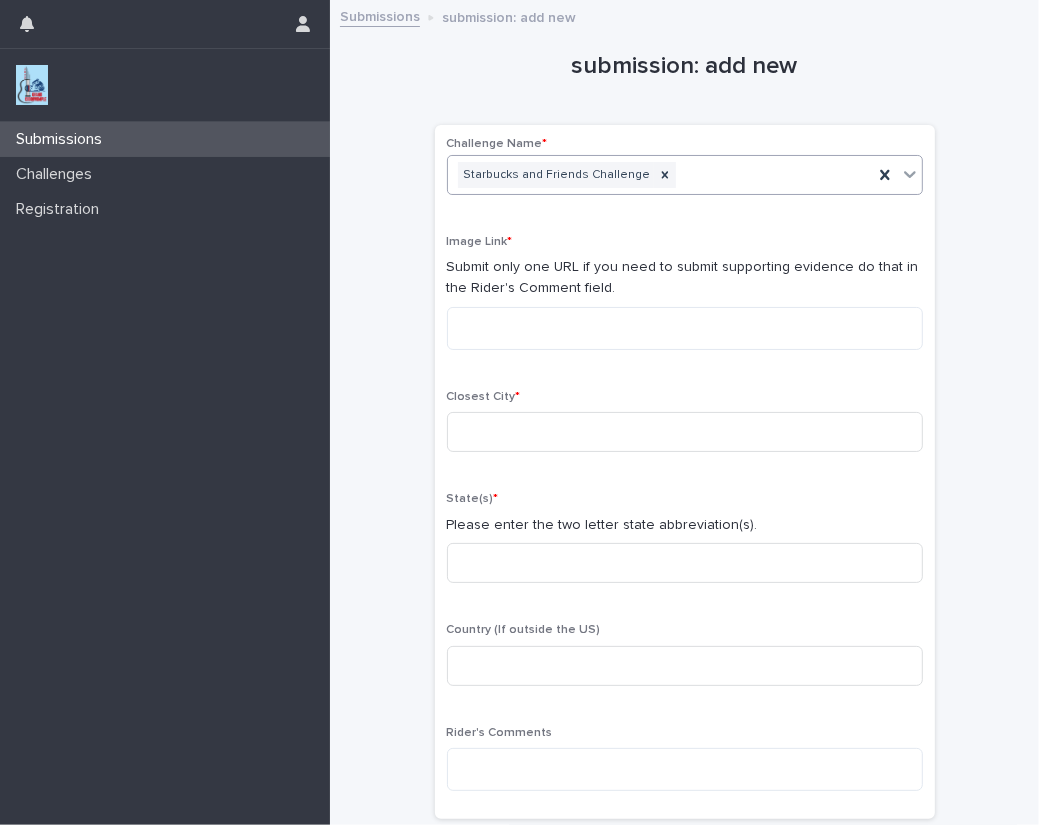 click on "Image Link * Submit only one URL if you need to submit supporting evidence do that in the Rider's Comment field." at bounding box center [685, 300] 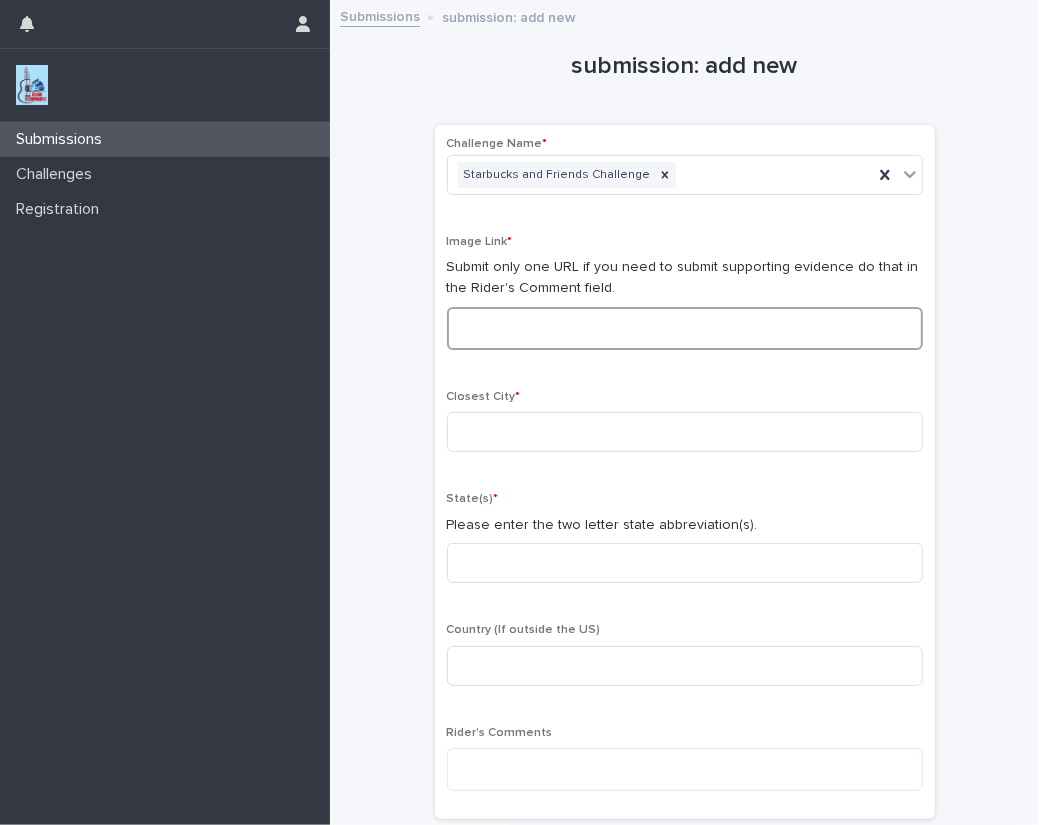 click at bounding box center (685, 328) 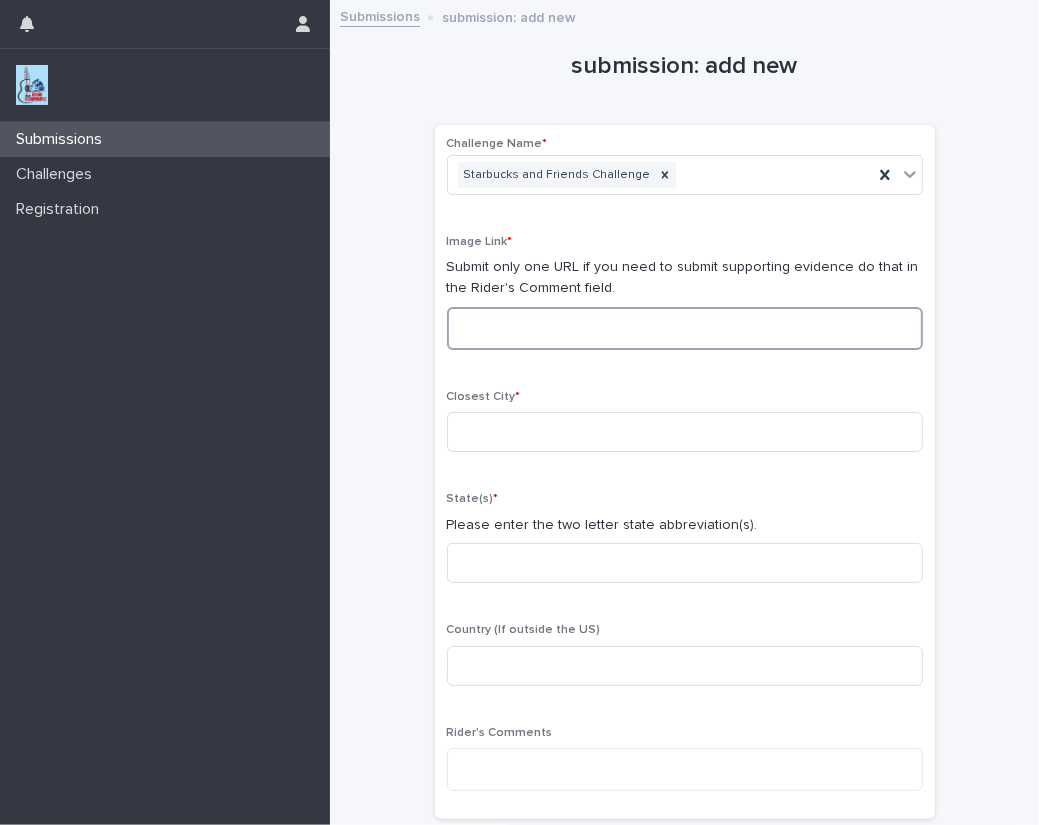 paste on "**********" 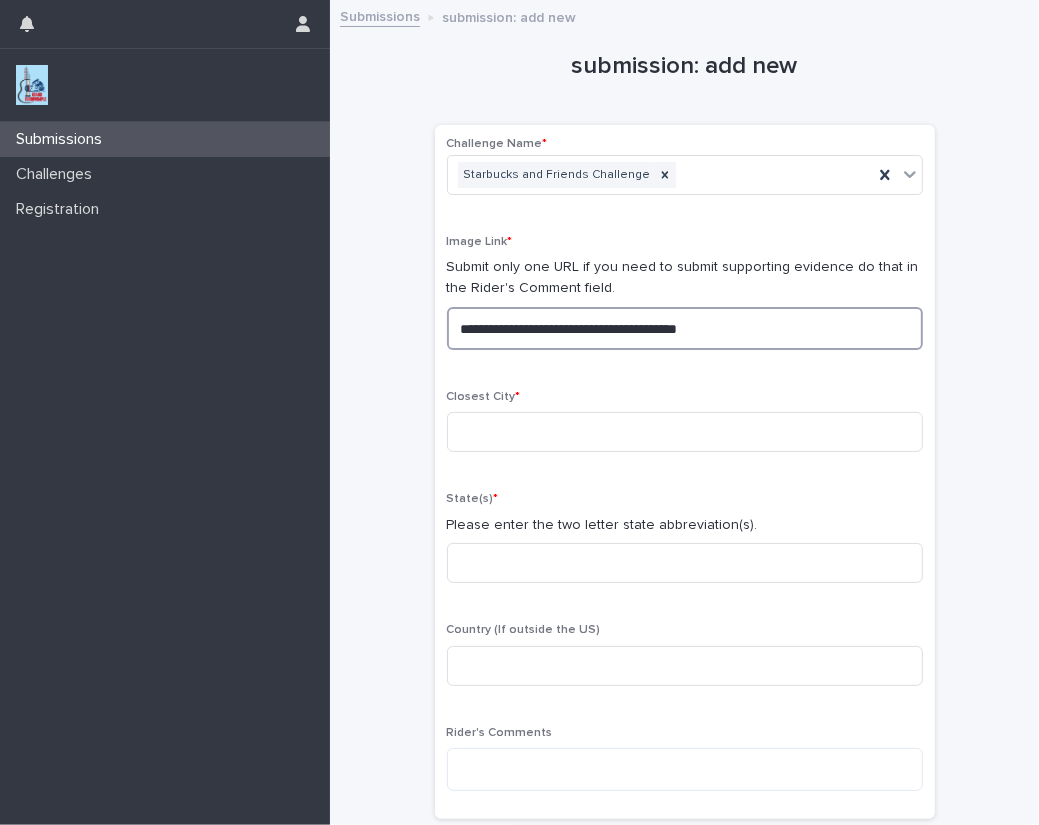 drag, startPoint x: 754, startPoint y: 322, endPoint x: 225, endPoint y: 305, distance: 529.2731 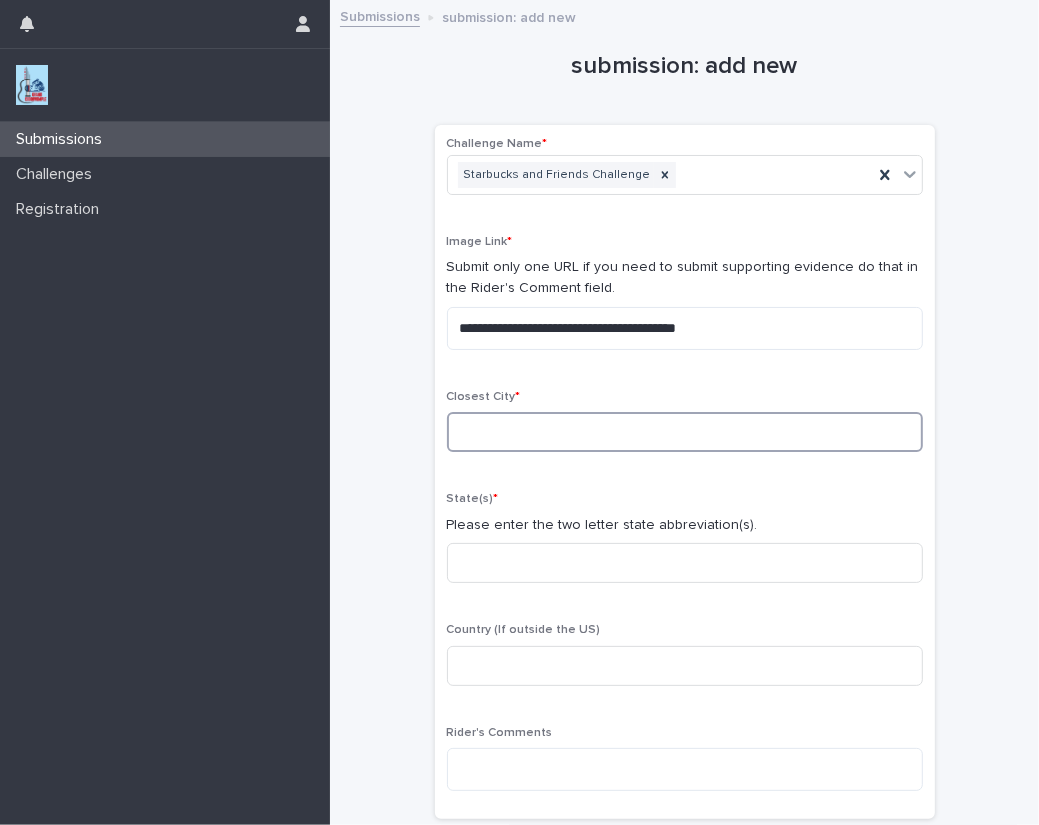 click at bounding box center (685, 432) 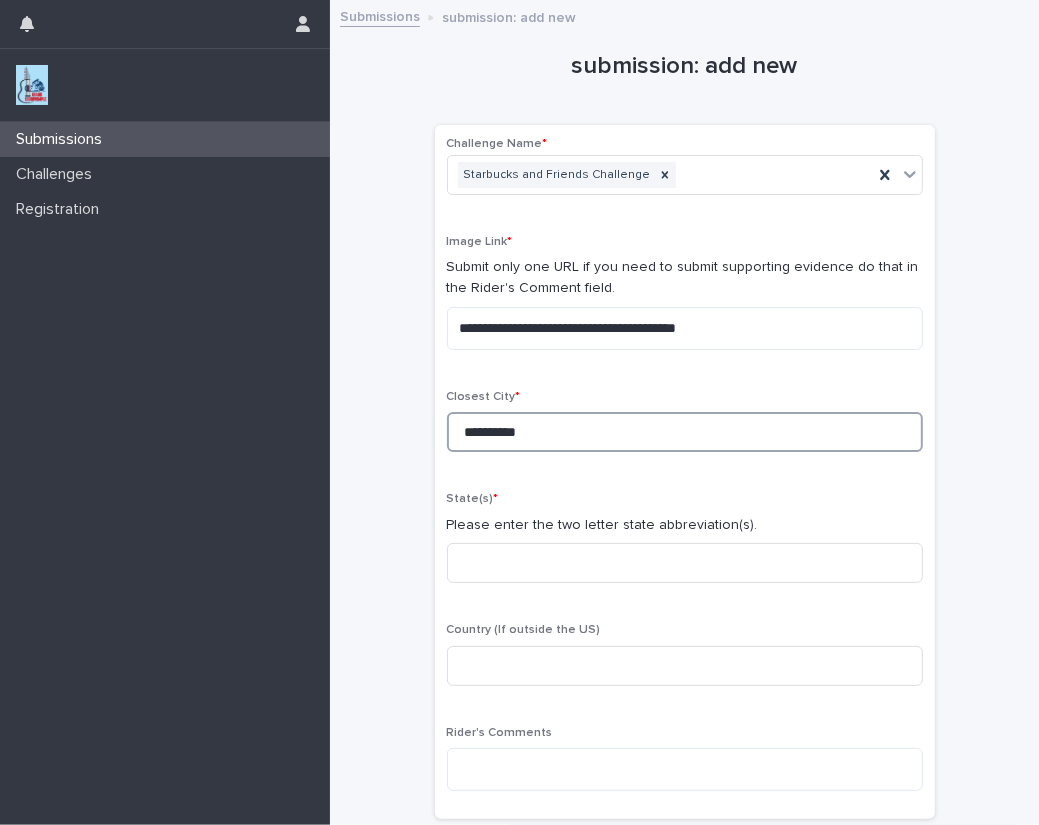 type on "**********" 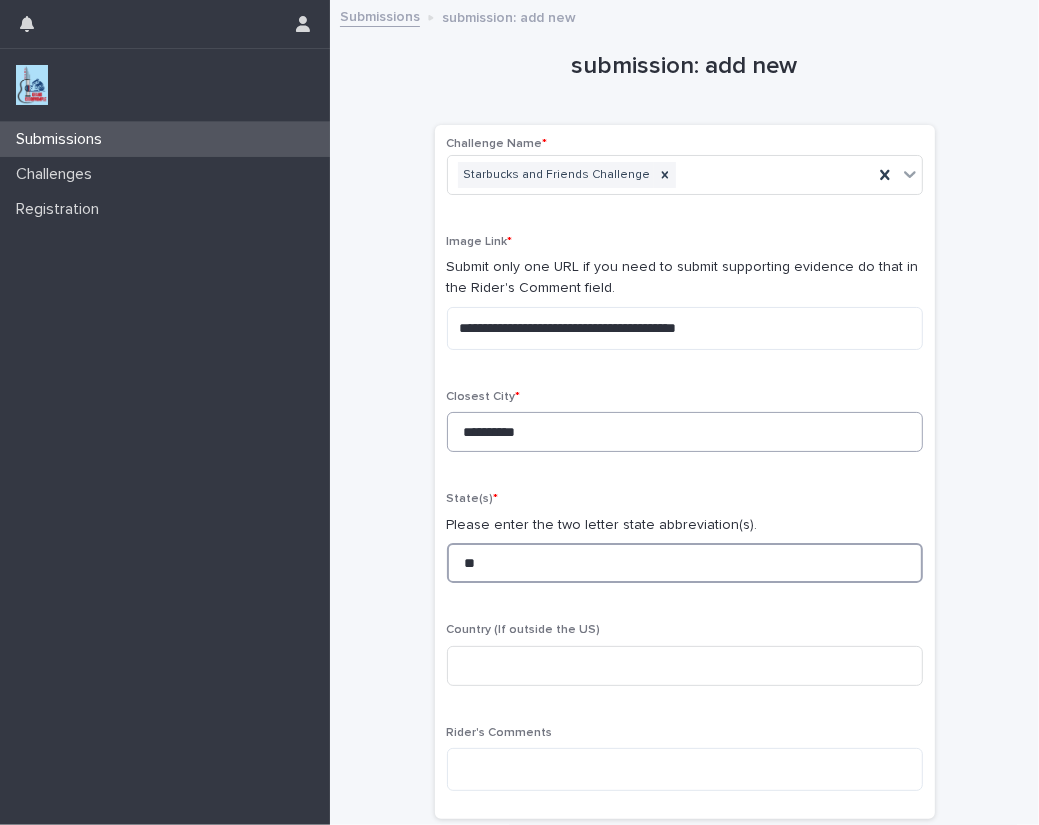 type on "**" 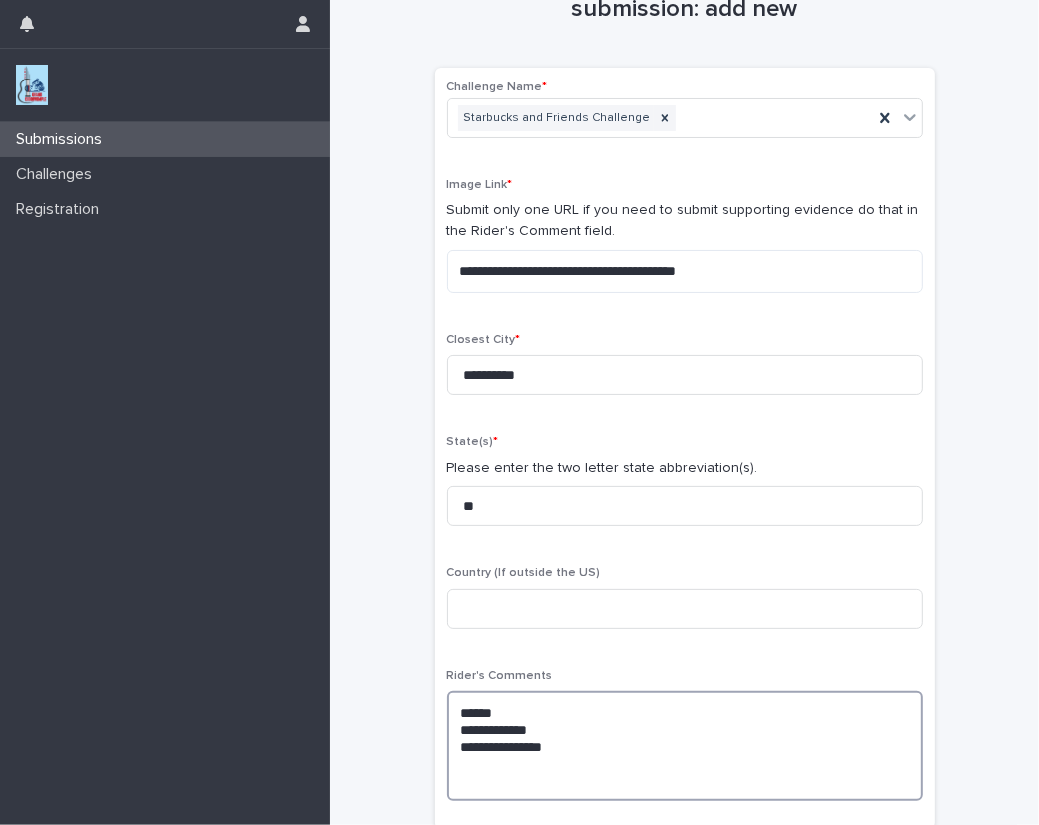 scroll, scrollTop: 139, scrollLeft: 0, axis: vertical 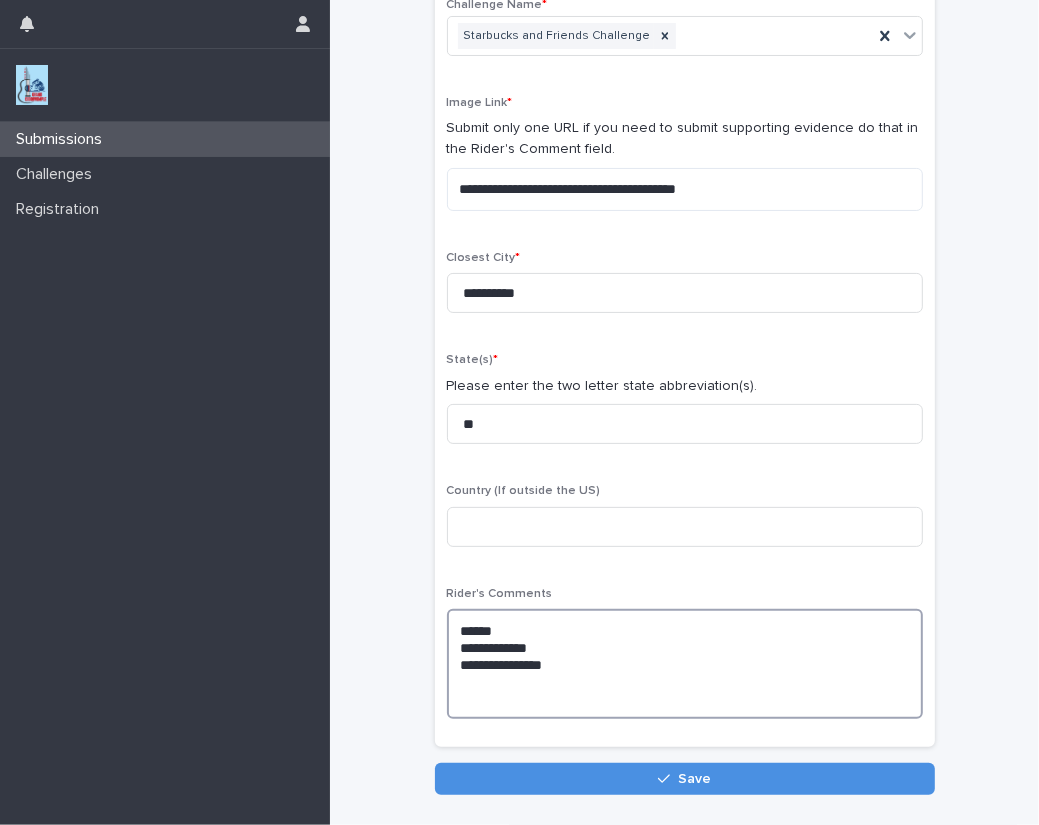 click on "**********" at bounding box center (685, 664) 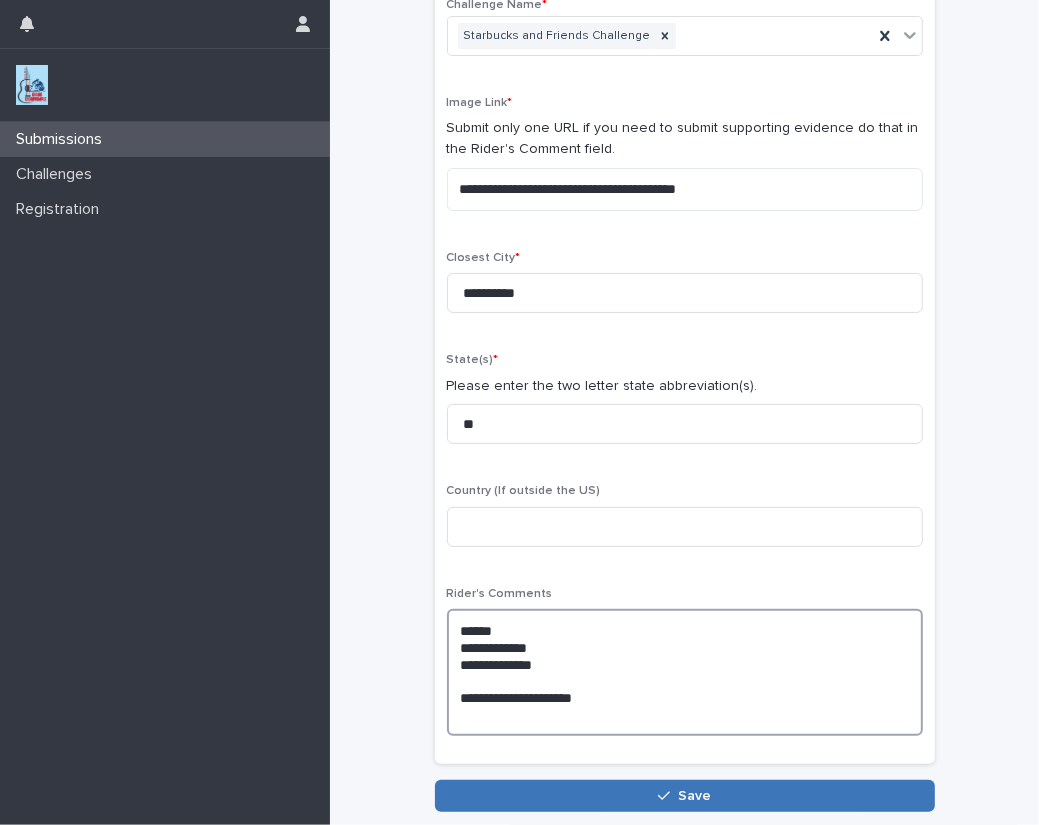 type on "**********" 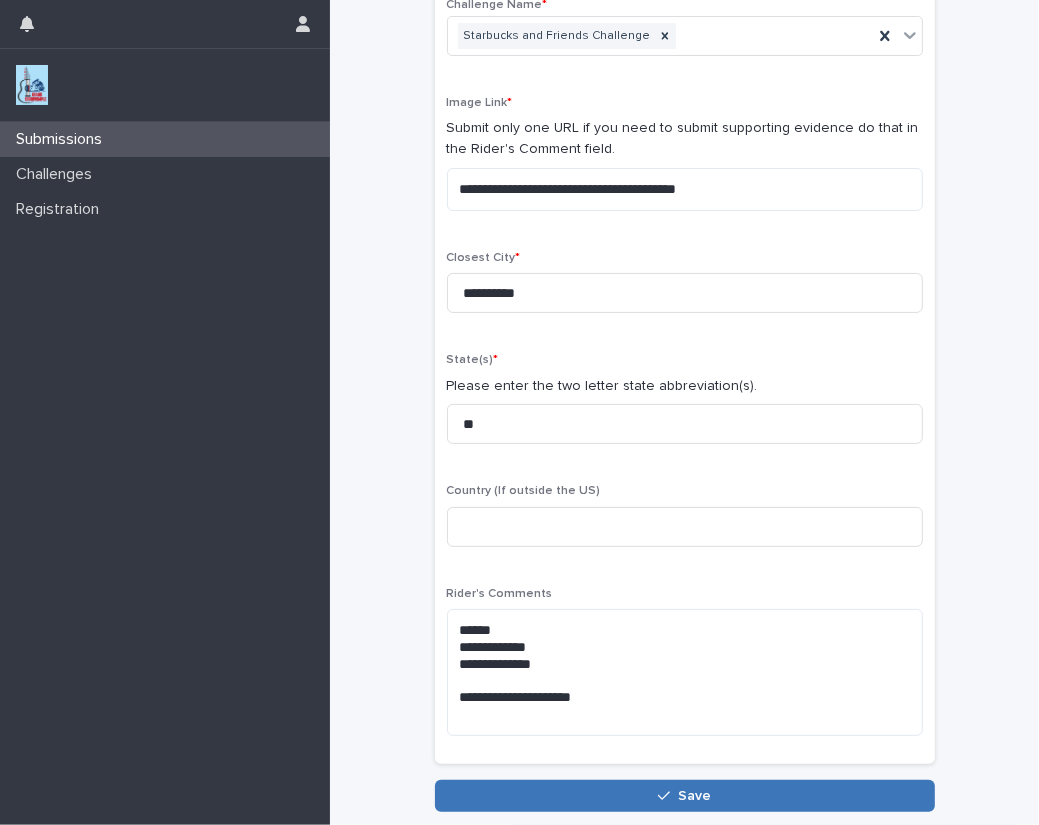 click on "Save" at bounding box center (694, 796) 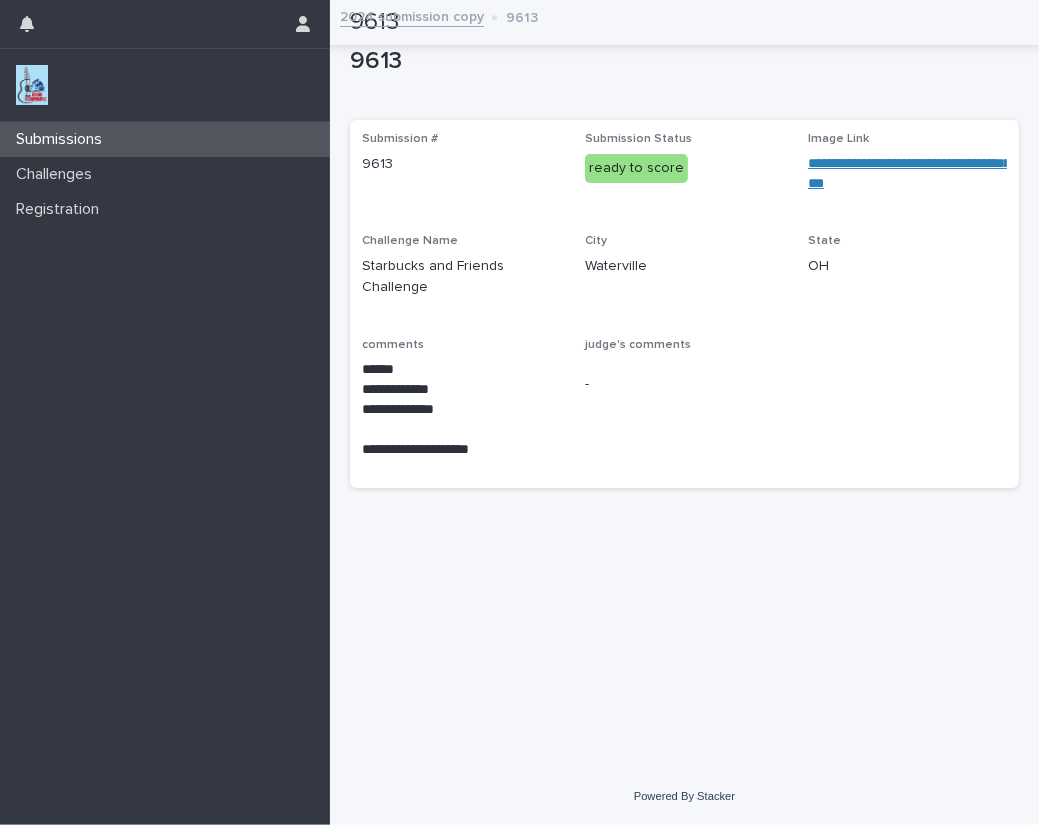 scroll, scrollTop: 0, scrollLeft: 0, axis: both 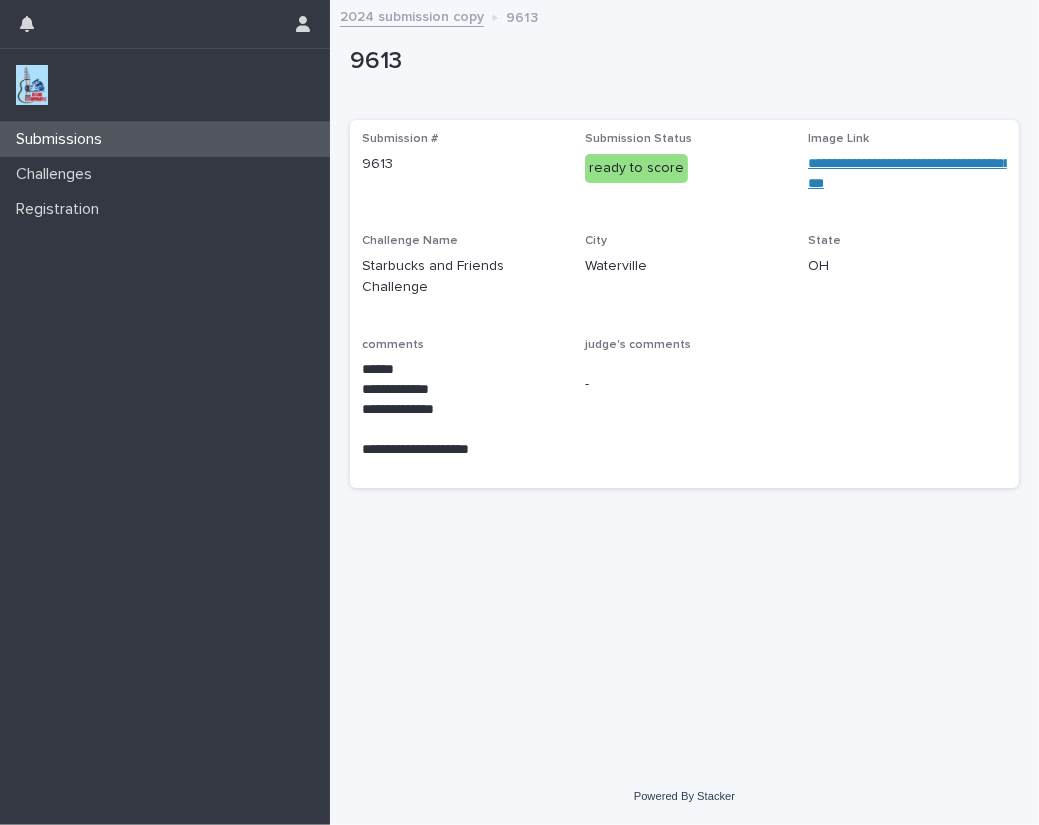 click at bounding box center [32, 85] 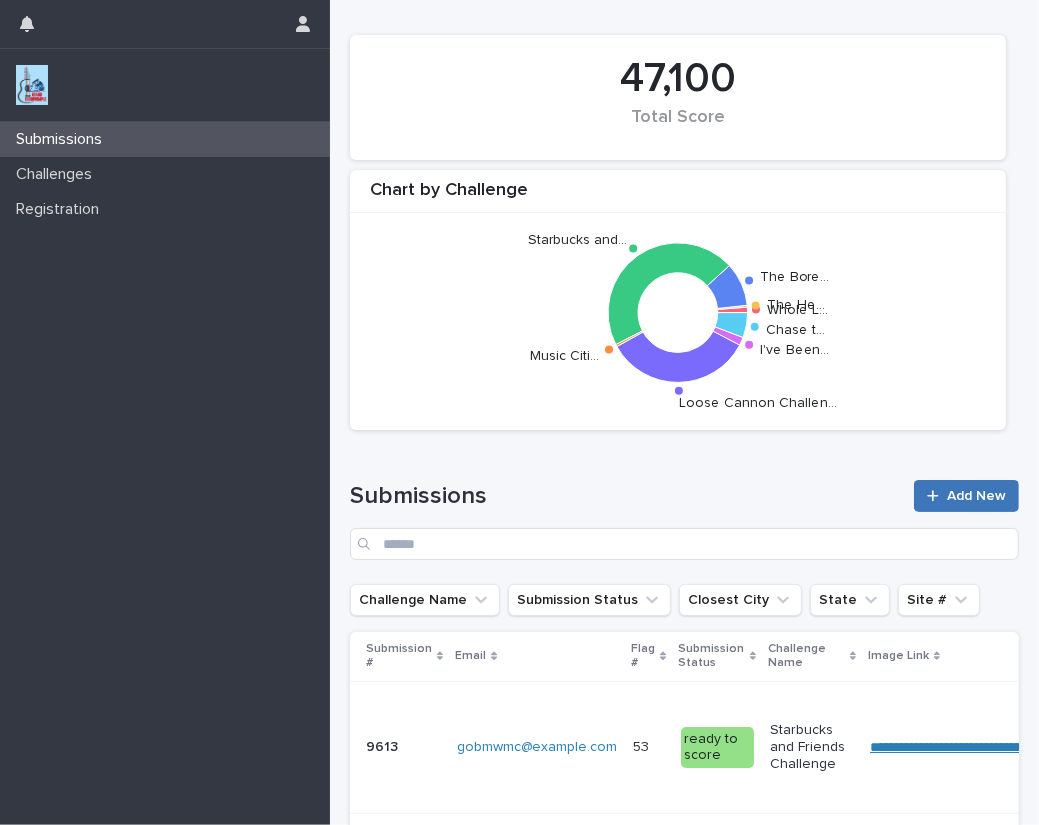 click on "Add New" at bounding box center [976, 496] 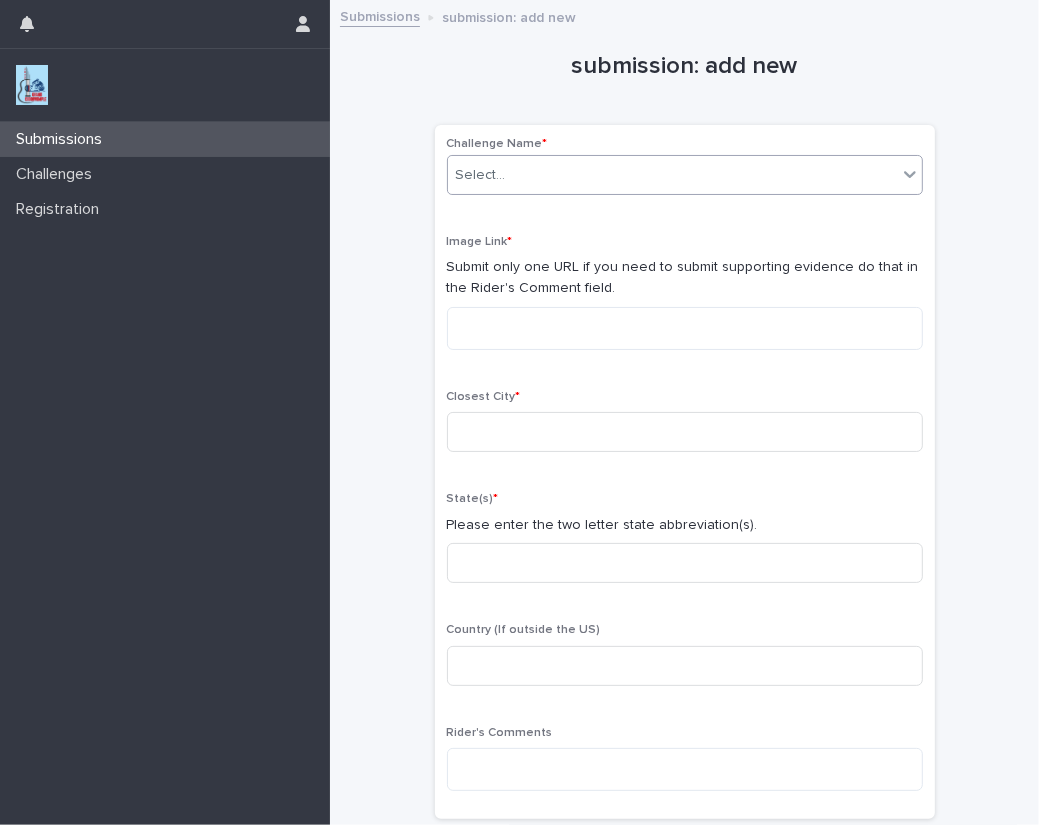 click on "Select..." at bounding box center (672, 175) 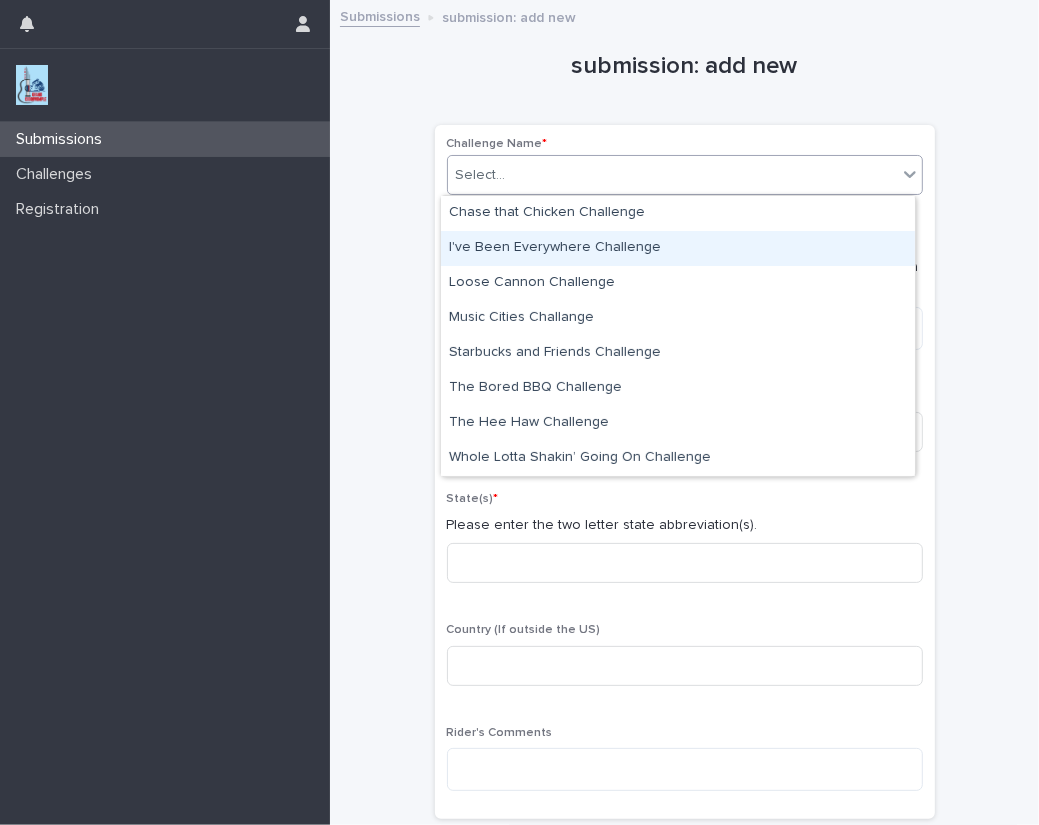 click on "I've Been Everywhere Challenge" at bounding box center [678, 248] 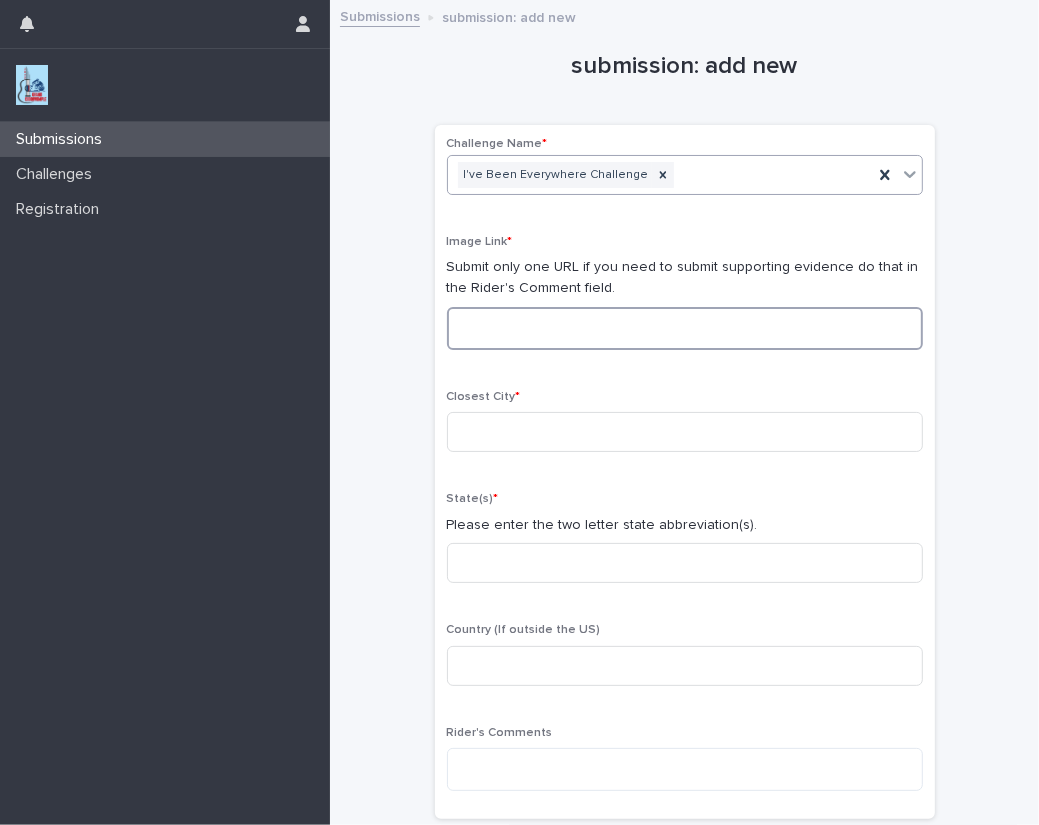 click at bounding box center (685, 328) 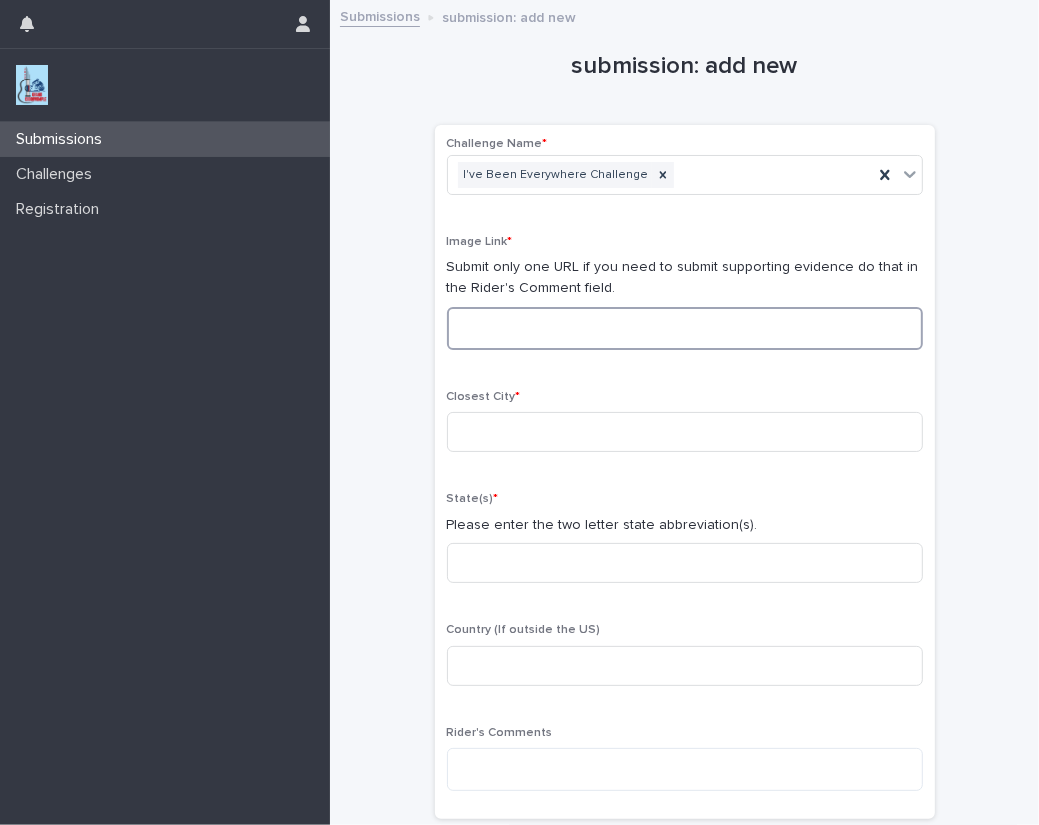 paste on "**********" 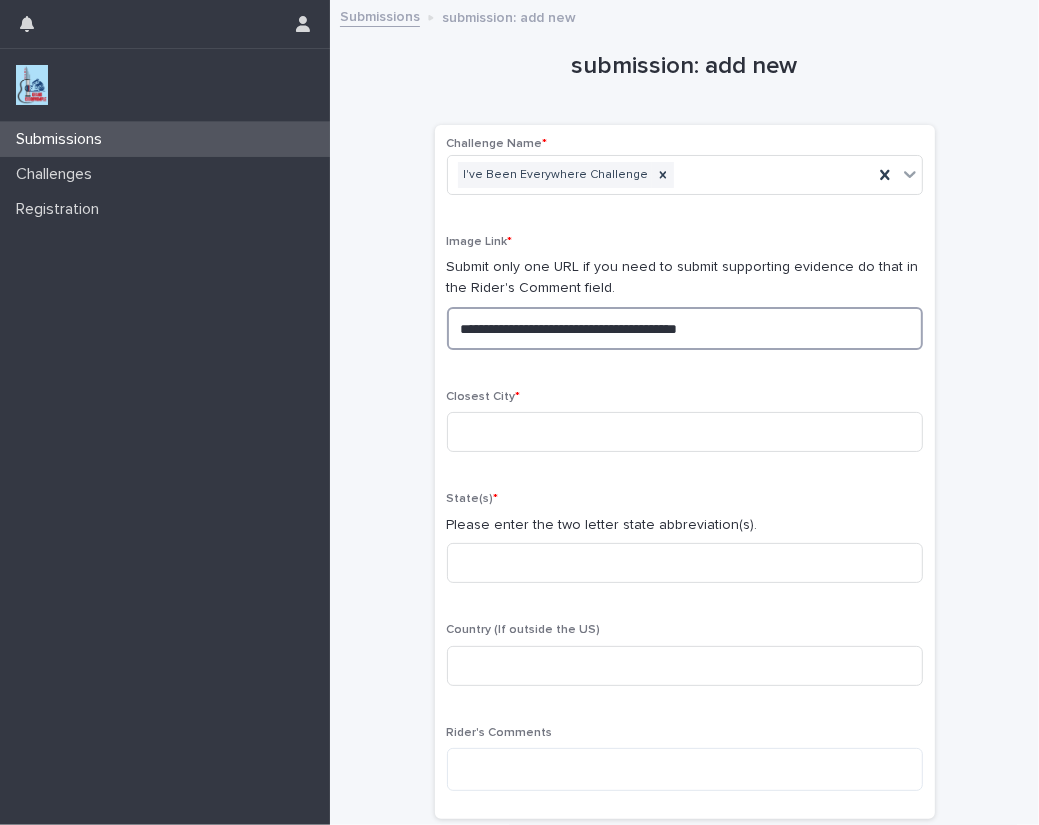 drag, startPoint x: 767, startPoint y: 328, endPoint x: 187, endPoint y: 325, distance: 580.00775 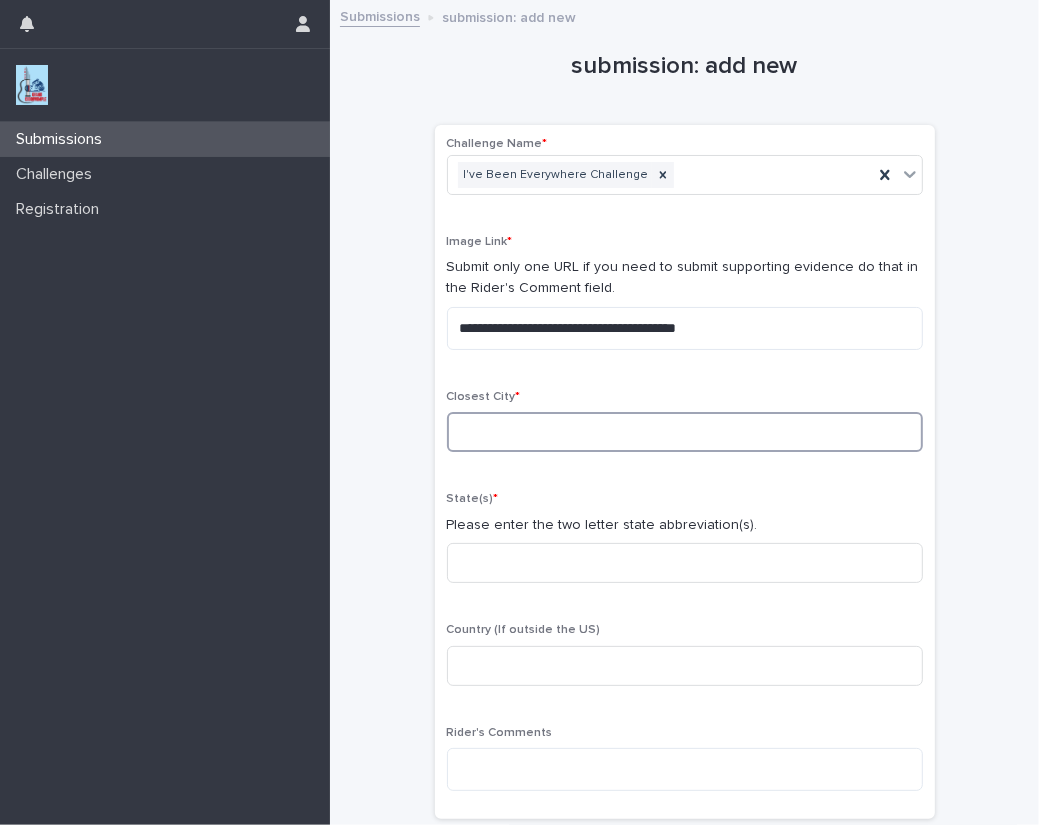 click at bounding box center (685, 432) 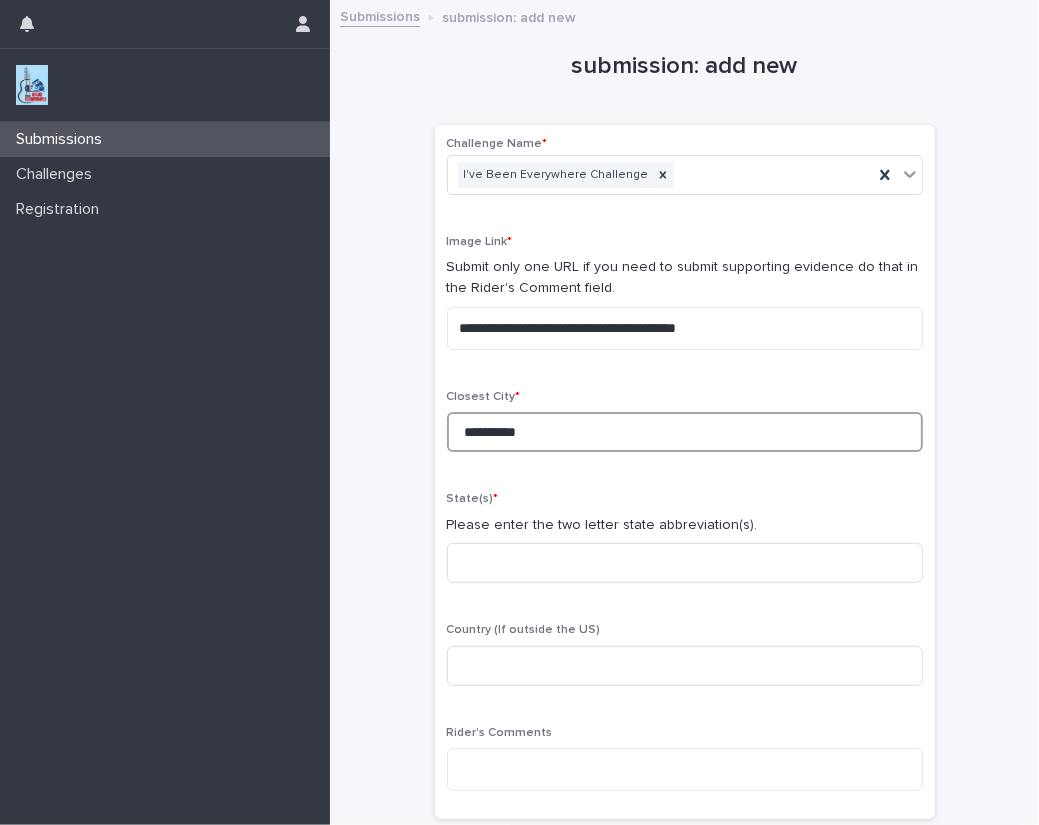 type on "**********" 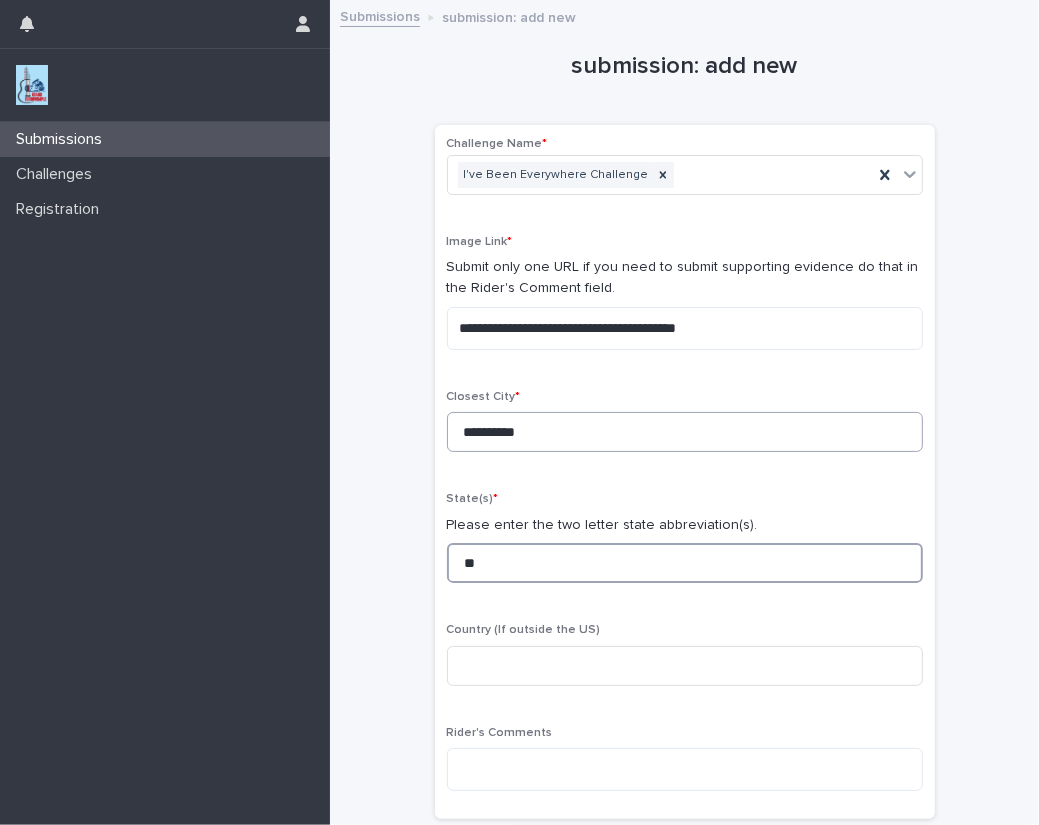 type on "**" 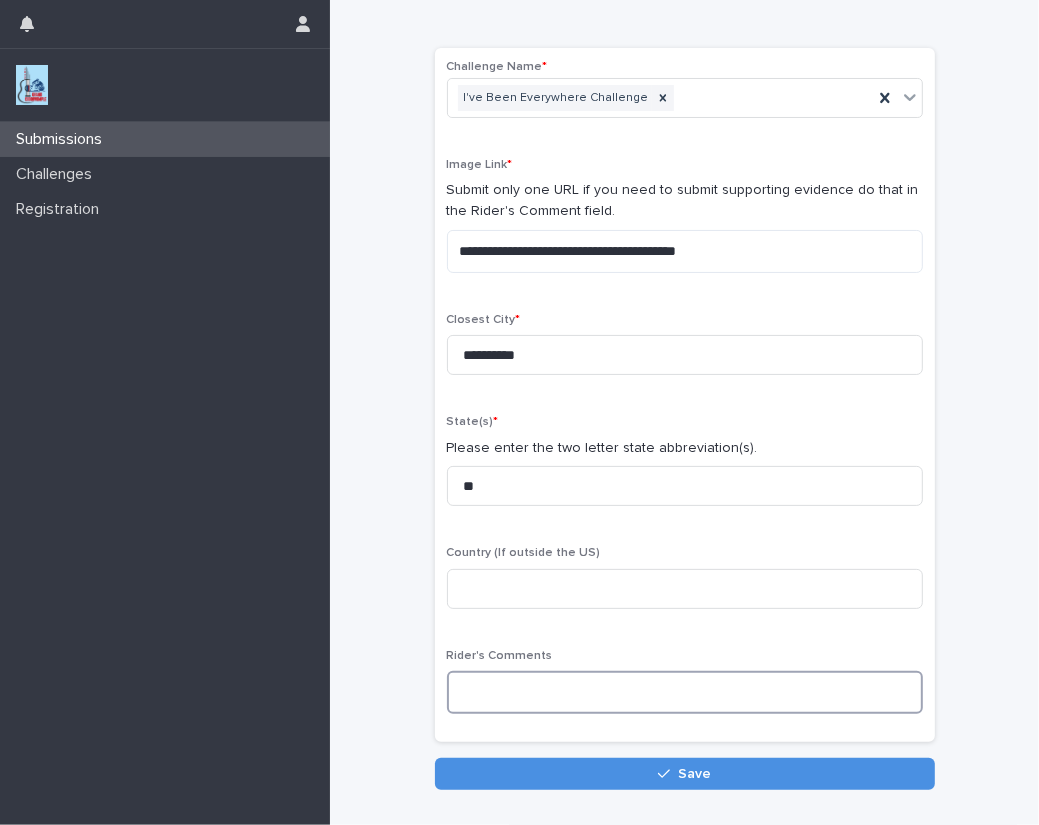 scroll, scrollTop: 90, scrollLeft: 0, axis: vertical 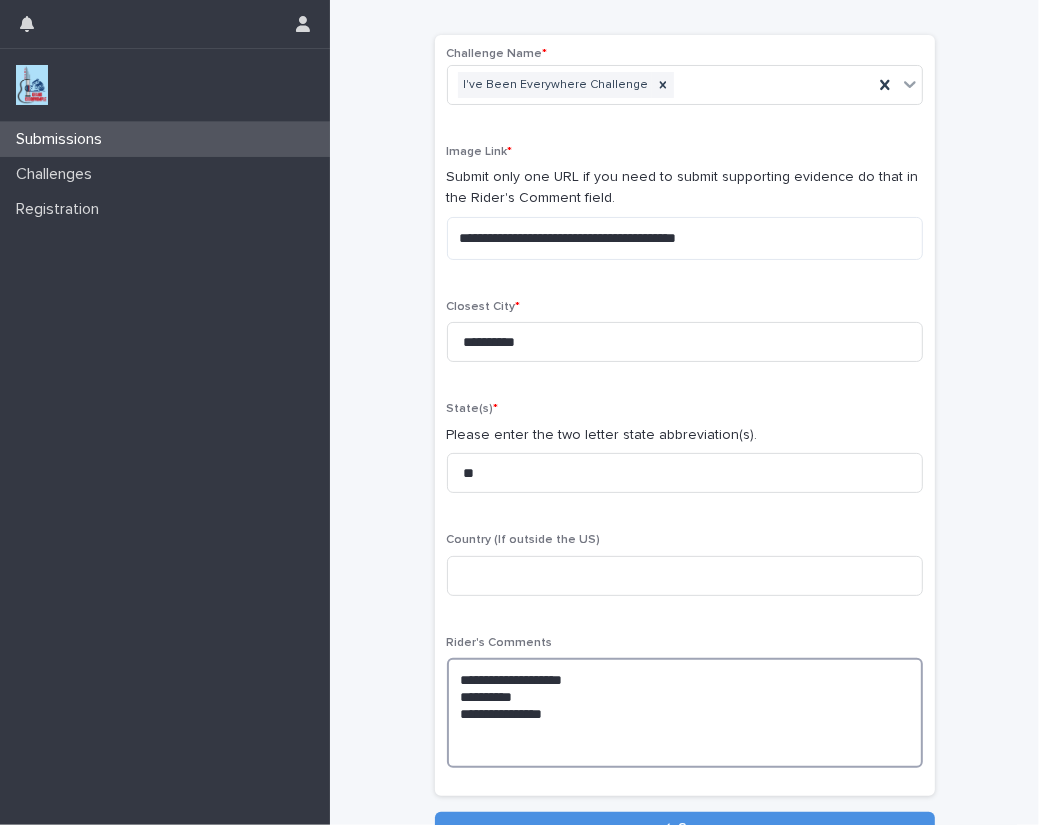 click on "**********" at bounding box center (685, 713) 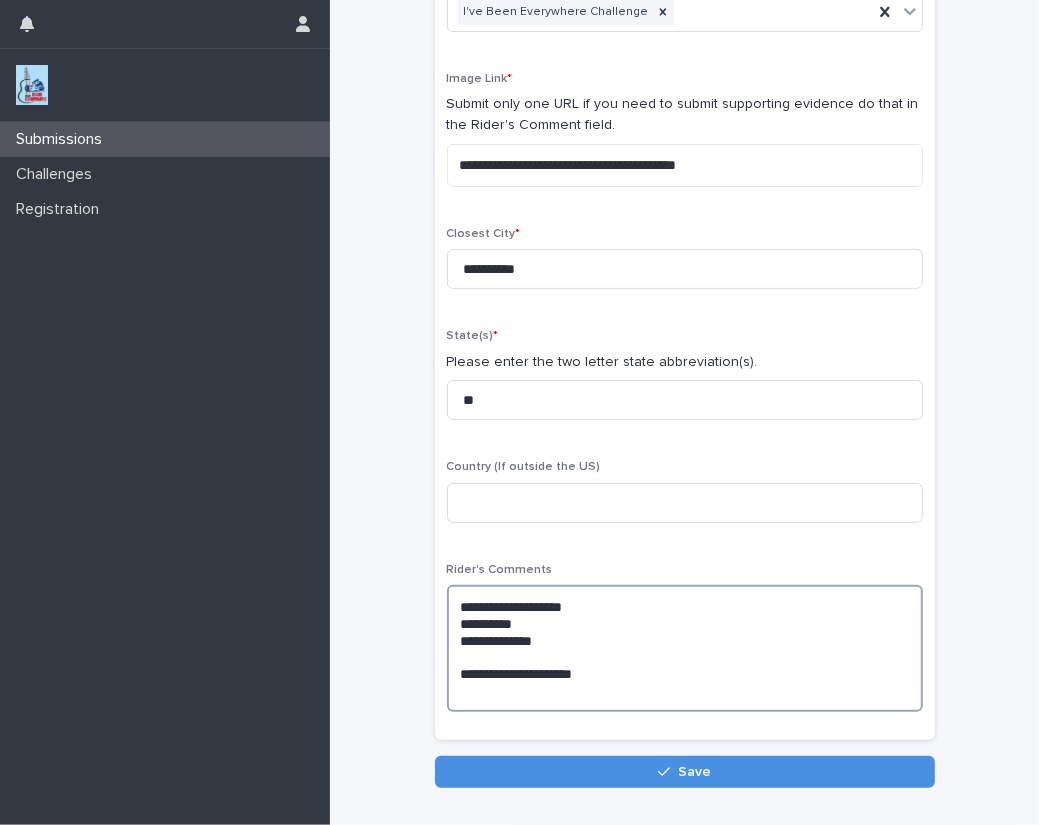 scroll, scrollTop: 212, scrollLeft: 0, axis: vertical 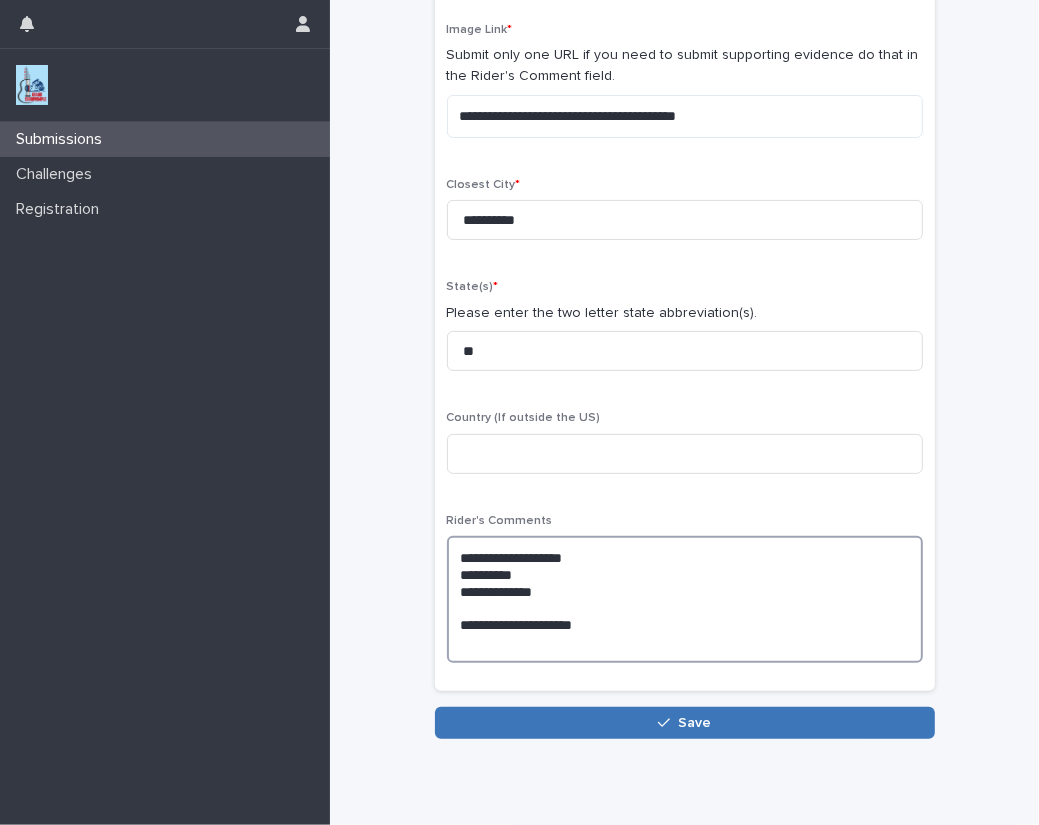type on "**********" 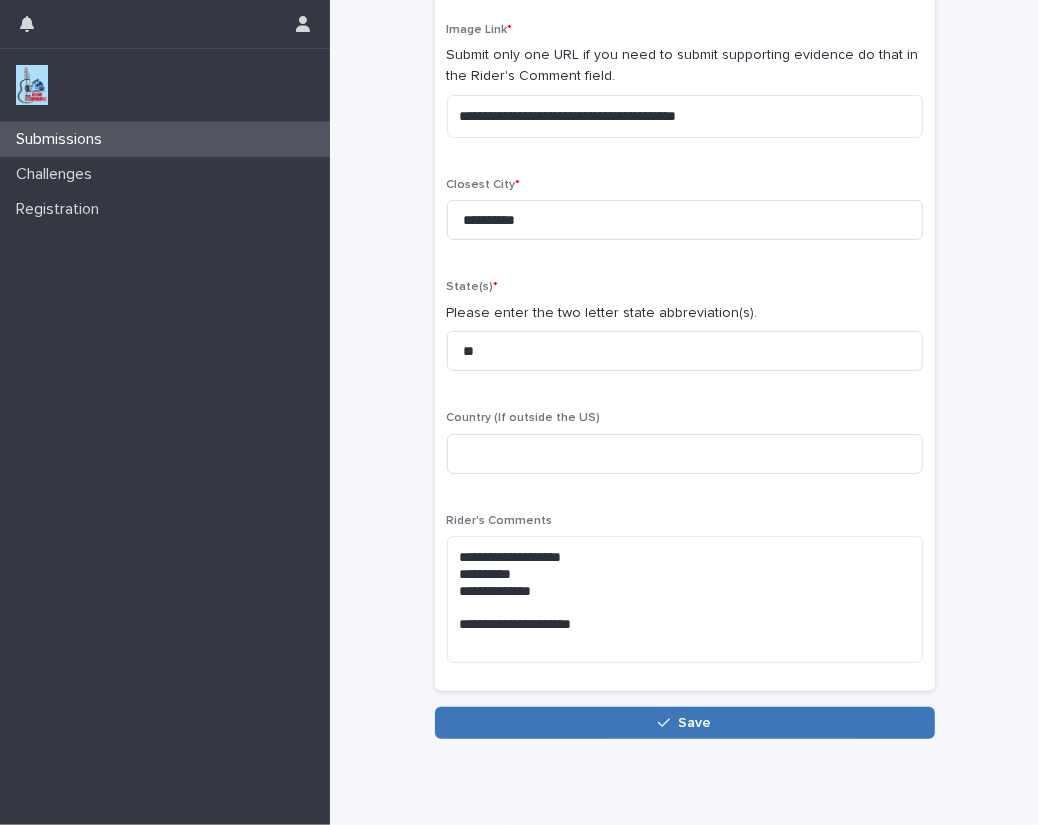 click on "Save" at bounding box center (694, 723) 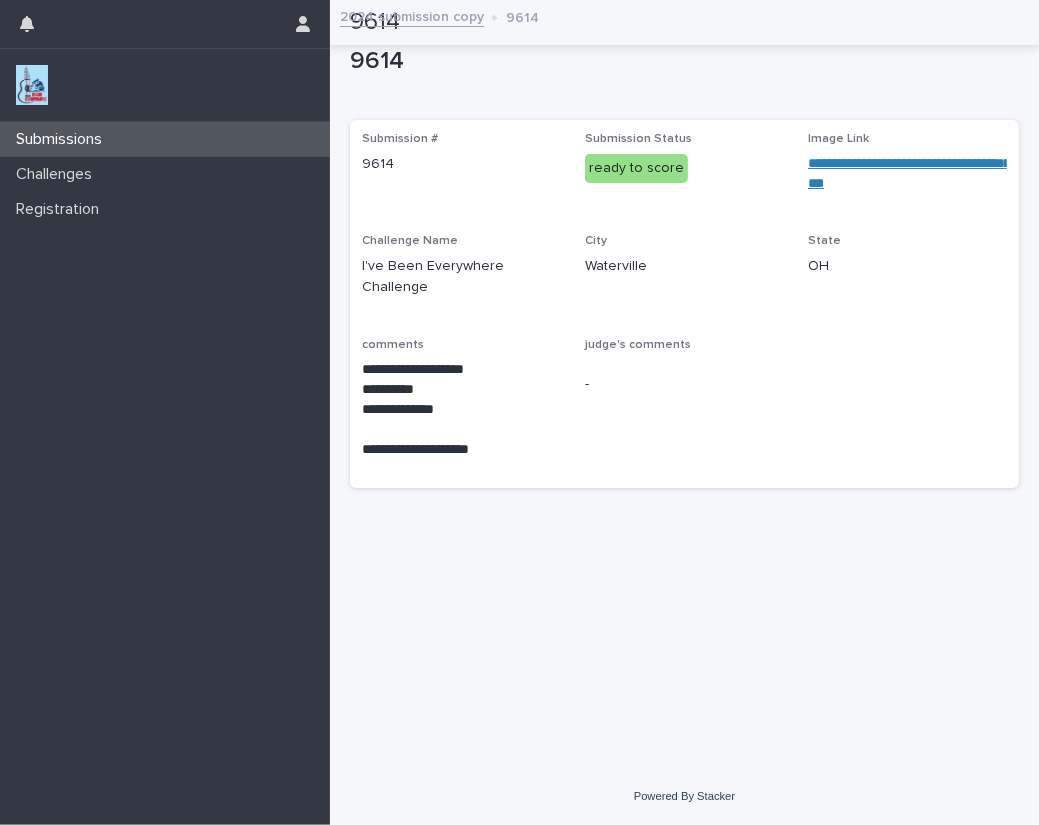 scroll, scrollTop: 0, scrollLeft: 0, axis: both 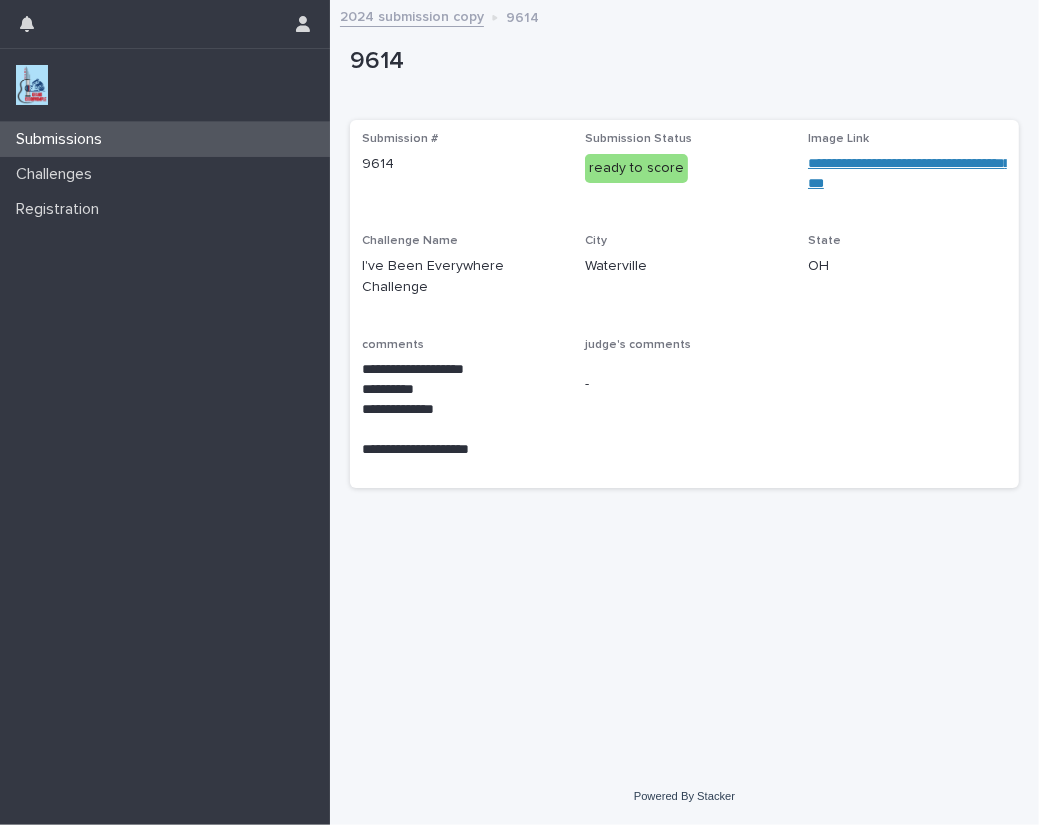 click at bounding box center [32, 85] 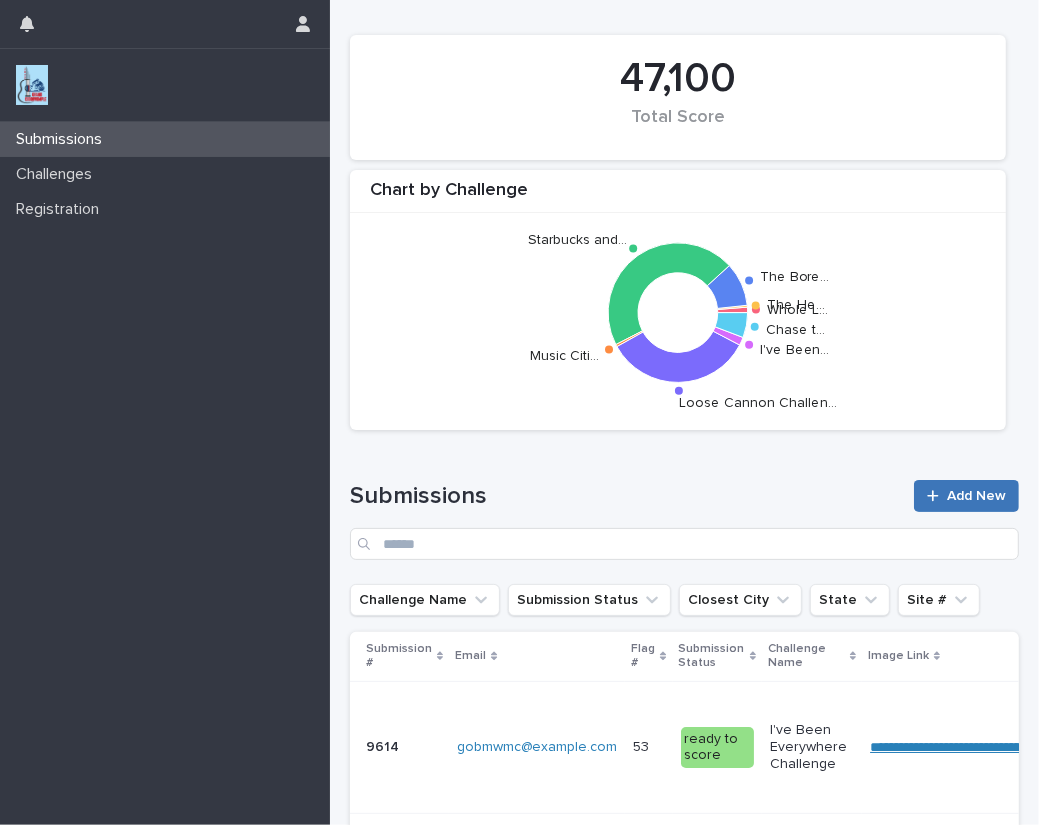 click on "Add New" at bounding box center (976, 496) 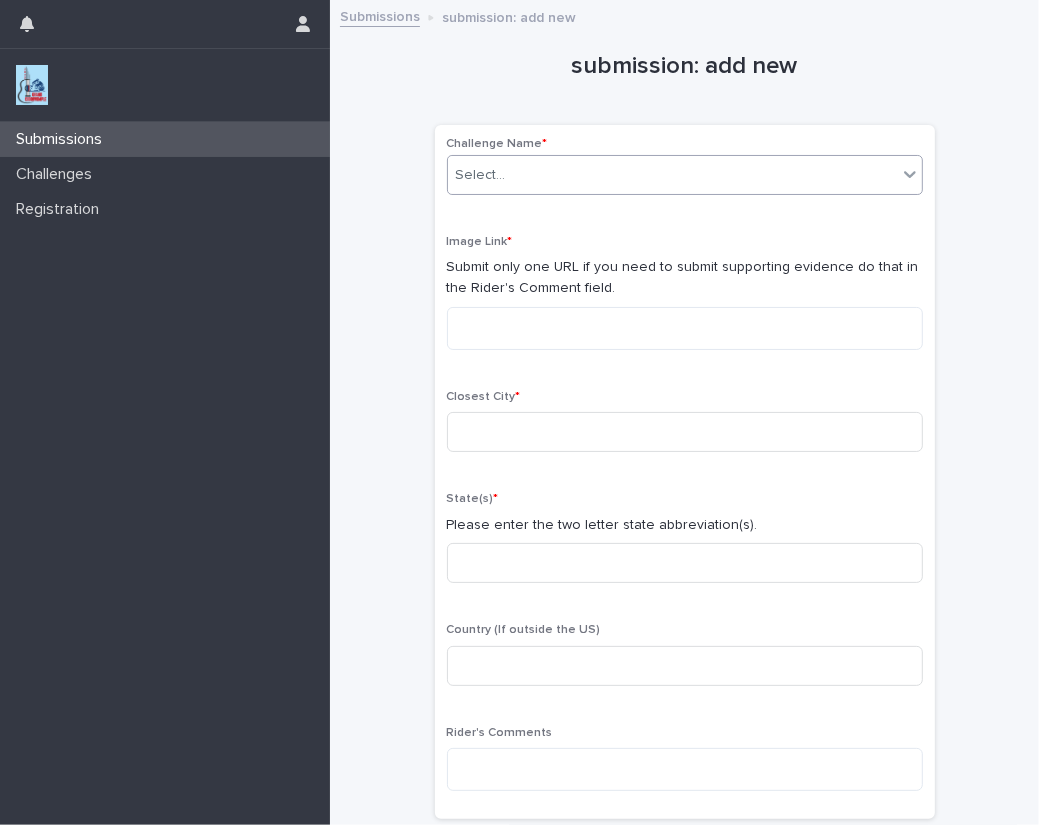 click on "Select..." at bounding box center [672, 175] 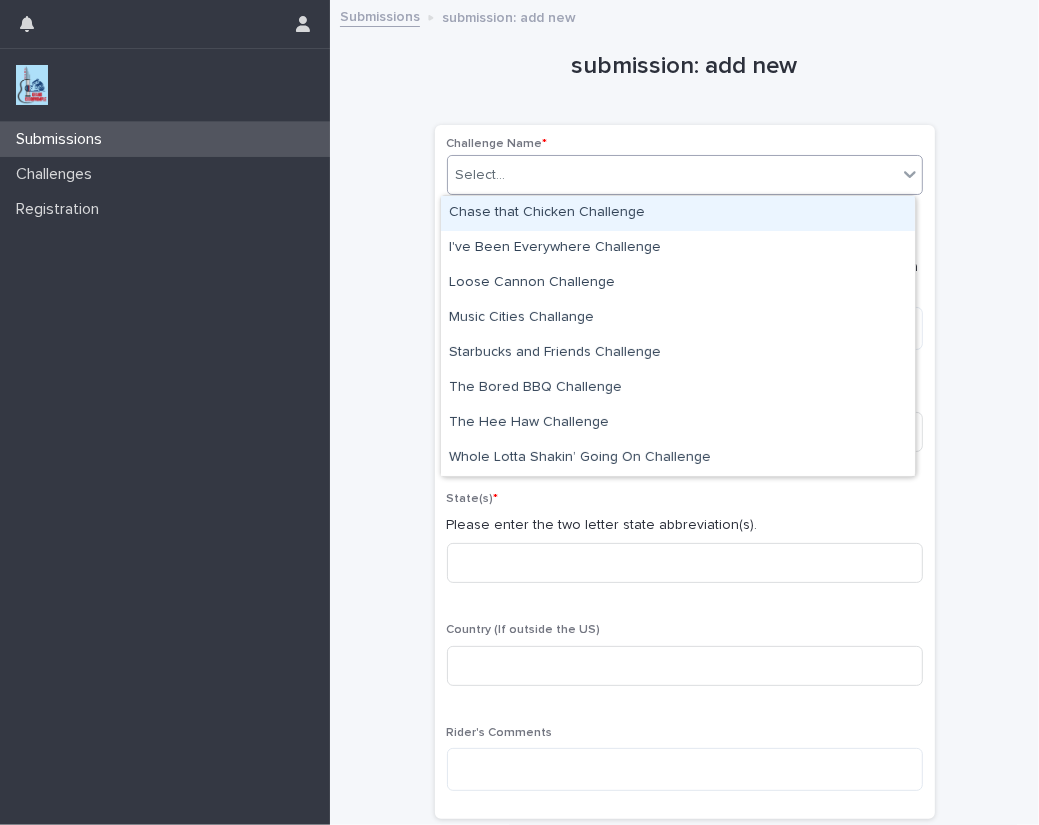 click on "Chase that Chicken Challenge" at bounding box center [678, 213] 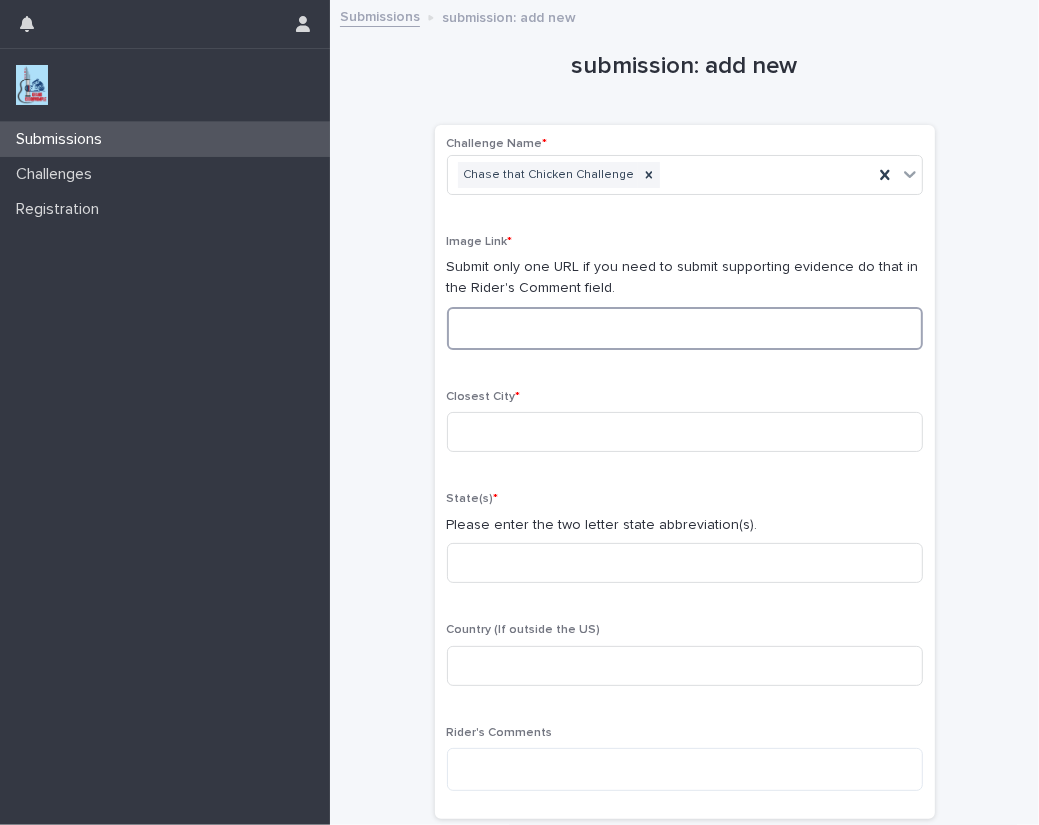click at bounding box center (685, 328) 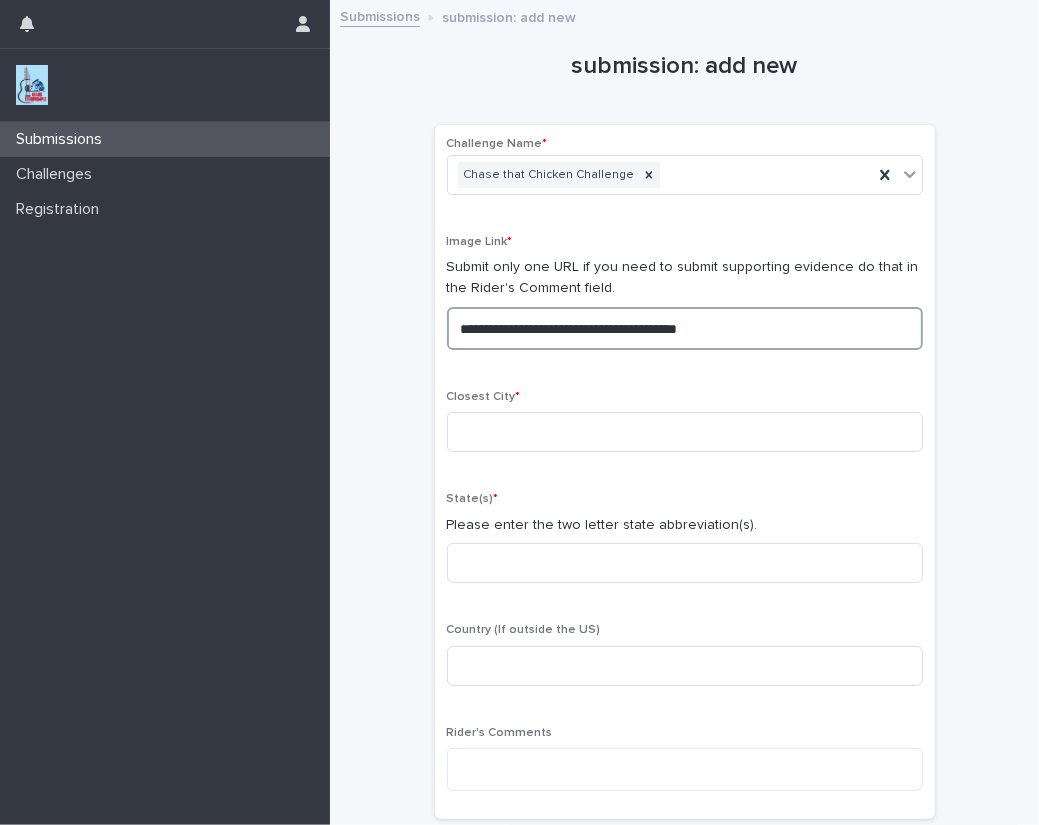 drag, startPoint x: 613, startPoint y: 324, endPoint x: 137, endPoint y: 313, distance: 476.12708 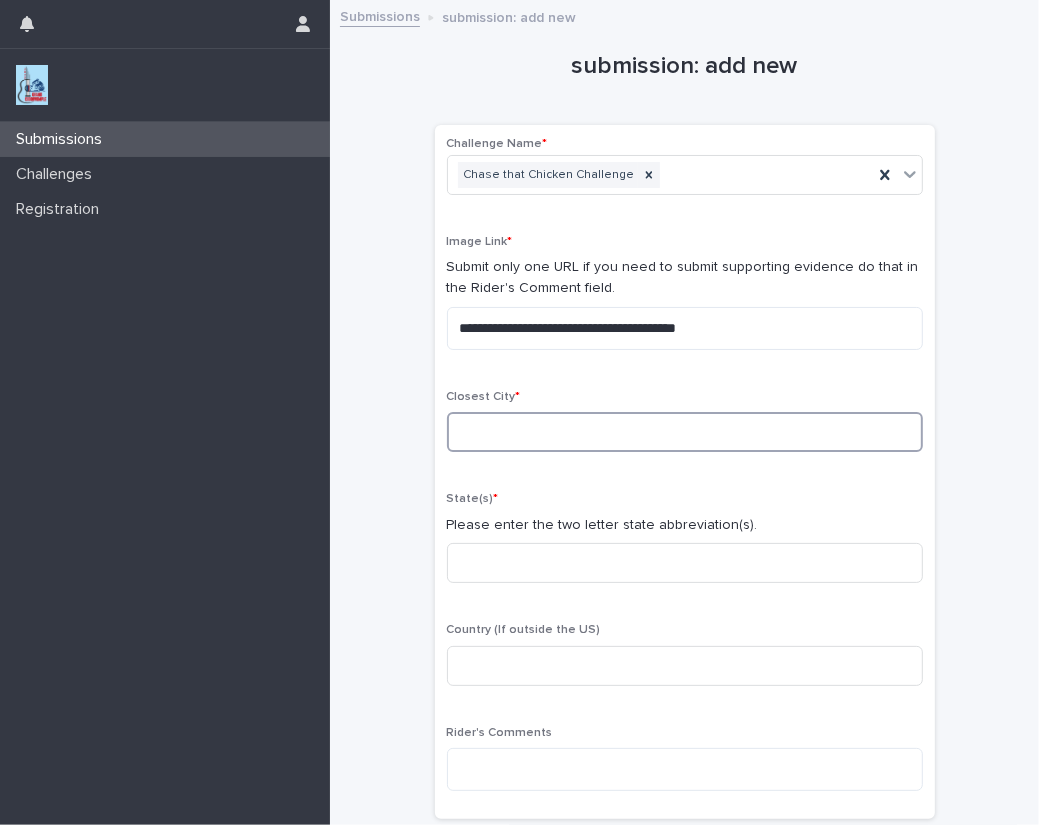 click at bounding box center [685, 432] 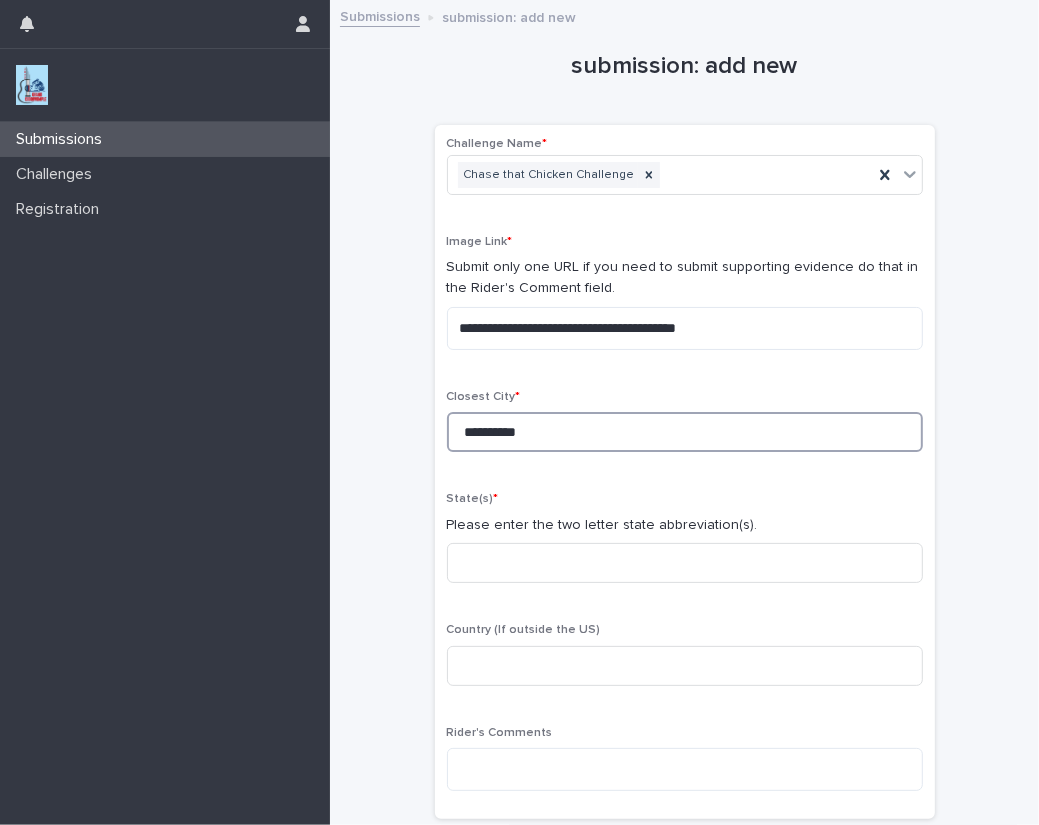 type on "**********" 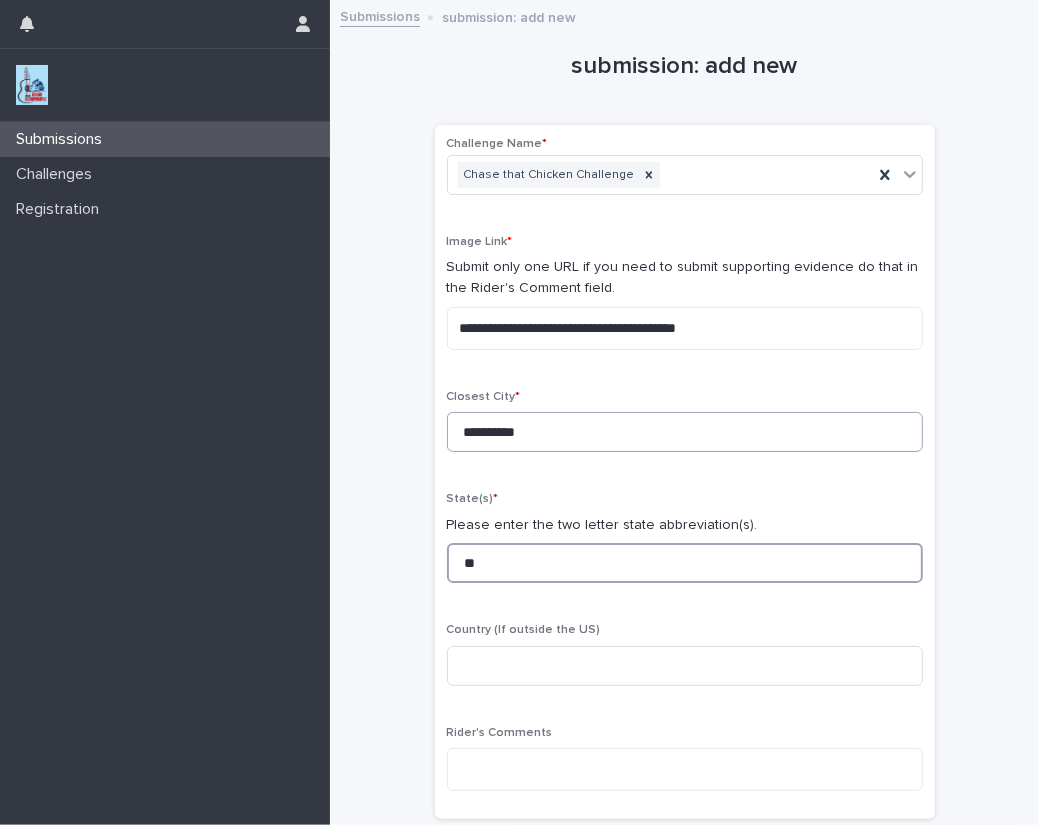 type on "**" 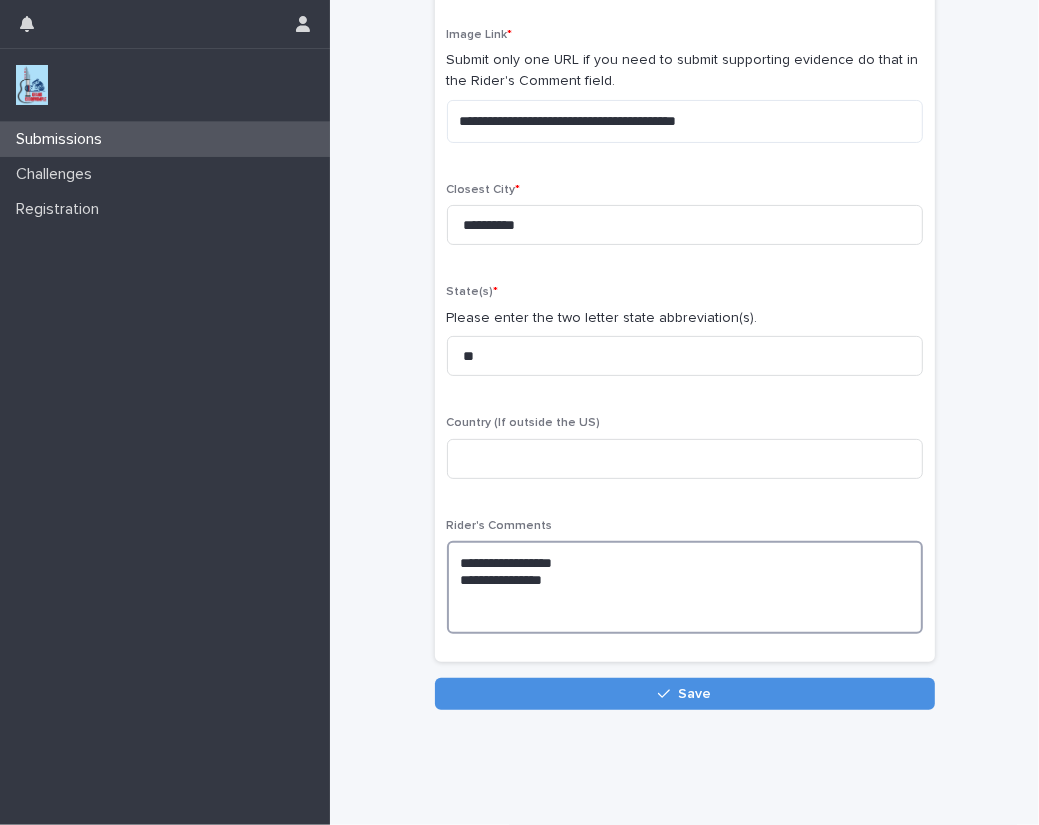 scroll, scrollTop: 213, scrollLeft: 0, axis: vertical 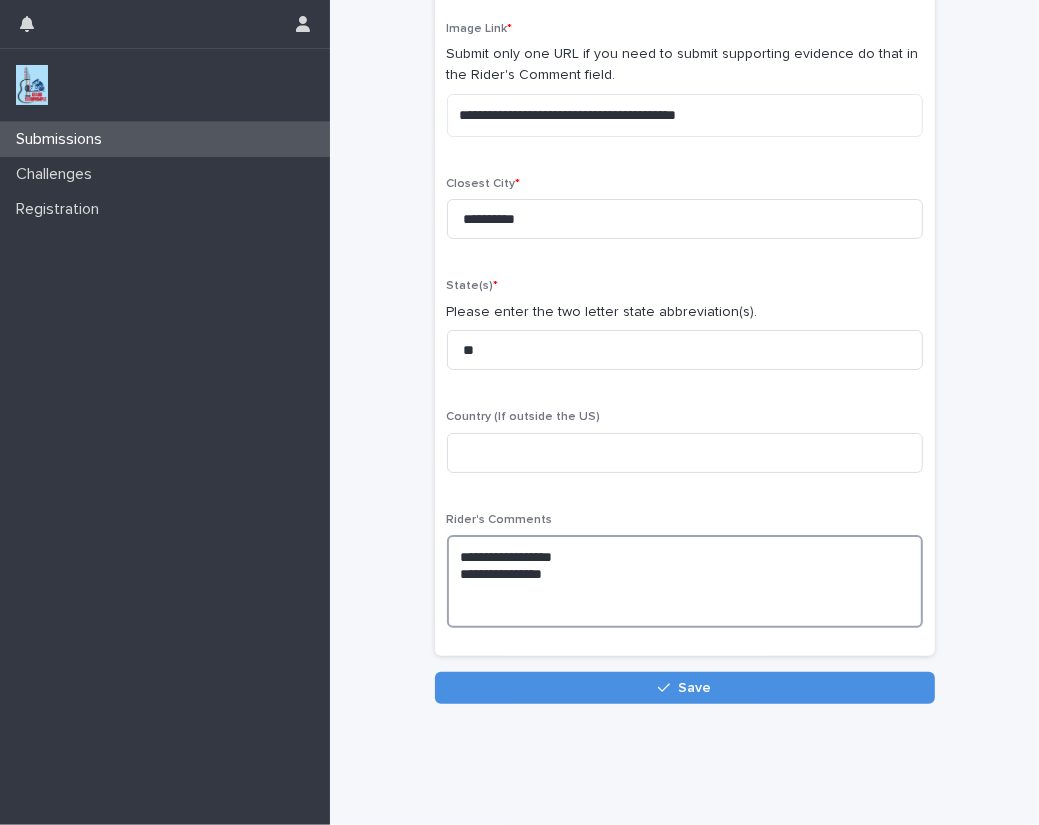 click on "**********" at bounding box center [685, 581] 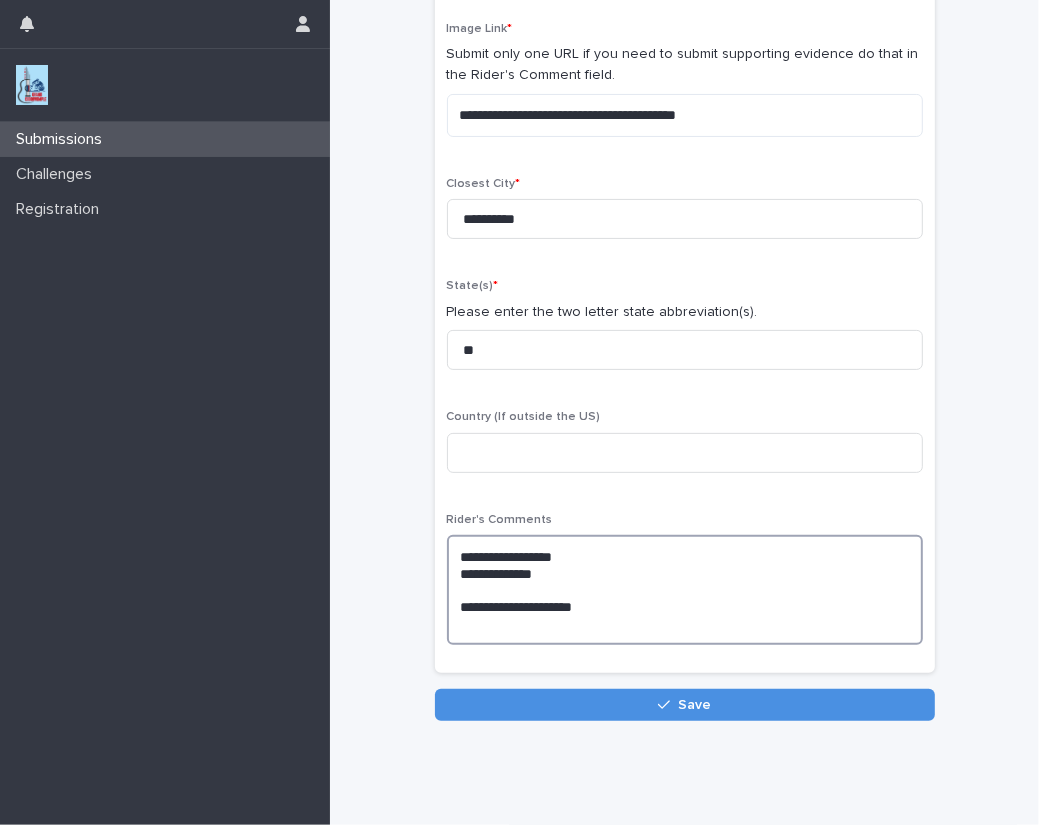 type on "**********" 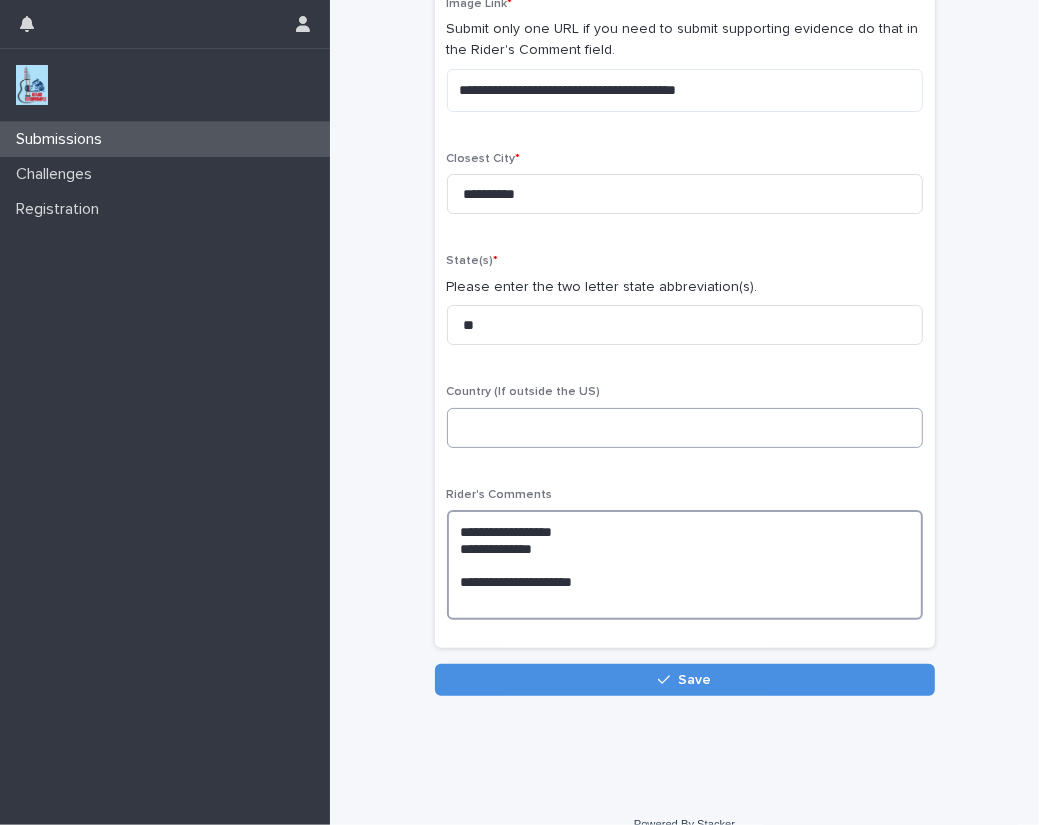 scroll, scrollTop: 264, scrollLeft: 0, axis: vertical 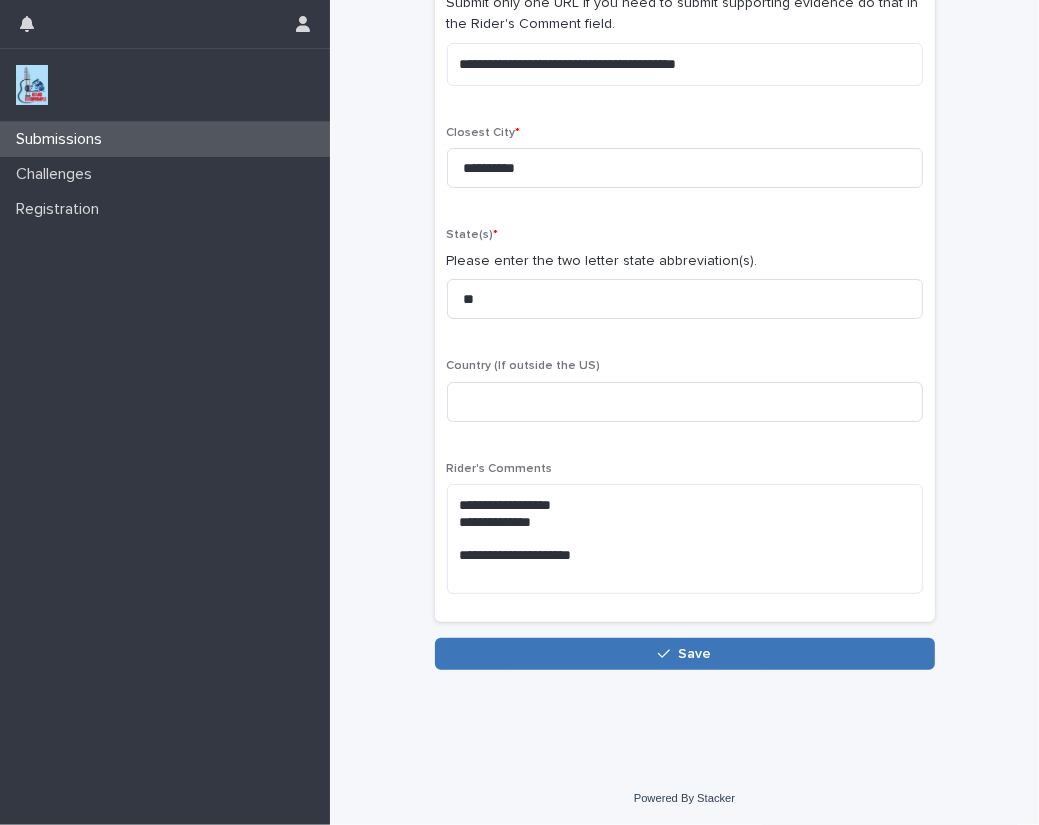 click on "Save" at bounding box center [694, 654] 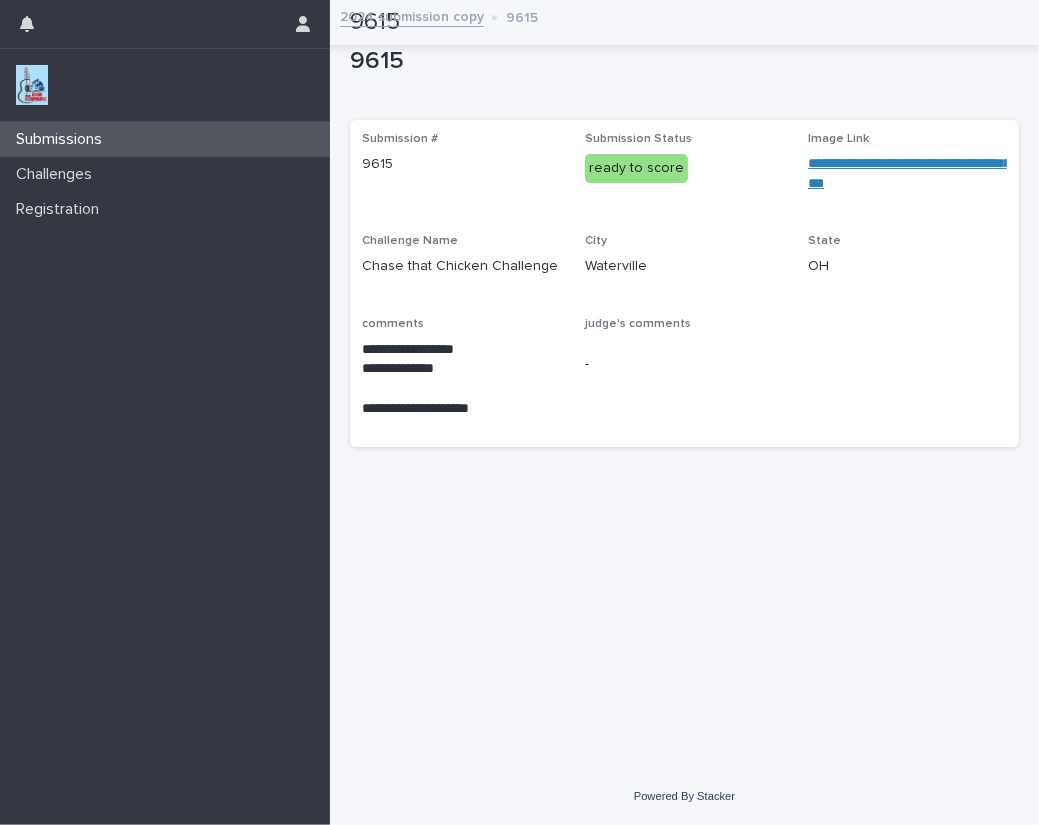 scroll, scrollTop: 0, scrollLeft: 0, axis: both 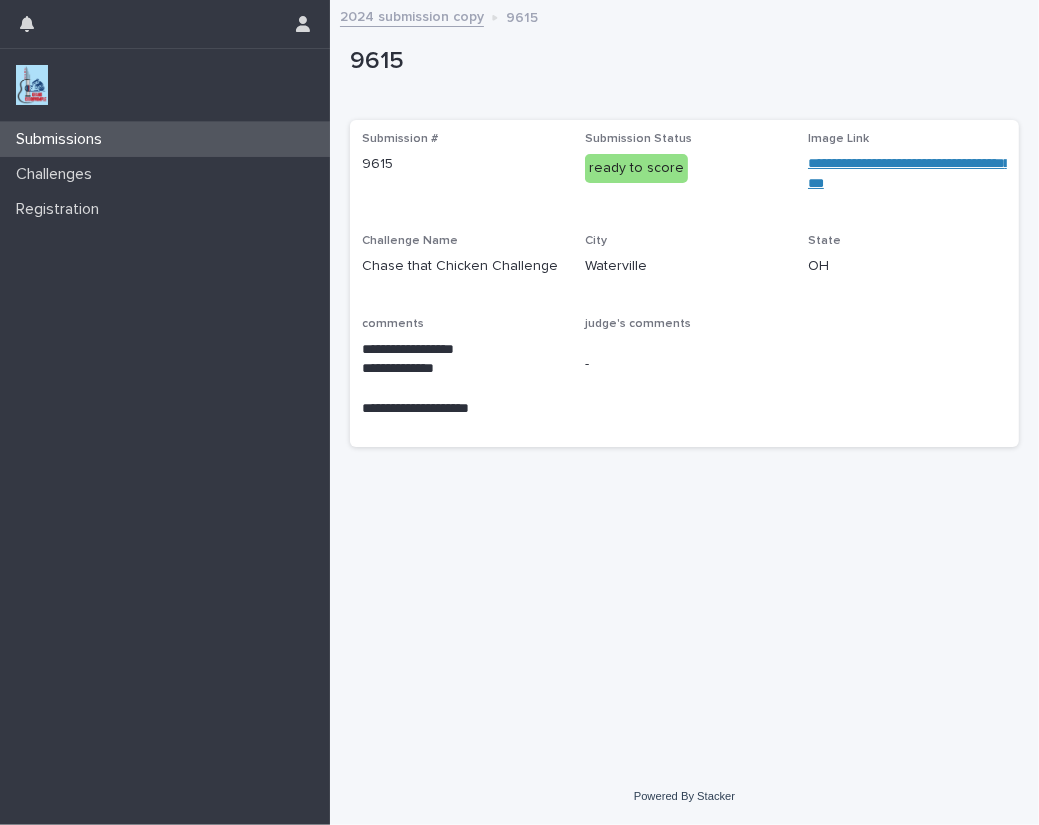 click at bounding box center [32, 85] 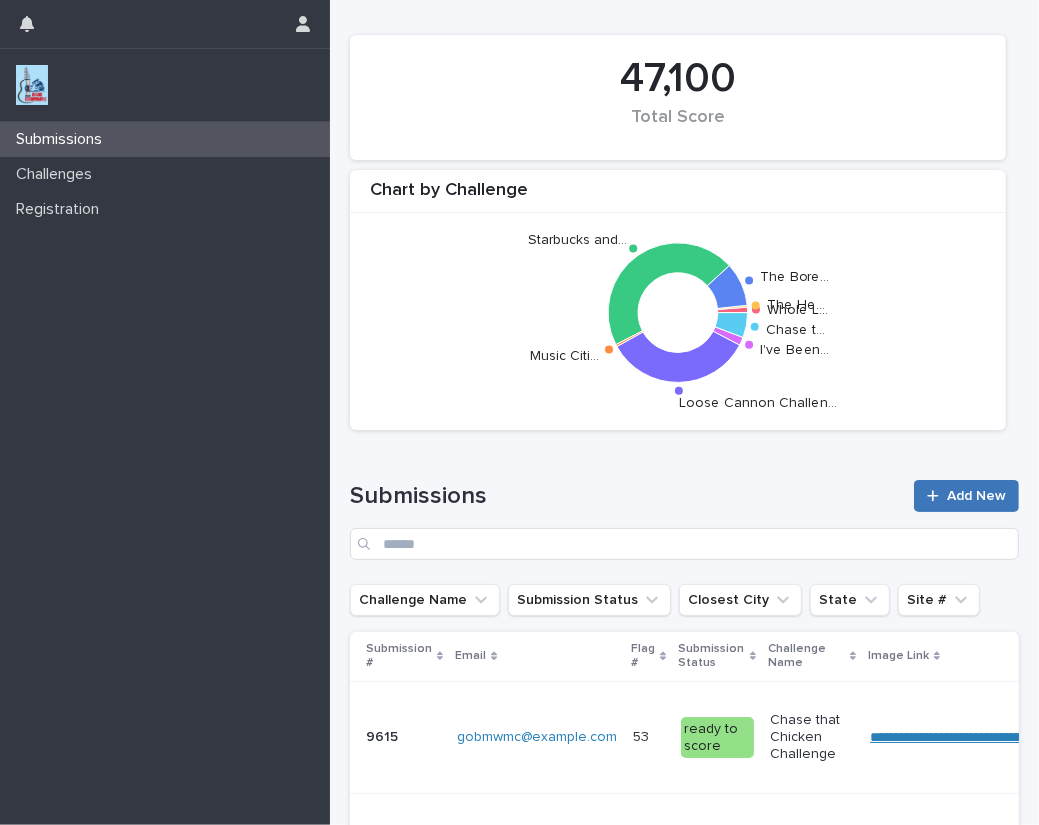 click on "Add New" at bounding box center [976, 496] 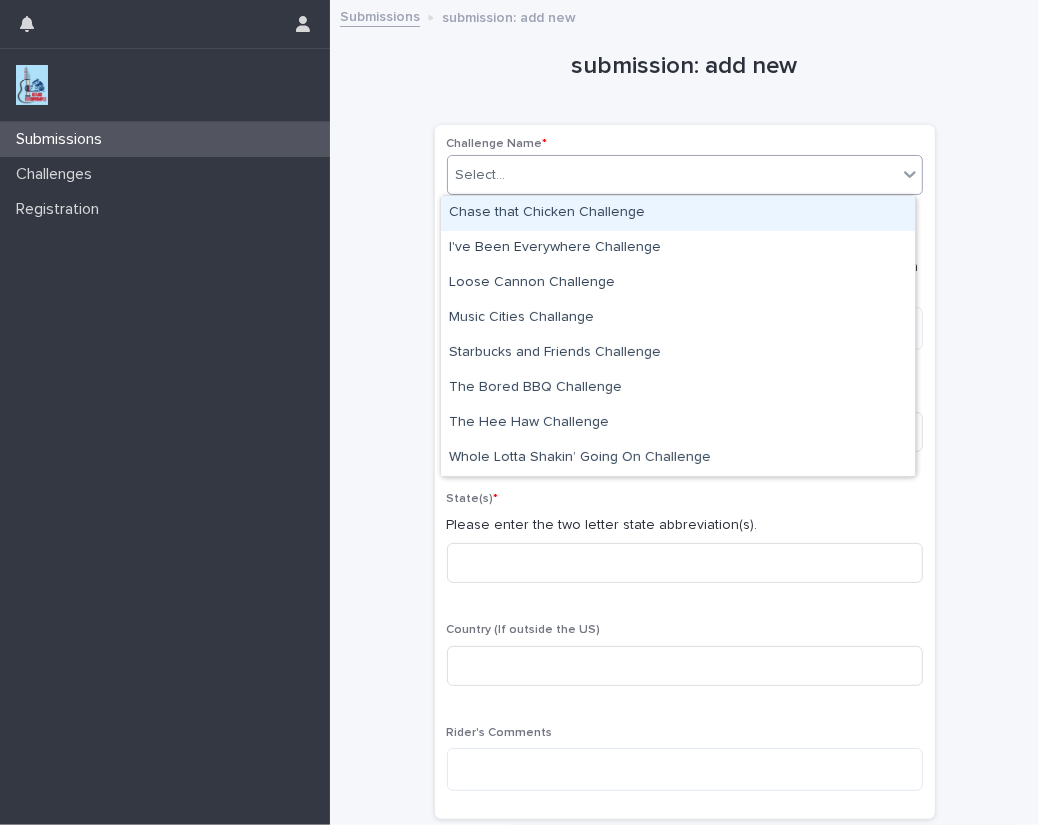 click on "Select..." at bounding box center [672, 175] 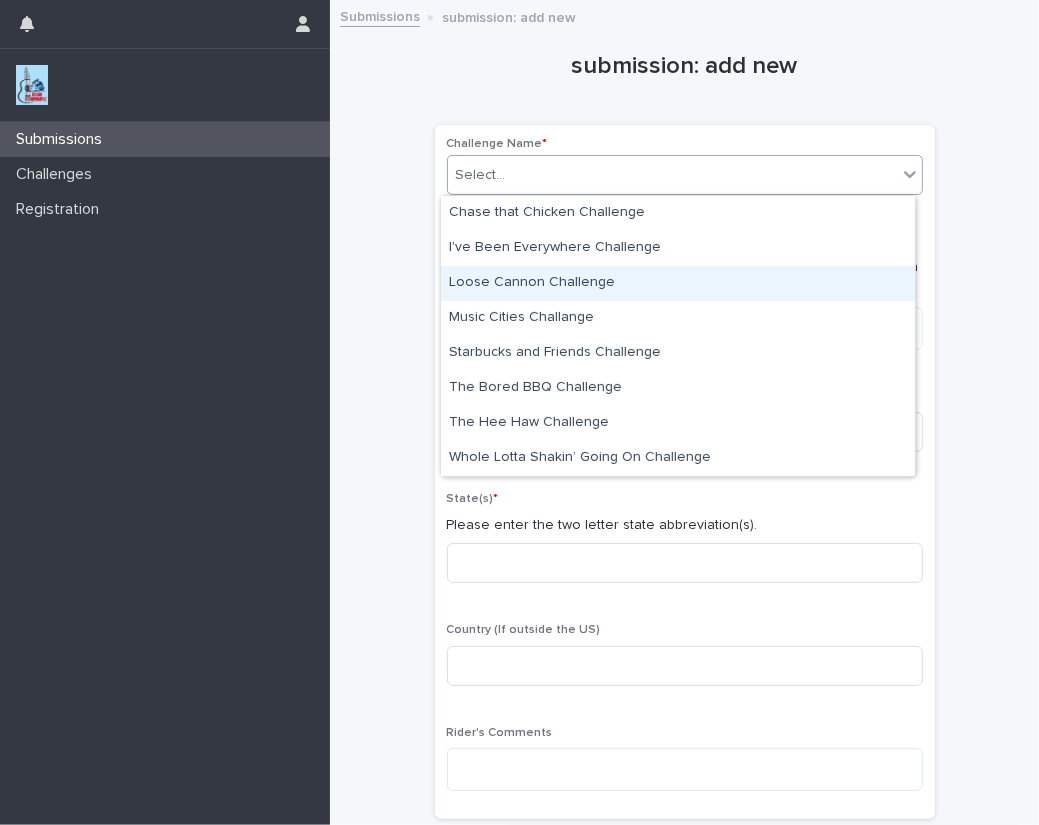 click on "Loose Cannon Challenge" at bounding box center (678, 283) 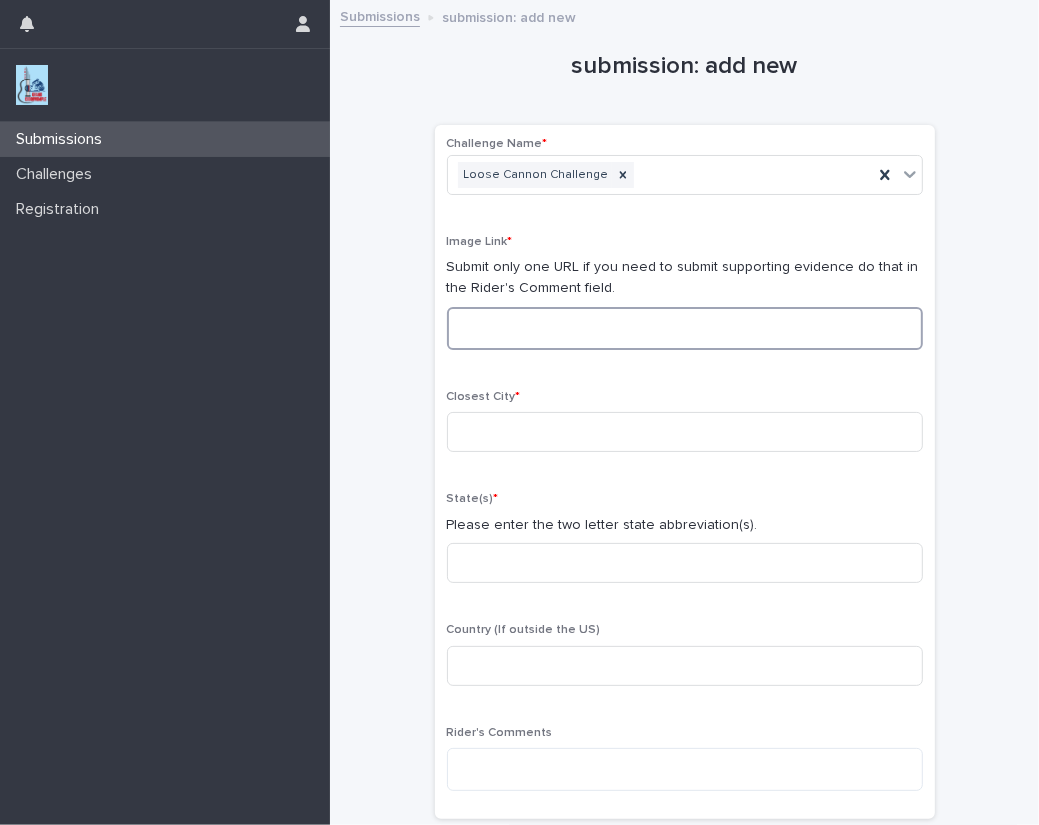 click at bounding box center (685, 328) 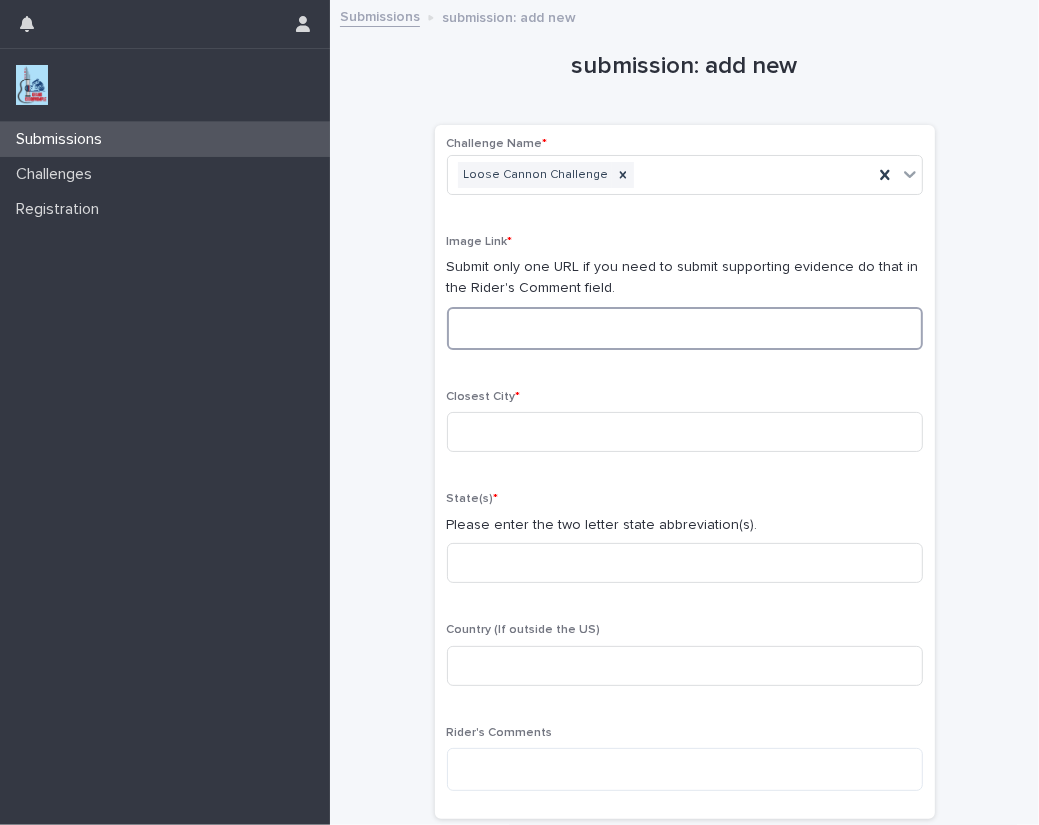 paste on "**********" 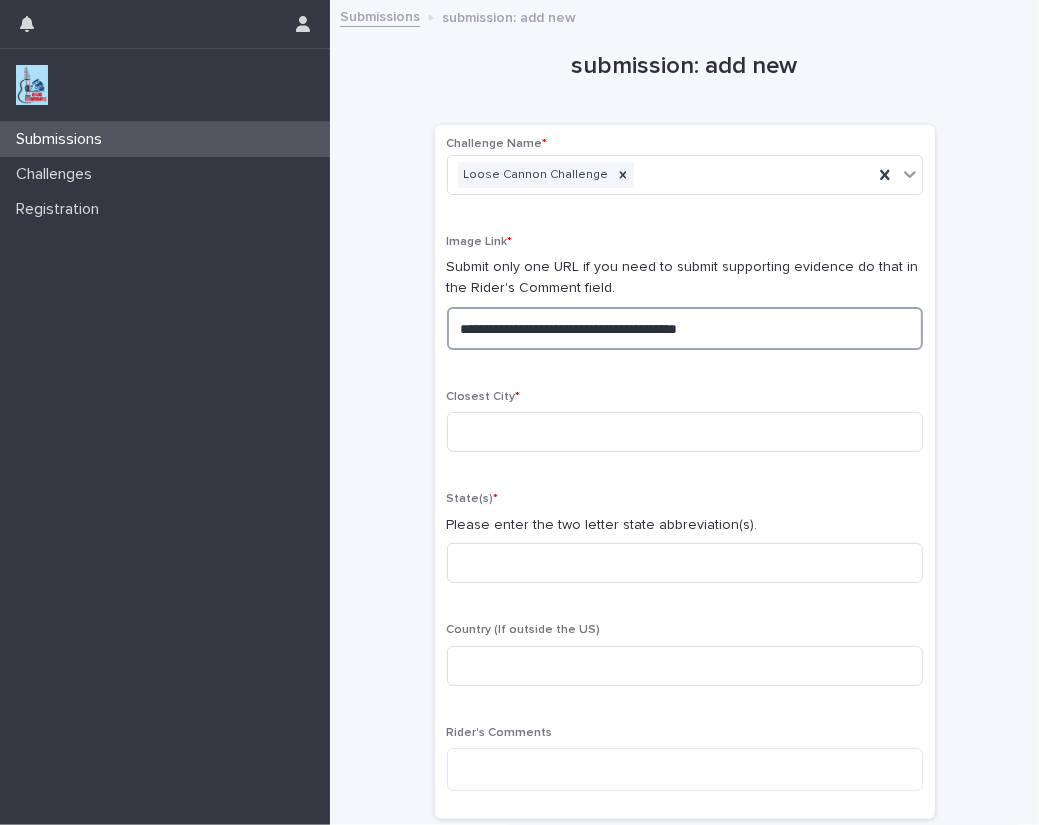 drag, startPoint x: 758, startPoint y: 329, endPoint x: 233, endPoint y: 299, distance: 525.85645 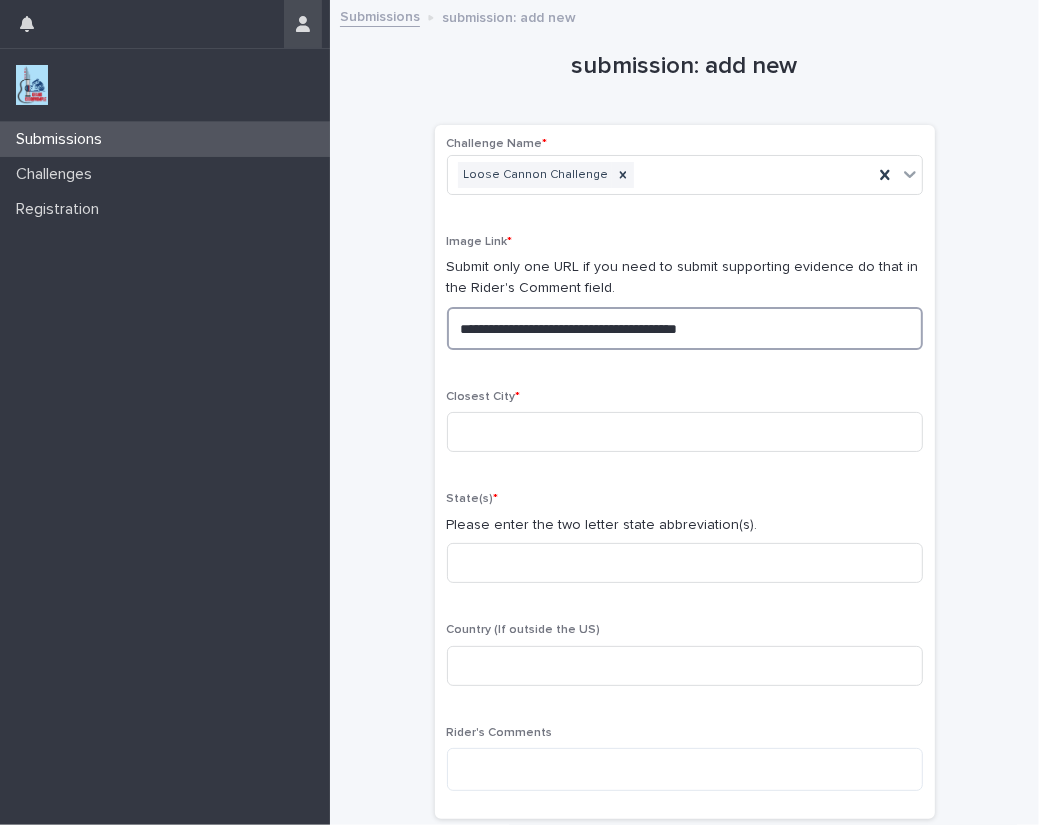 type on "**********" 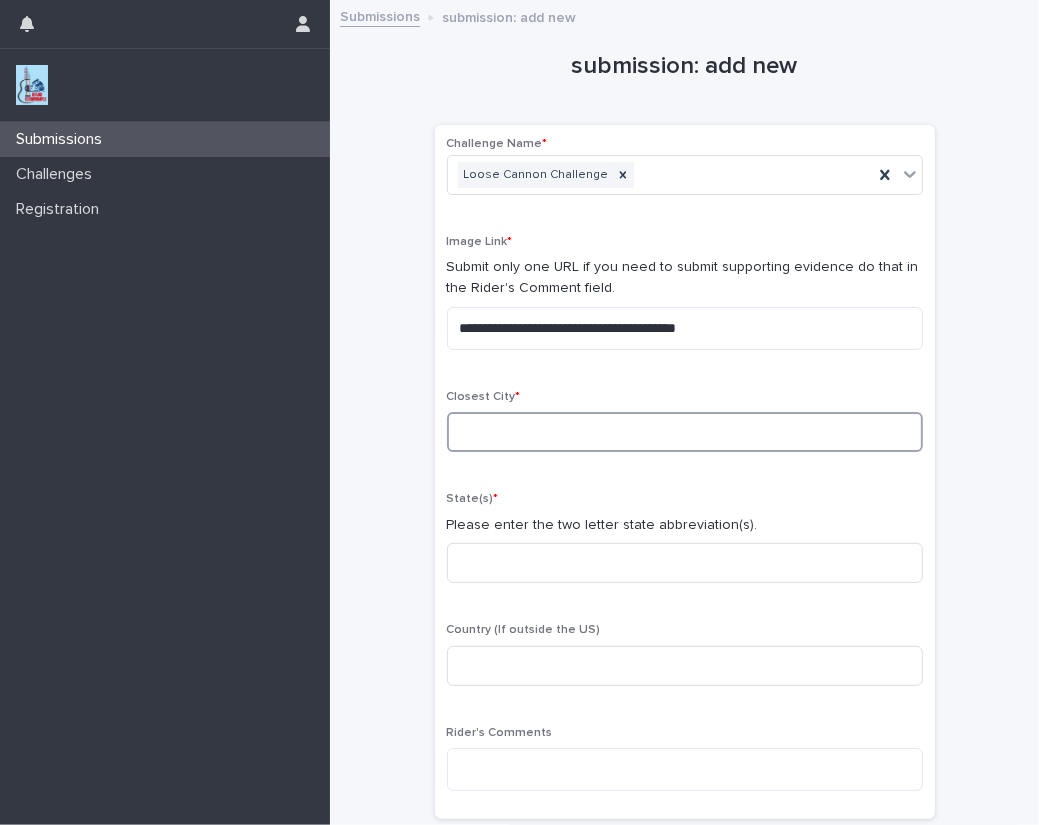 click at bounding box center (685, 432) 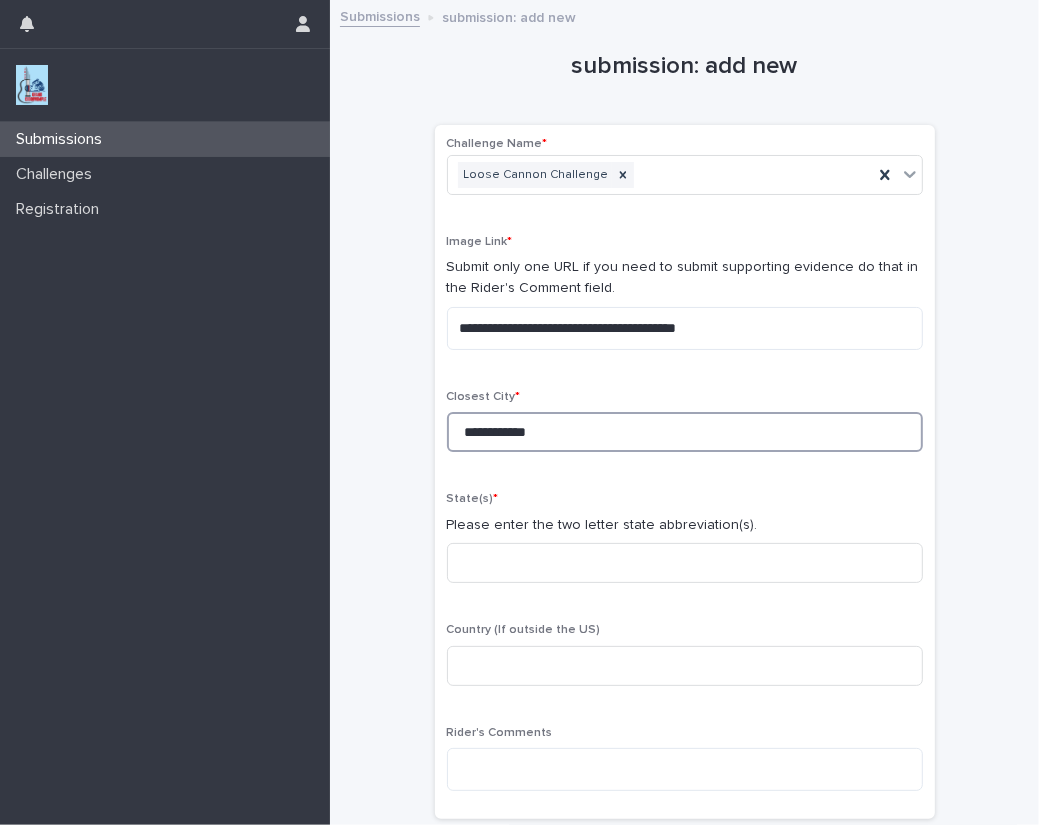 type on "**********" 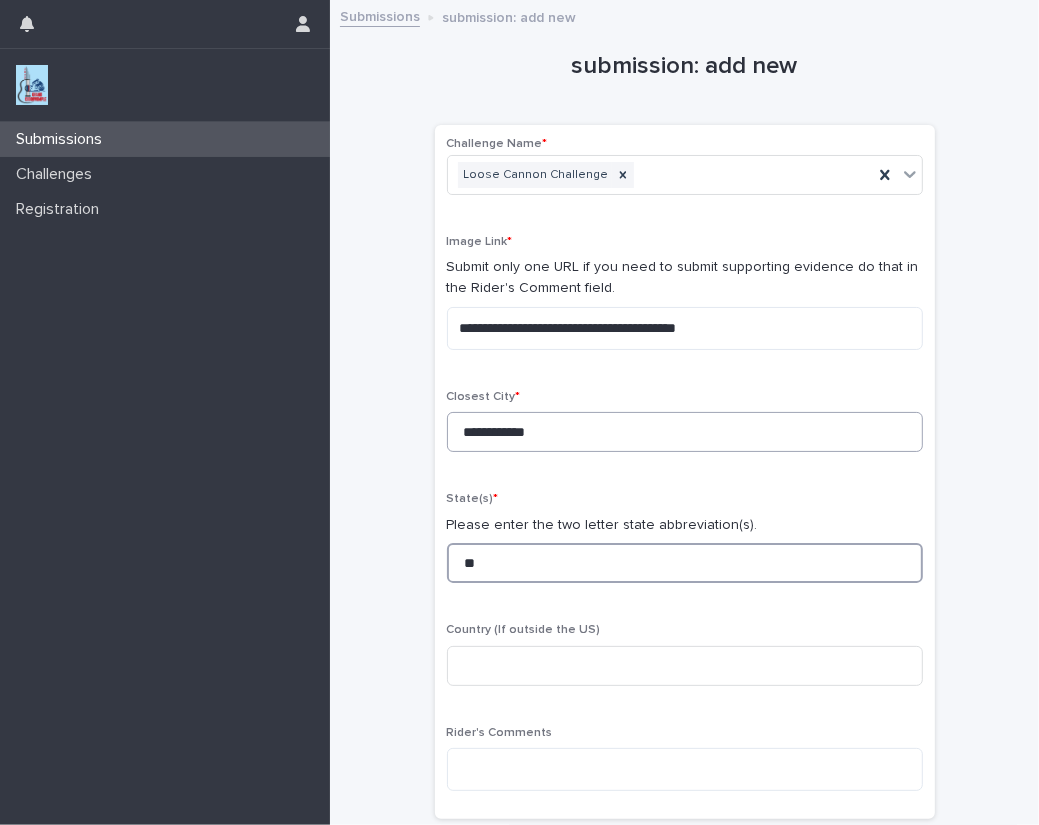 type on "**" 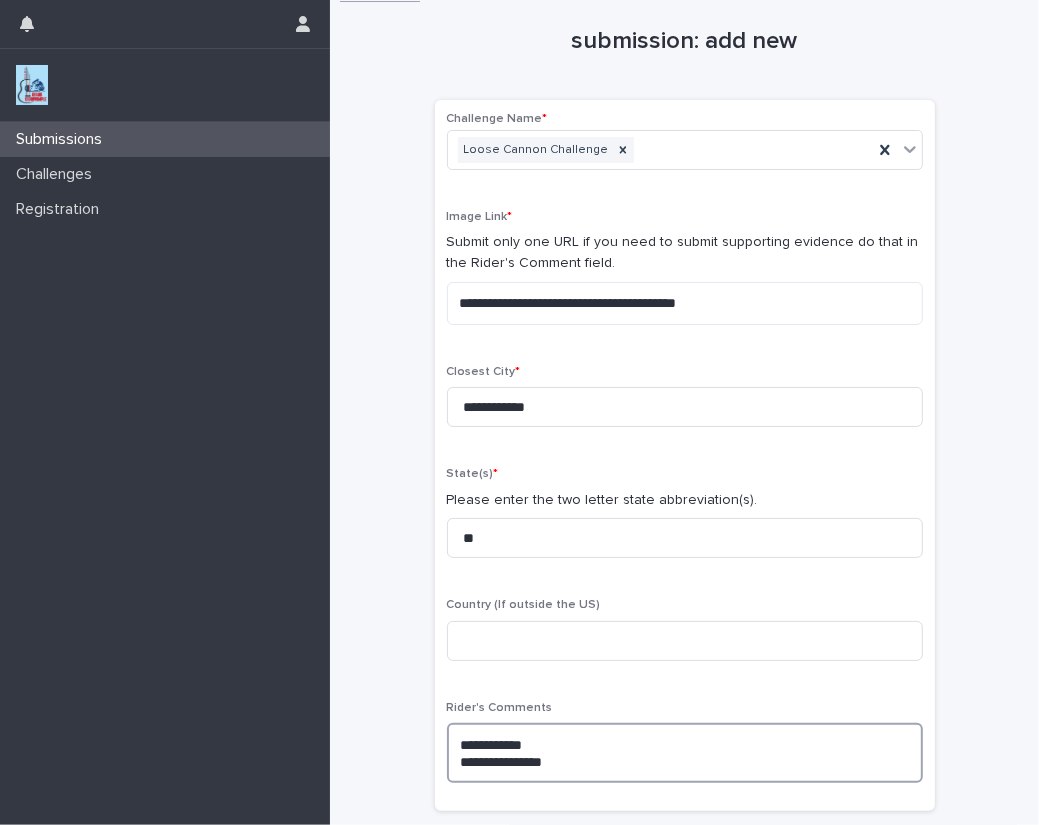 scroll, scrollTop: 90, scrollLeft: 0, axis: vertical 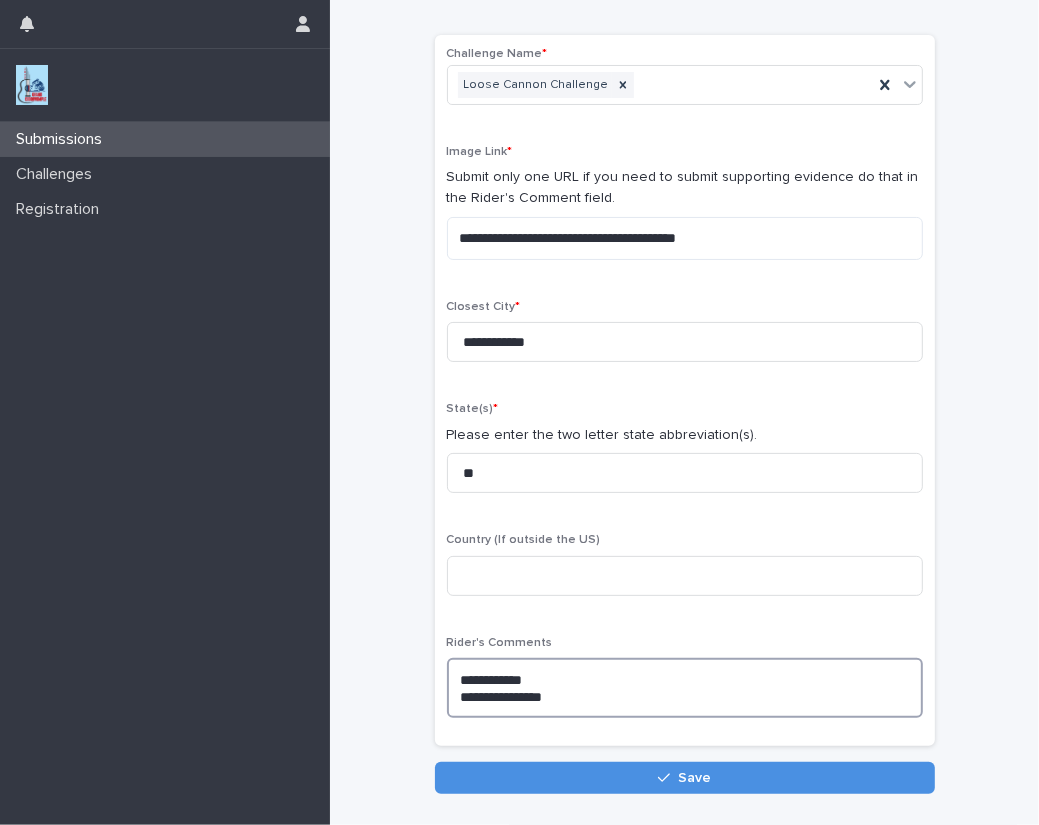 click on "**********" at bounding box center [685, 688] 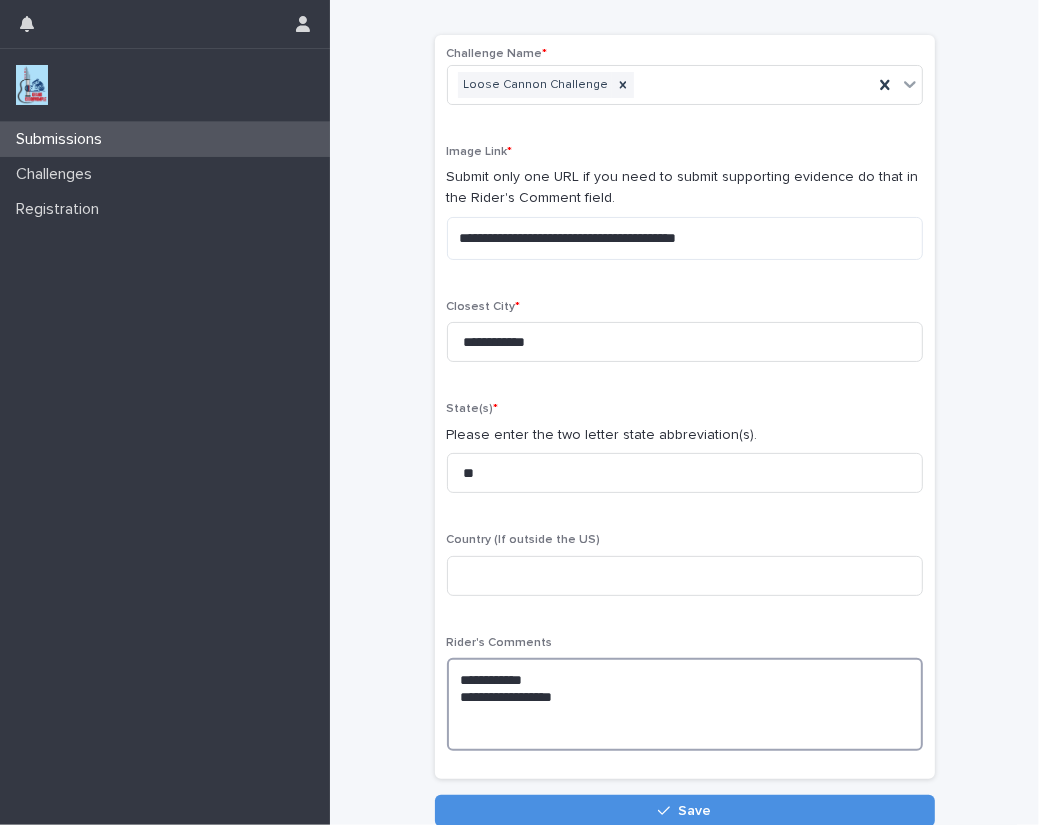 paste on "**********" 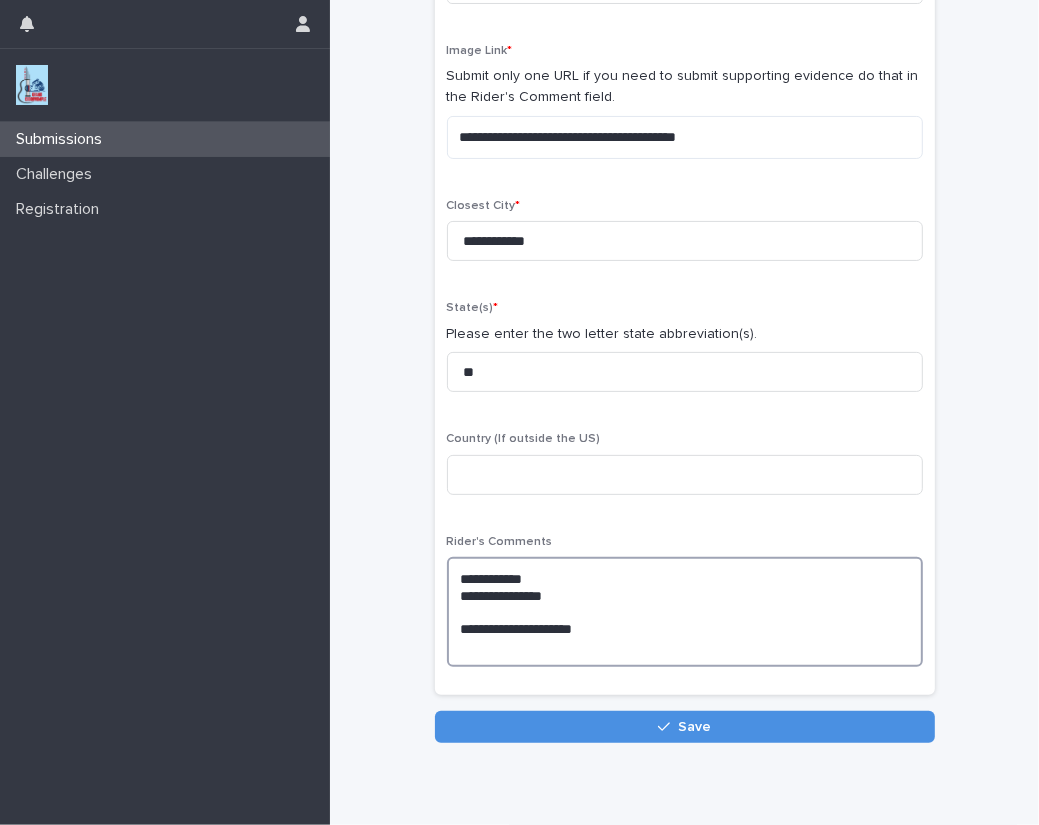 scroll, scrollTop: 212, scrollLeft: 0, axis: vertical 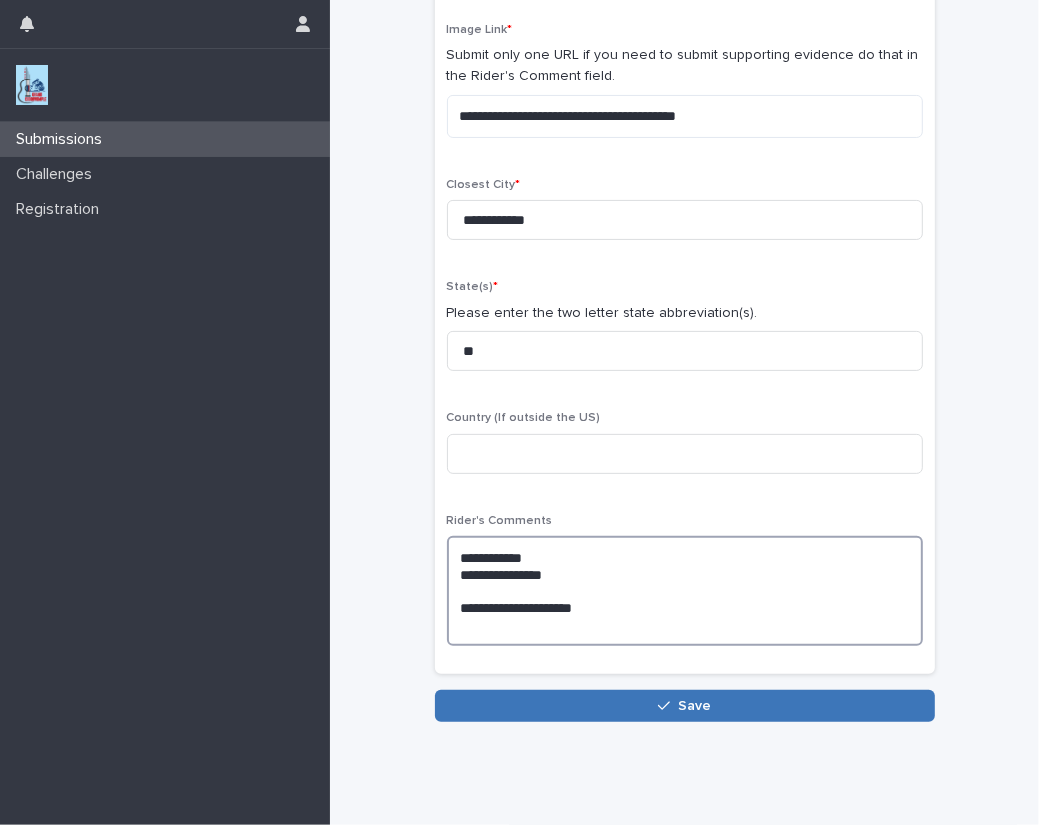 type on "**********" 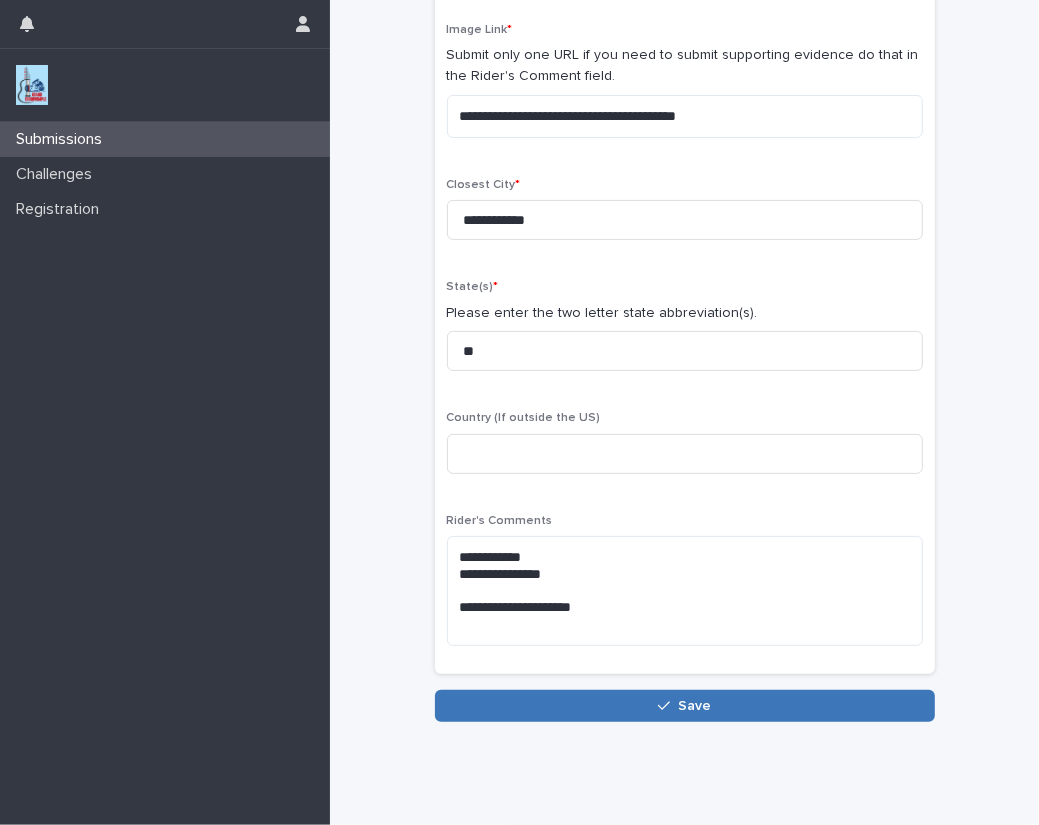 click on "Save" at bounding box center (694, 706) 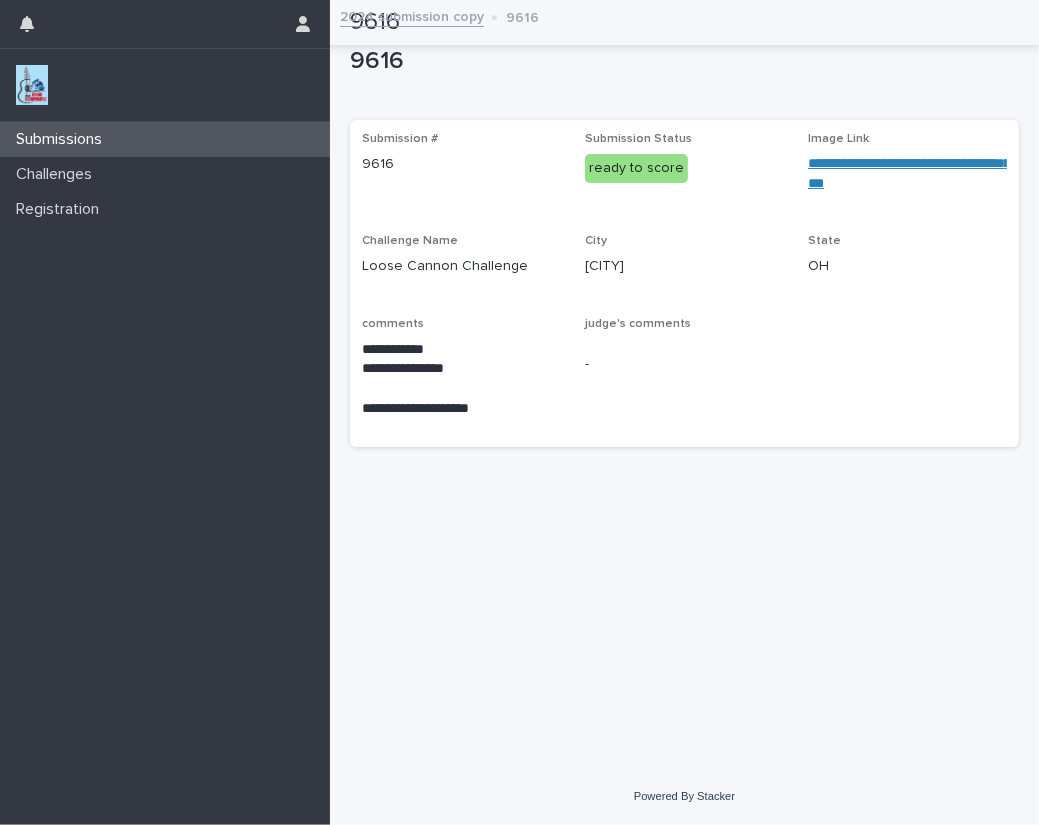 scroll, scrollTop: 0, scrollLeft: 0, axis: both 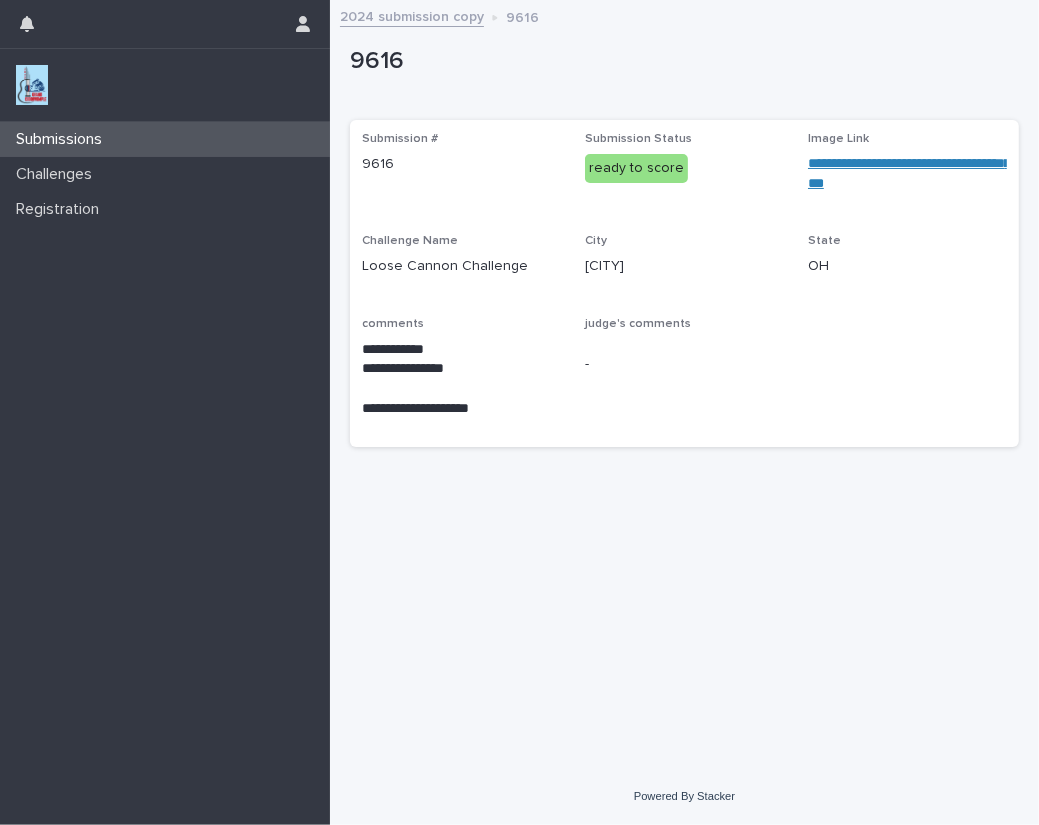 click at bounding box center [32, 85] 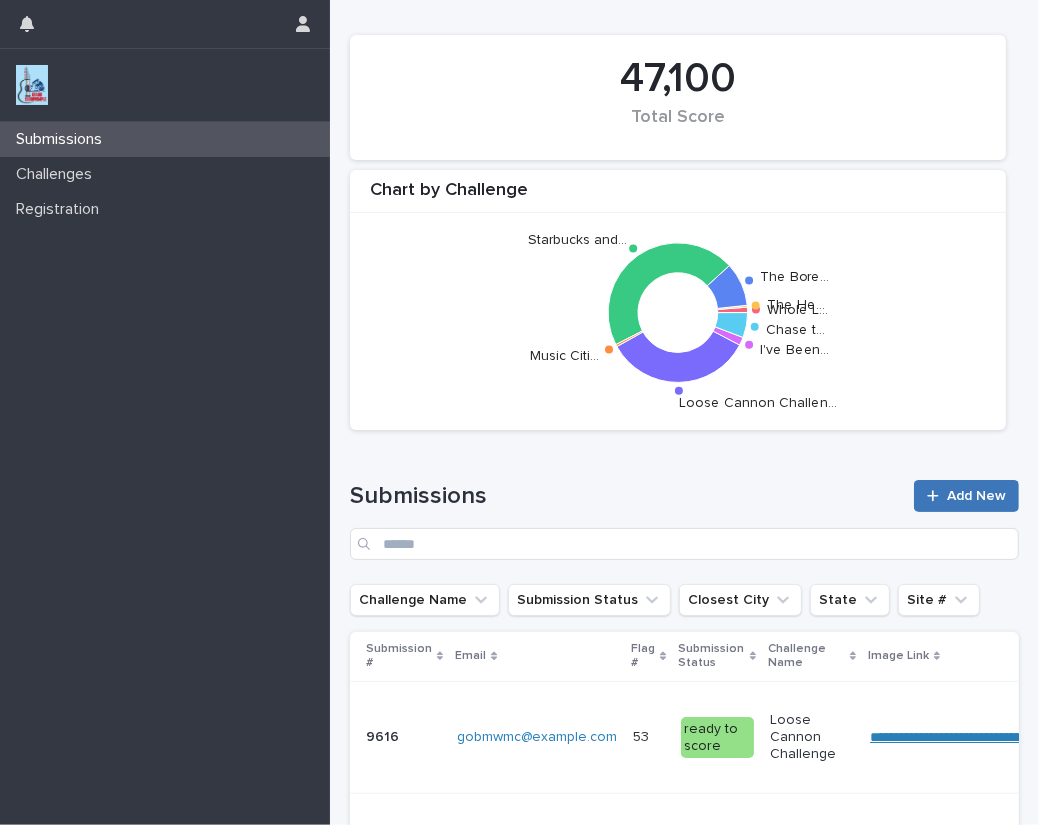 click on "Add New" at bounding box center (976, 496) 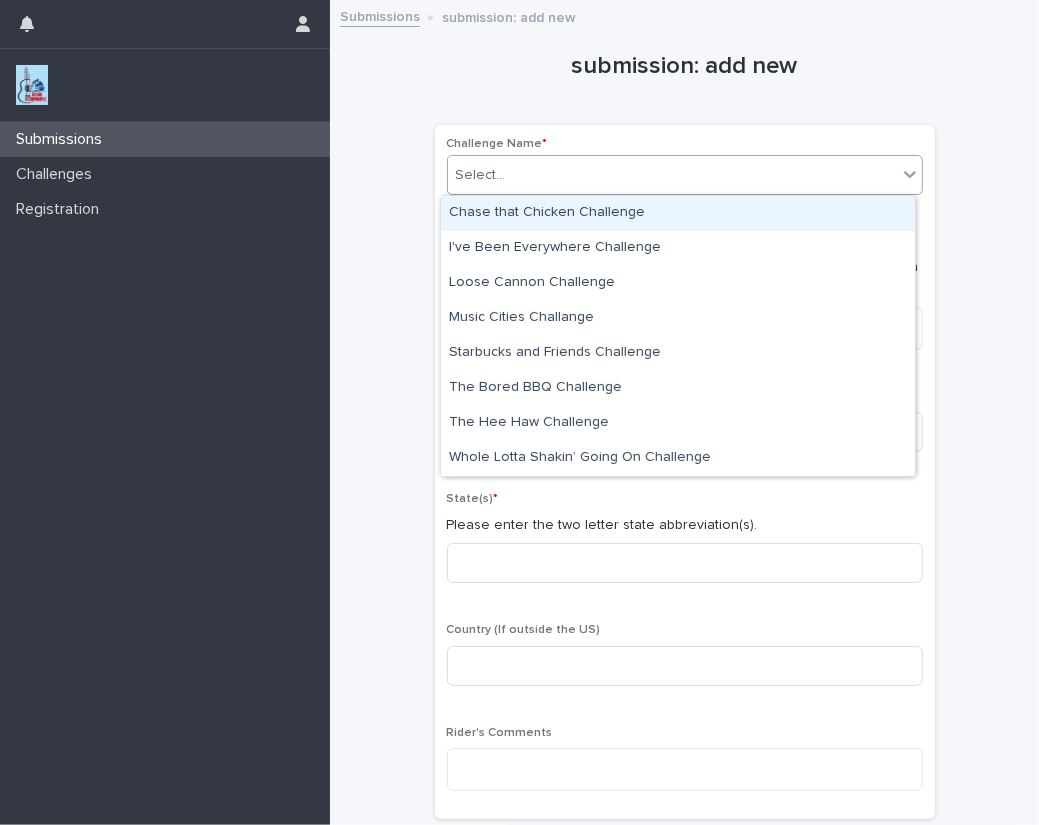 click on "Select..." at bounding box center [672, 175] 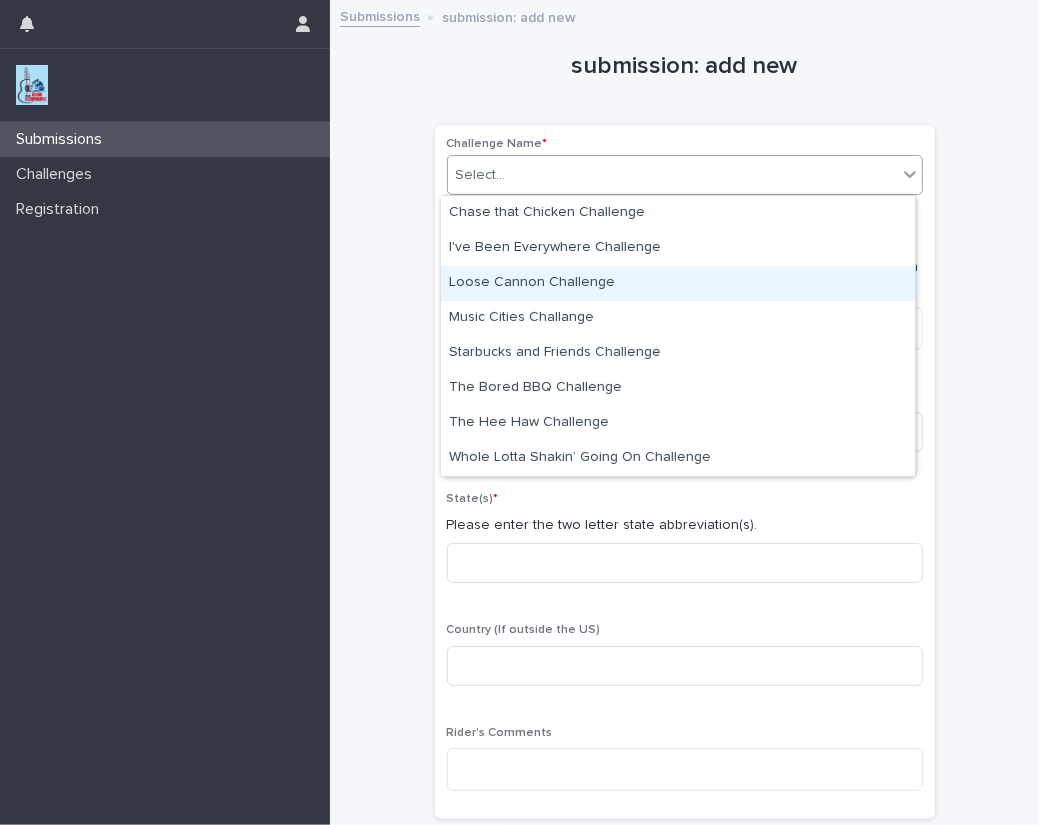 click on "Loose Cannon Challenge" at bounding box center (678, 283) 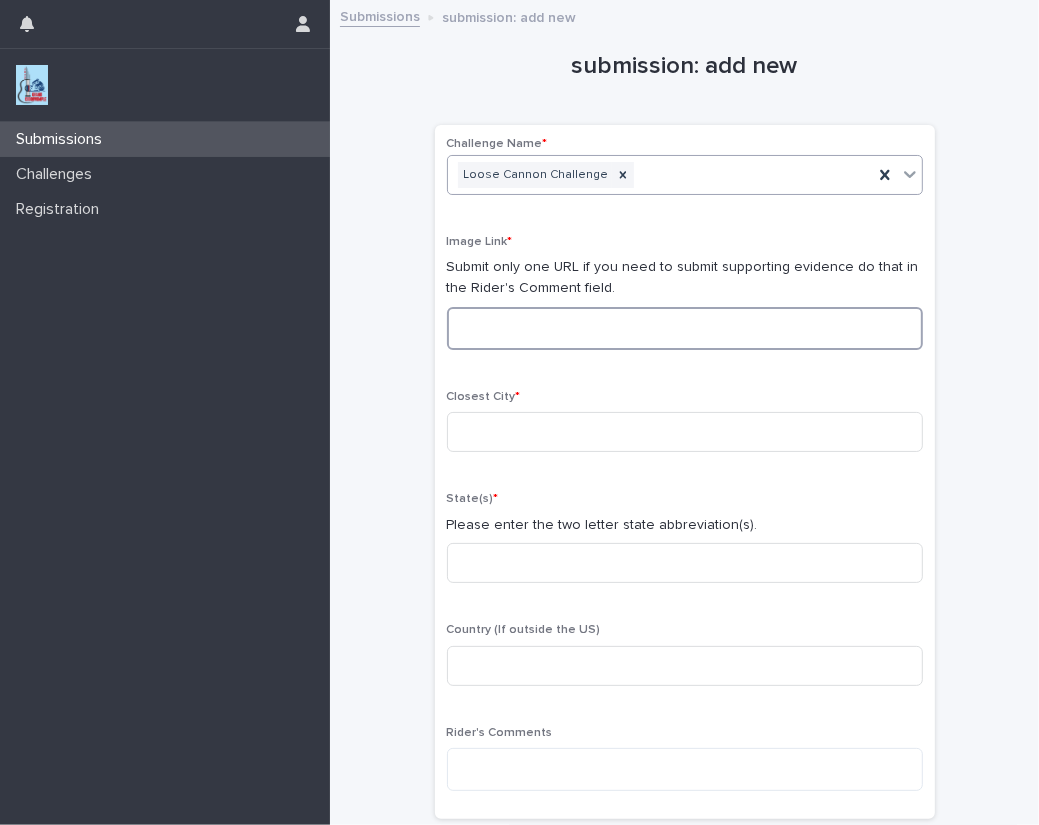 click at bounding box center [685, 328] 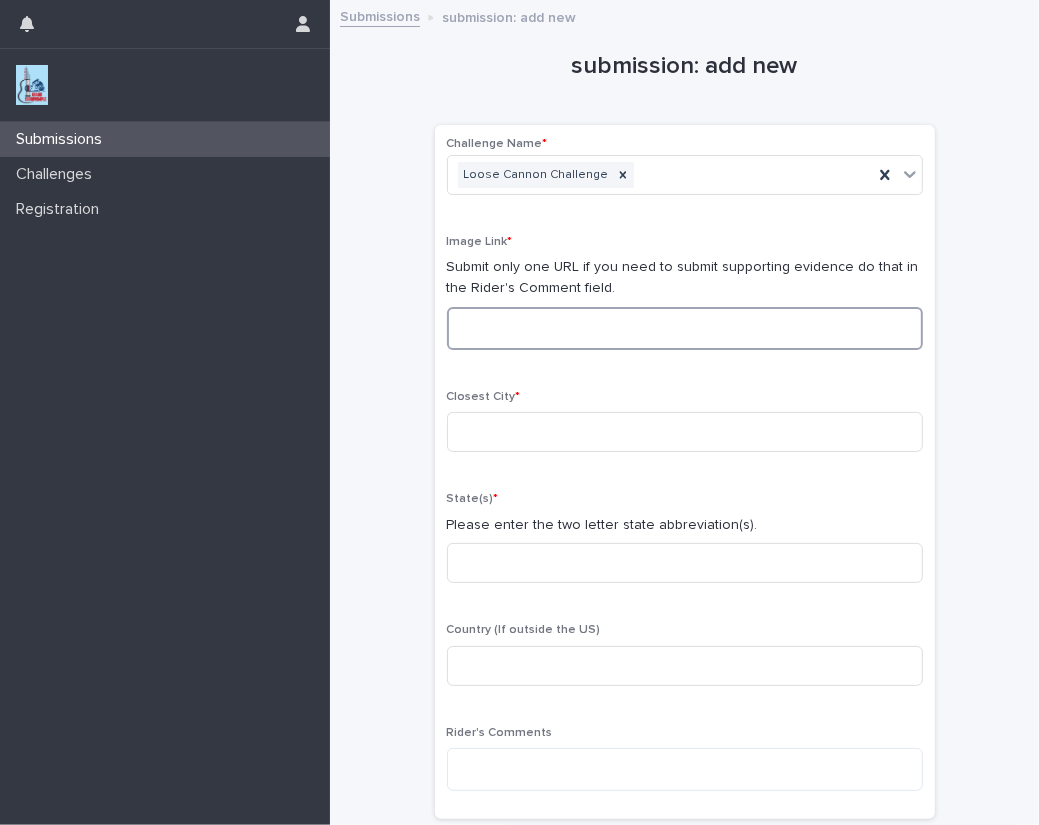 paste on "**********" 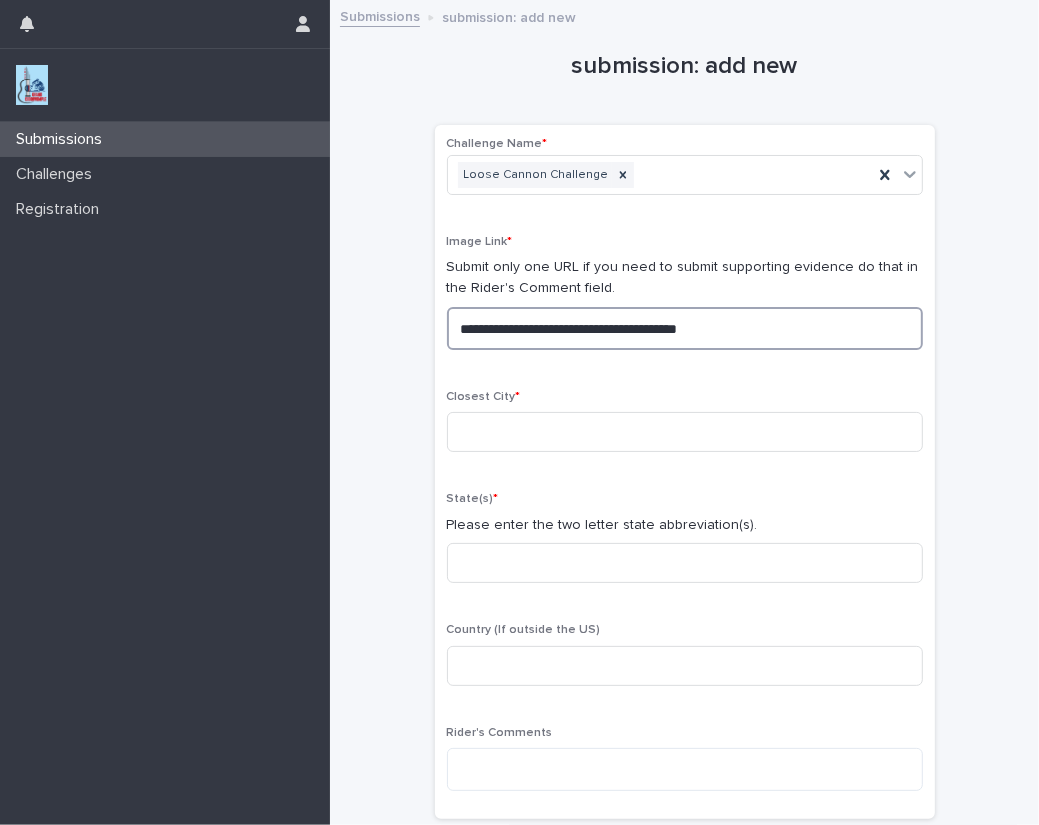 drag, startPoint x: 805, startPoint y: 319, endPoint x: 183, endPoint y: 299, distance: 622.3215 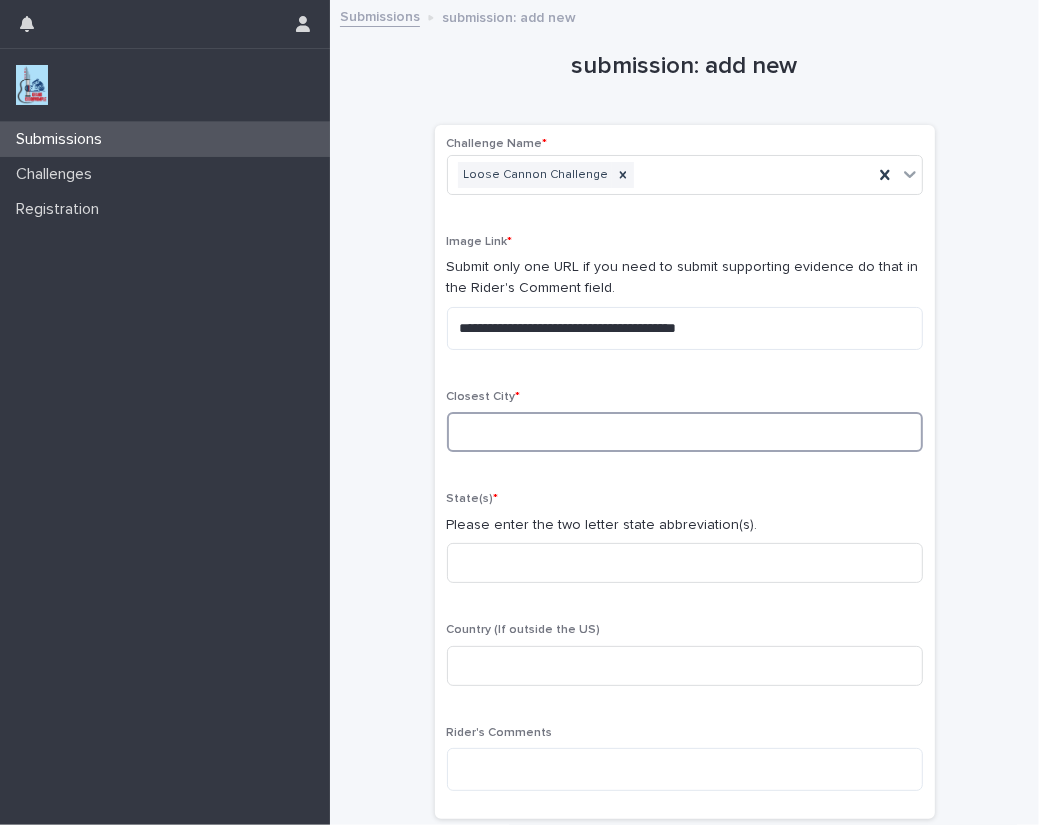 click at bounding box center [685, 432] 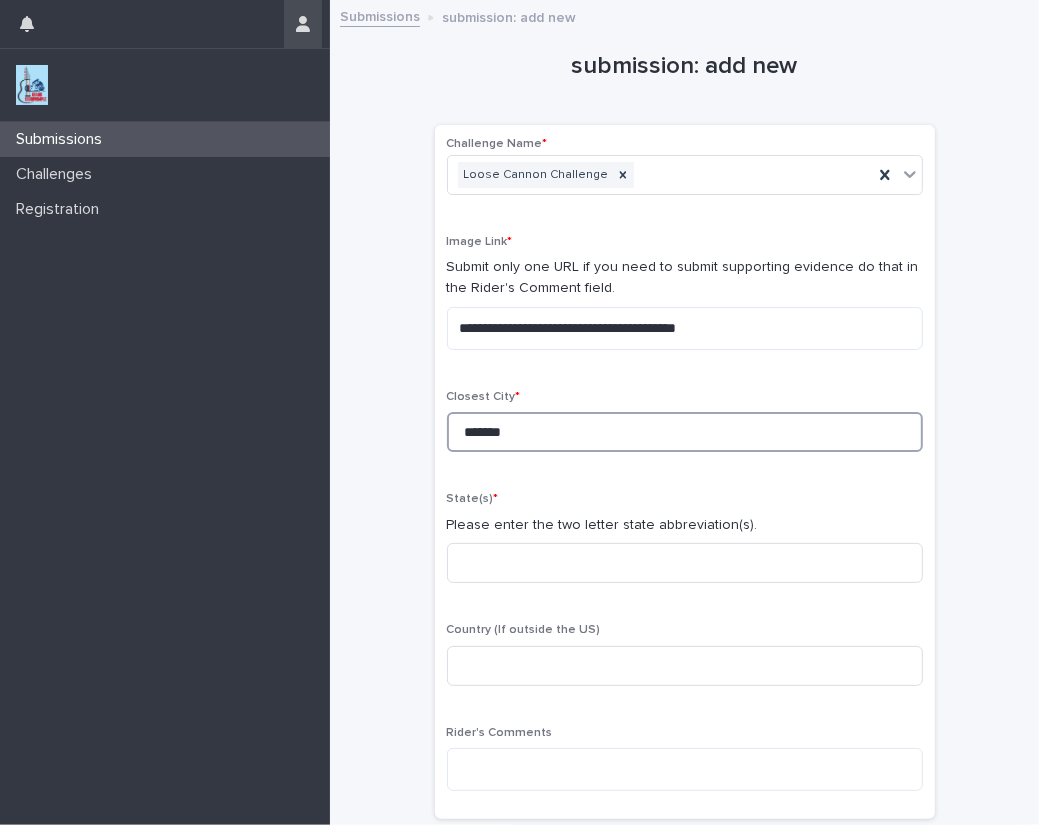 type on "*******" 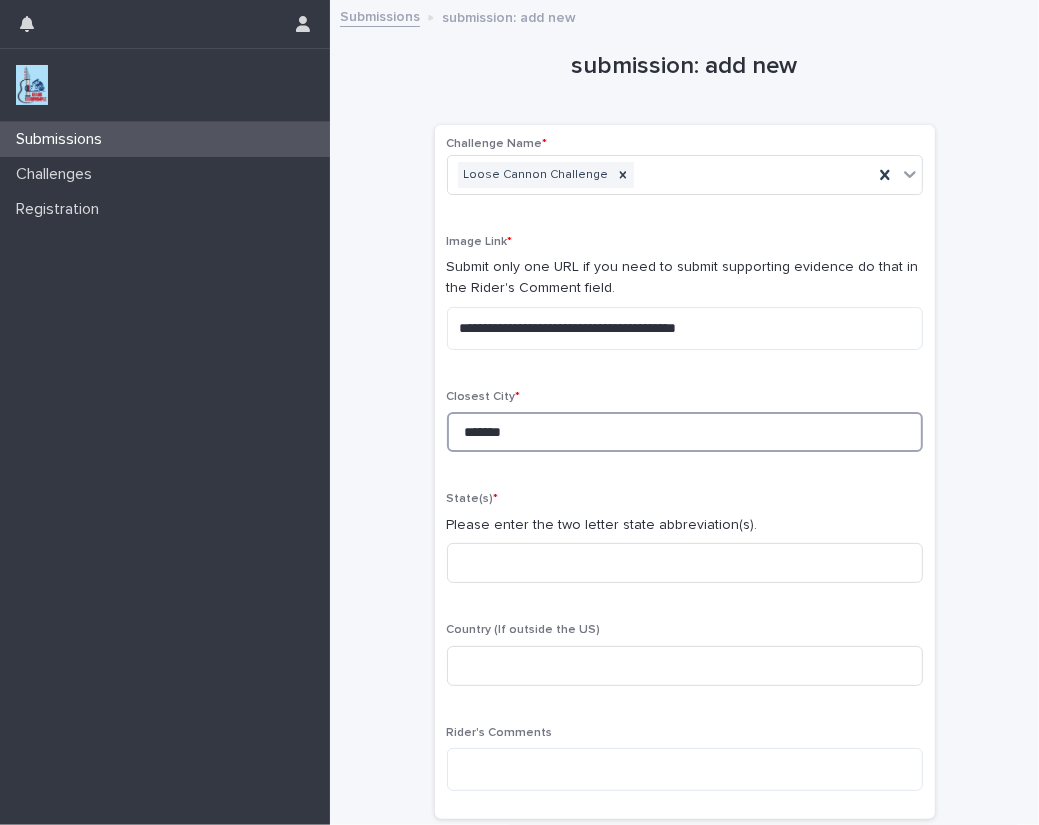 scroll, scrollTop: 30, scrollLeft: 0, axis: vertical 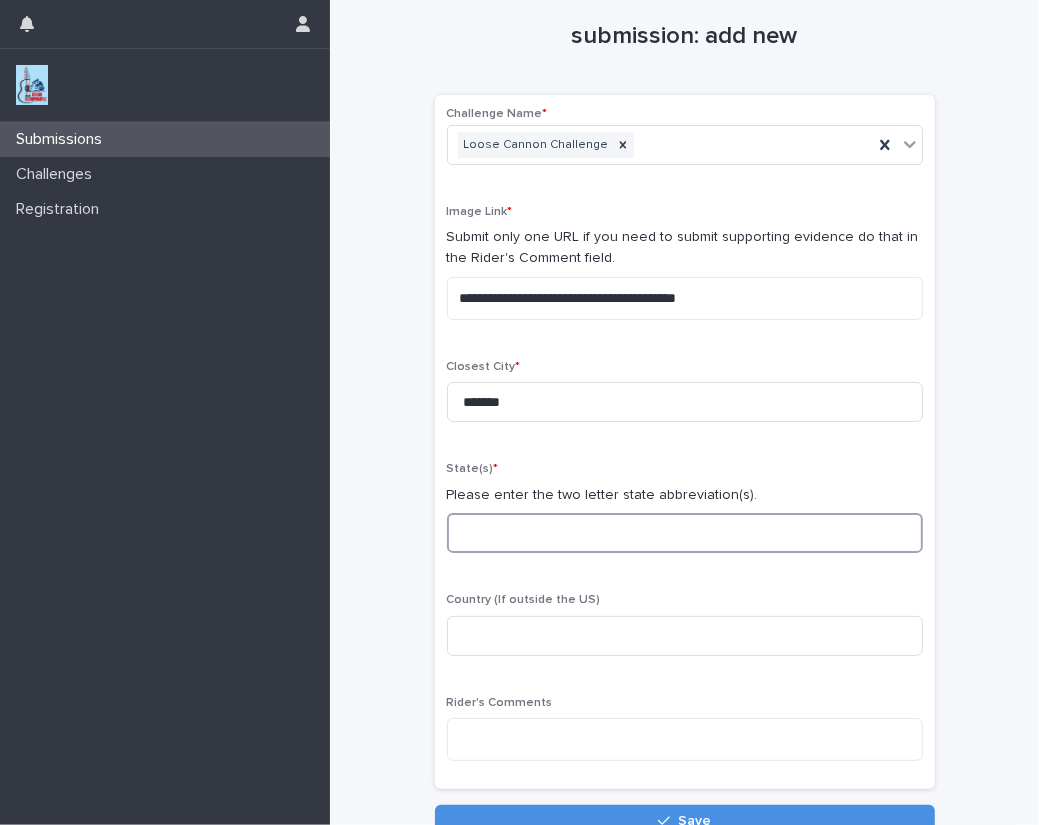 click at bounding box center (685, 533) 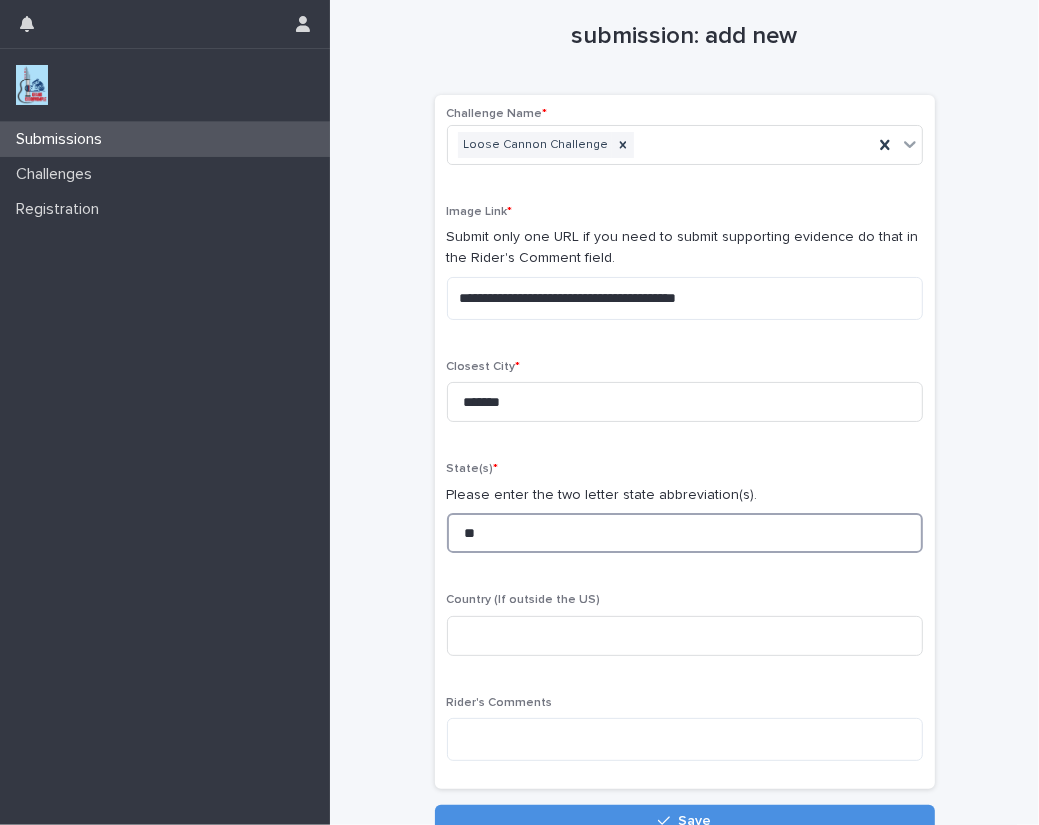 type on "**" 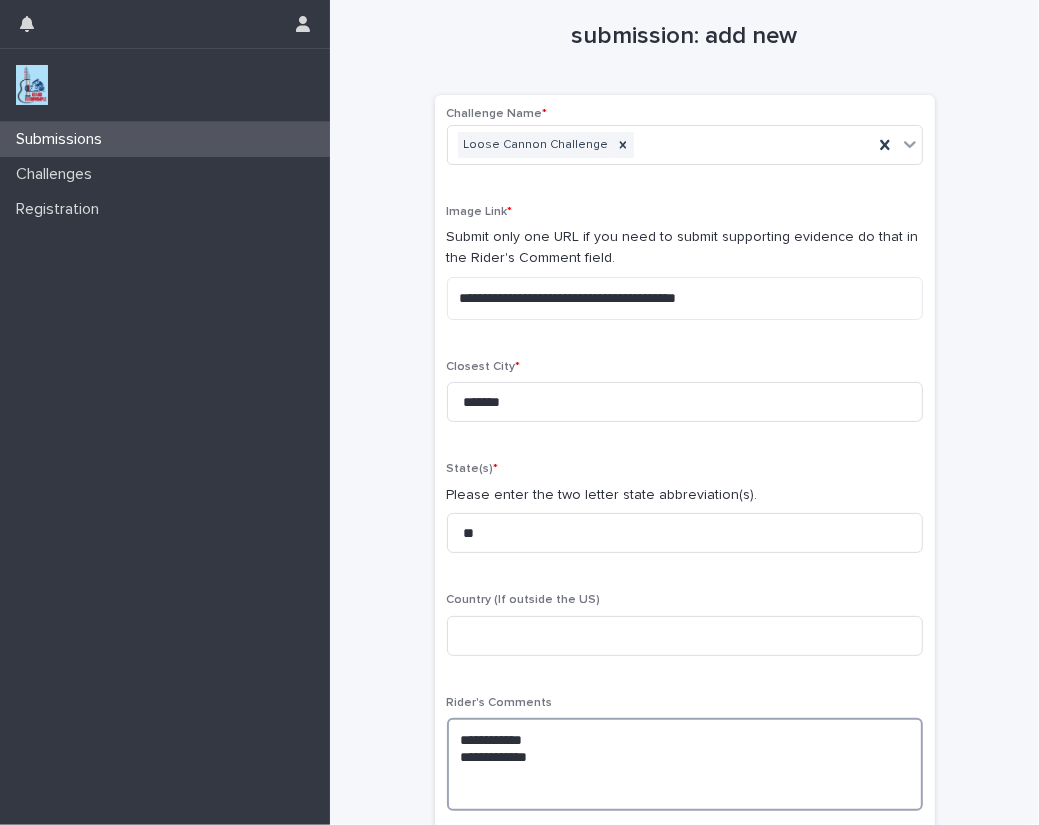 click on "**********" at bounding box center [685, 764] 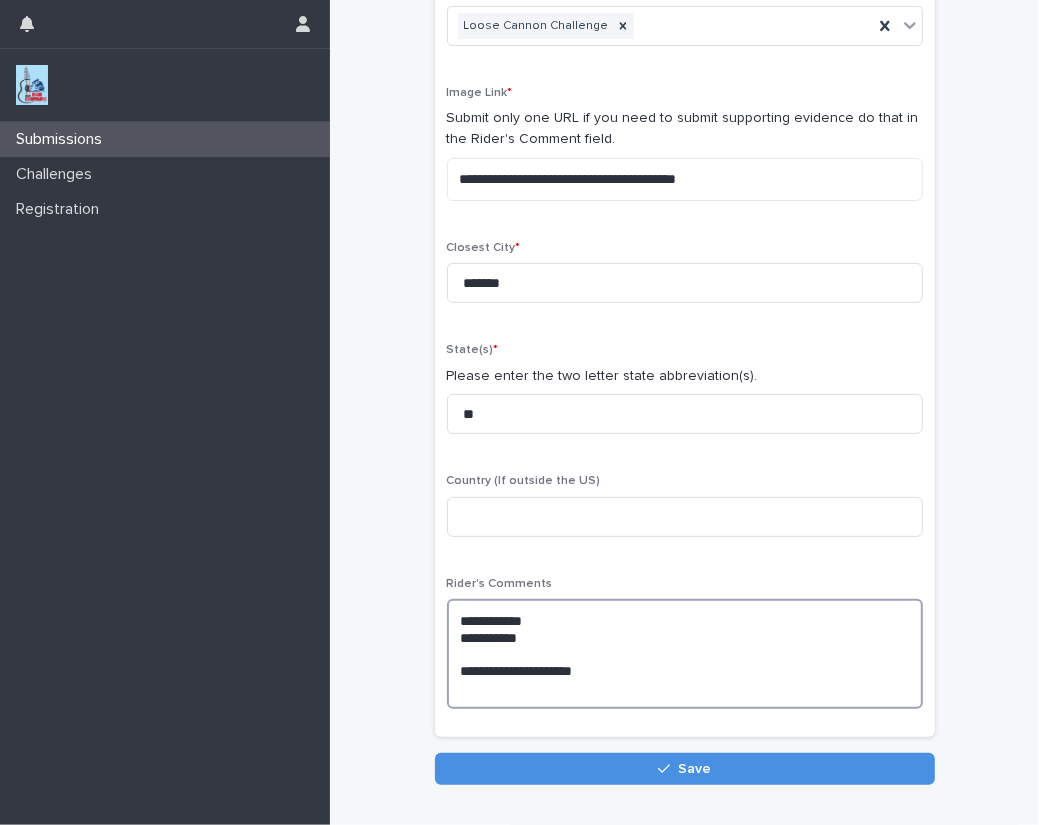 scroll, scrollTop: 181, scrollLeft: 0, axis: vertical 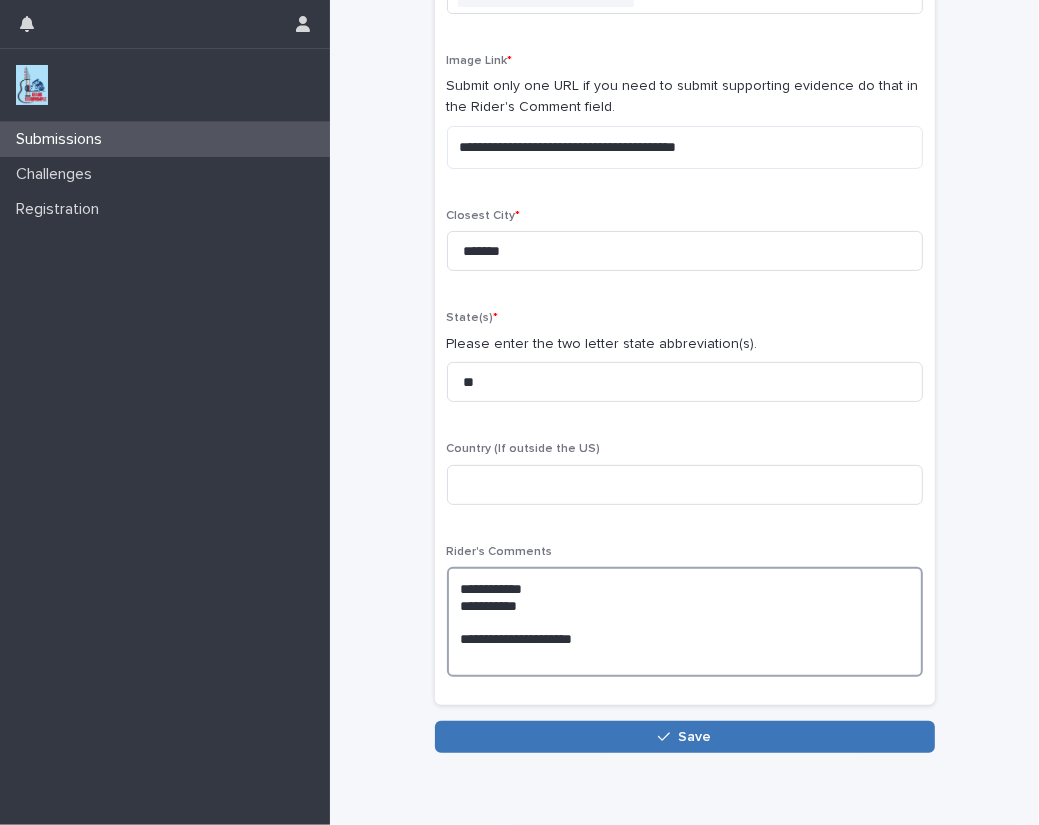 type on "**********" 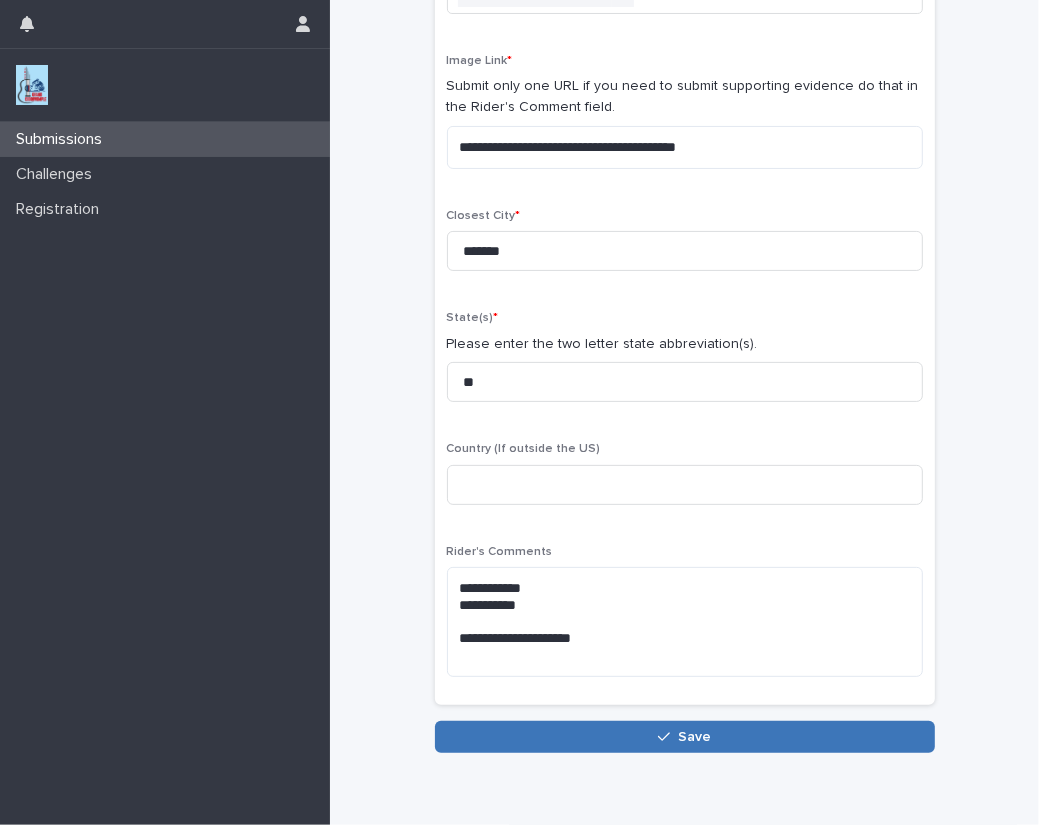 click on "Save" at bounding box center (694, 737) 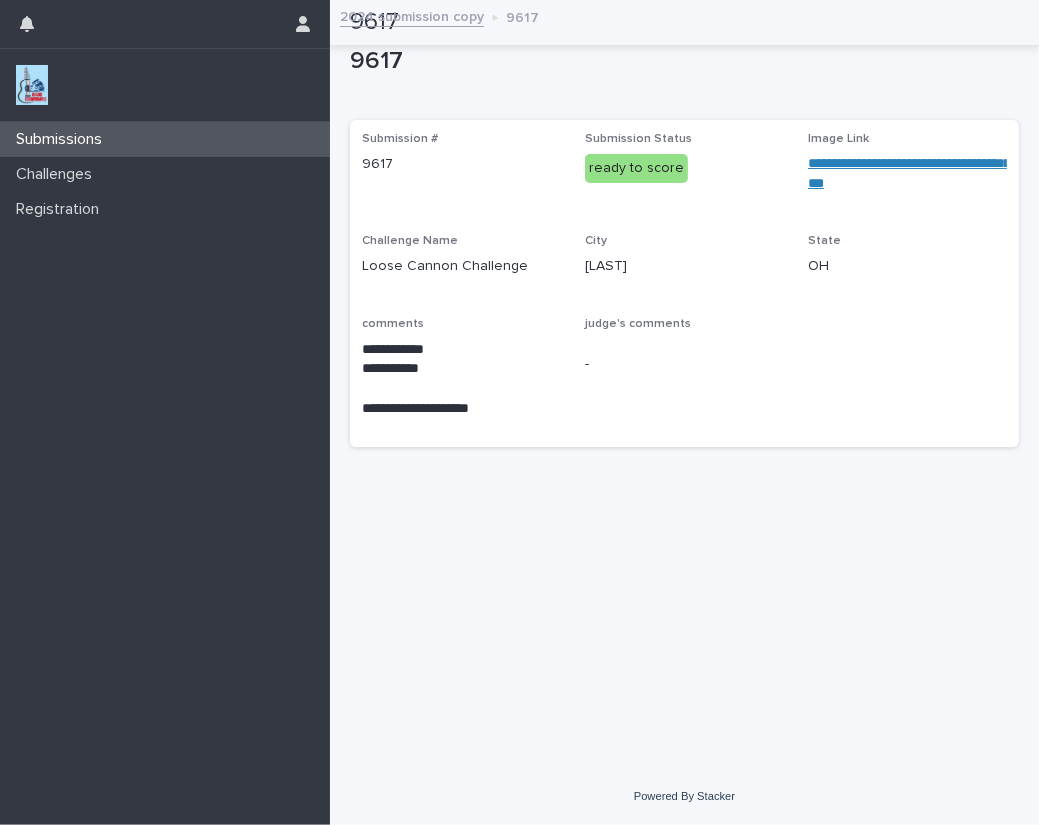 scroll, scrollTop: 0, scrollLeft: 0, axis: both 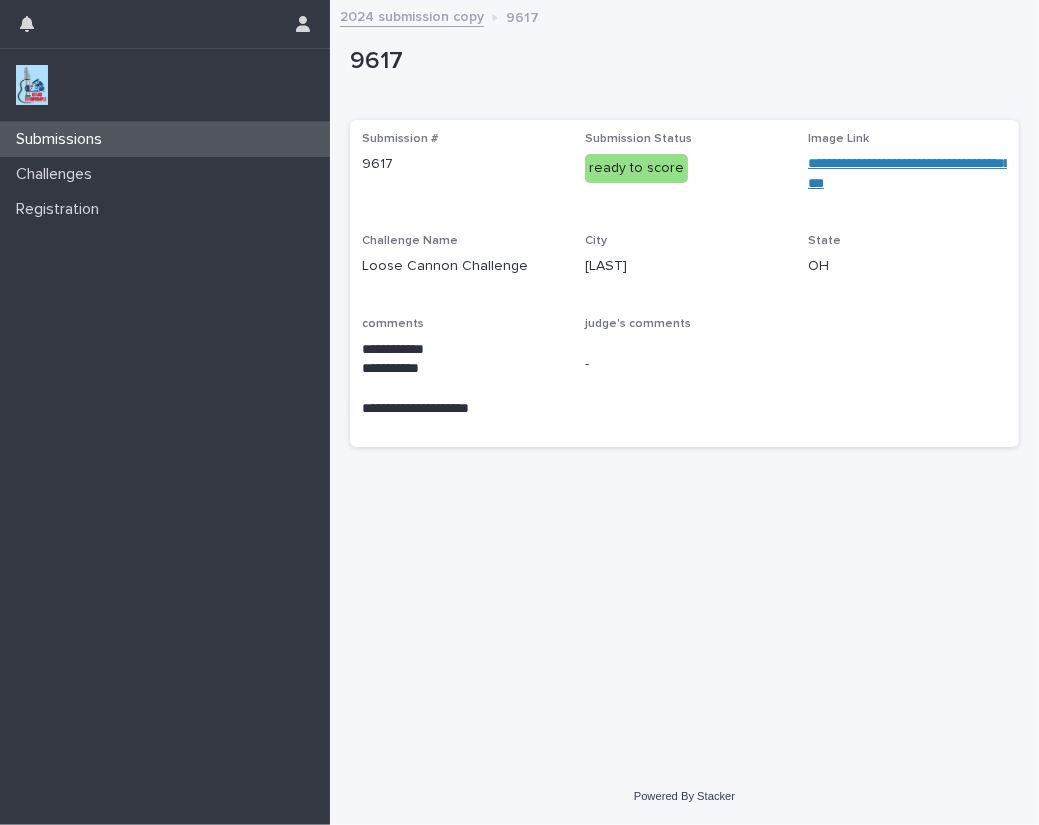 click on "Submissions Challenges Registration" at bounding box center [165, 473] 